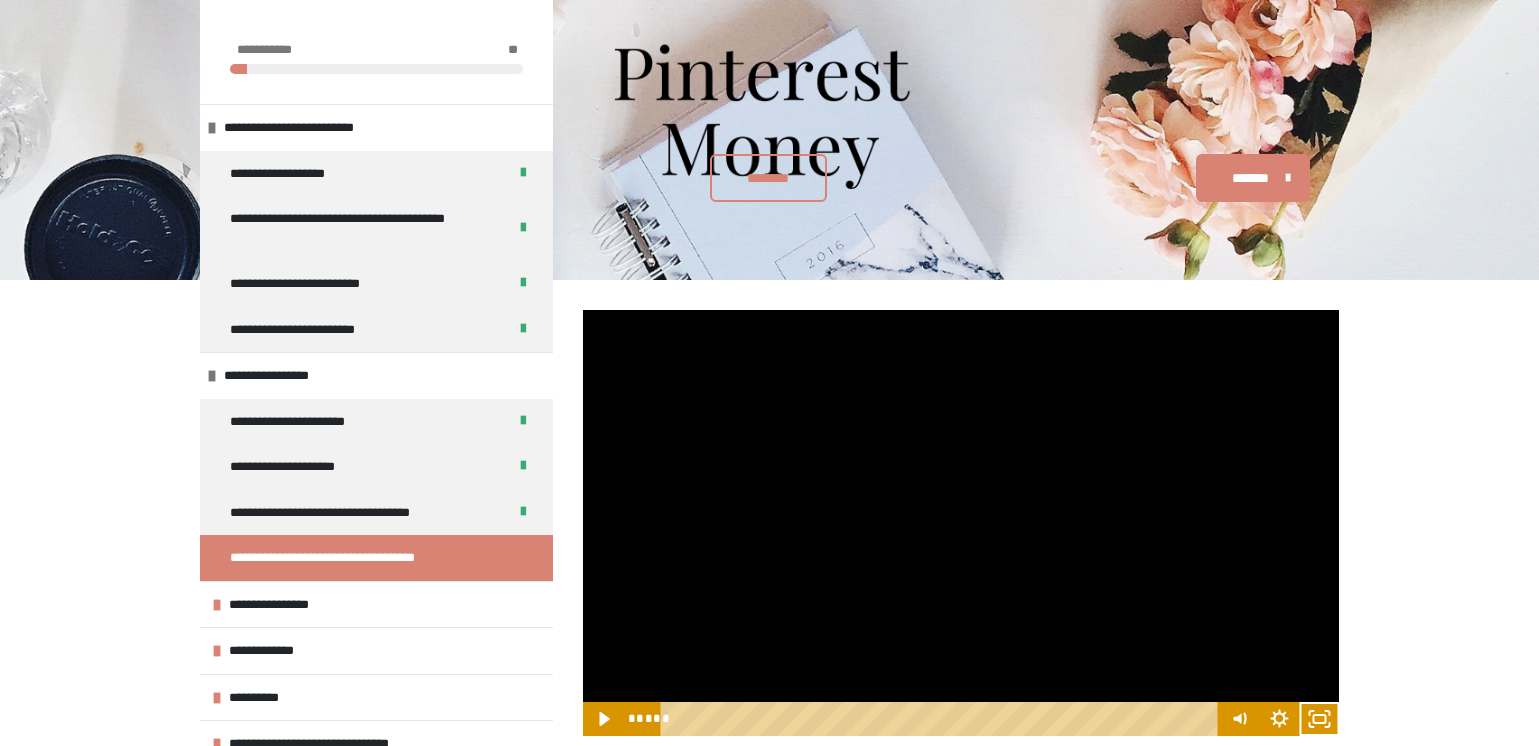 scroll, scrollTop: 269, scrollLeft: 0, axis: vertical 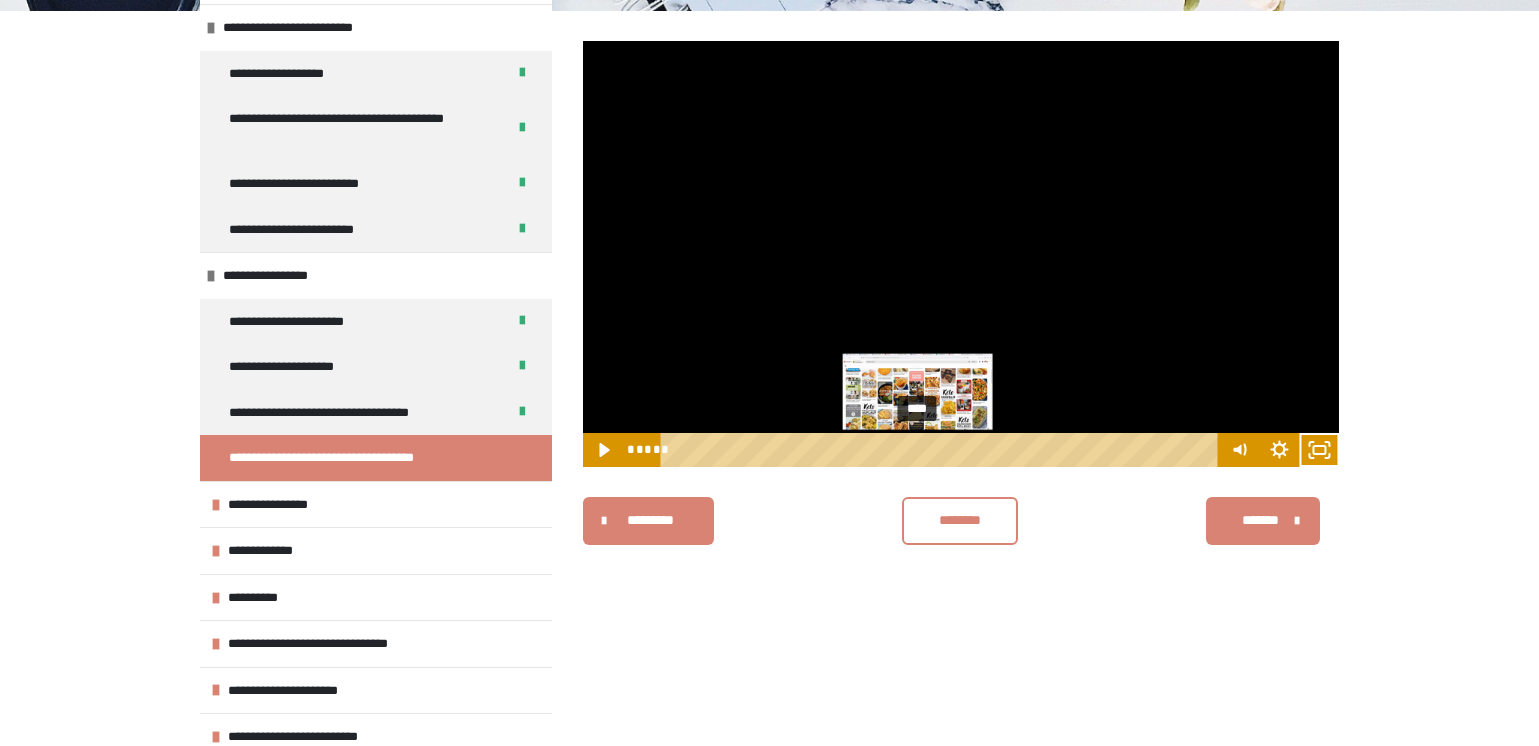 click on "****" at bounding box center [942, 450] 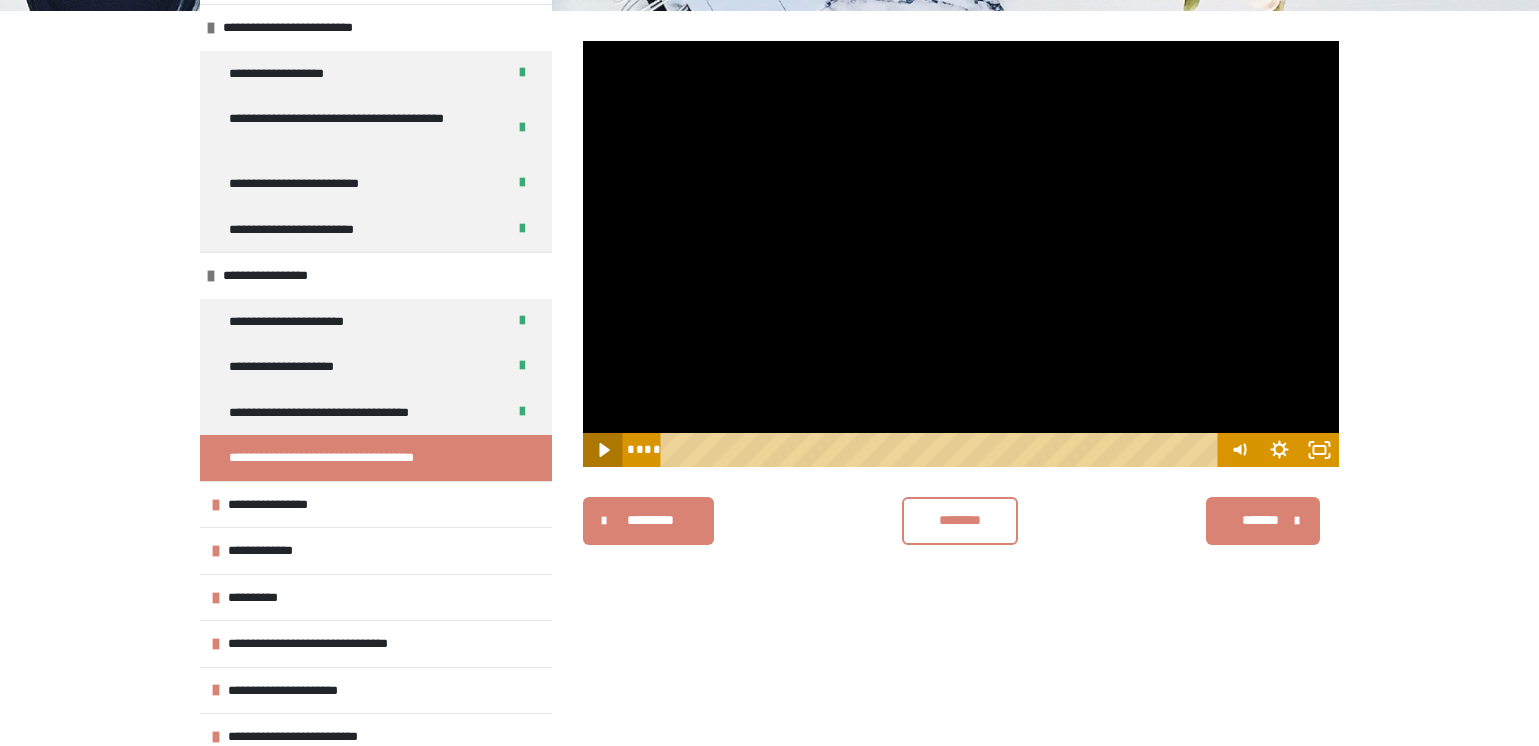 click 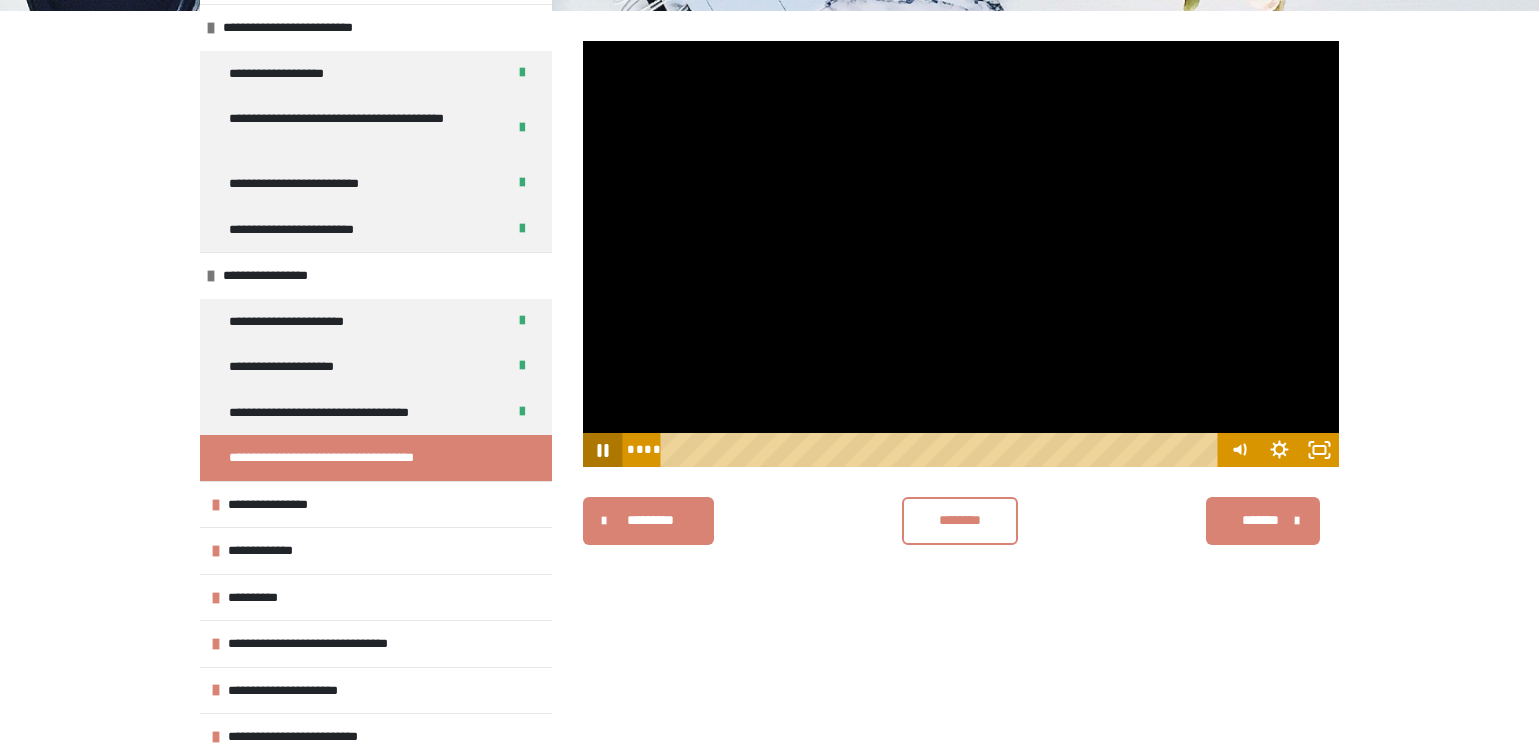 click 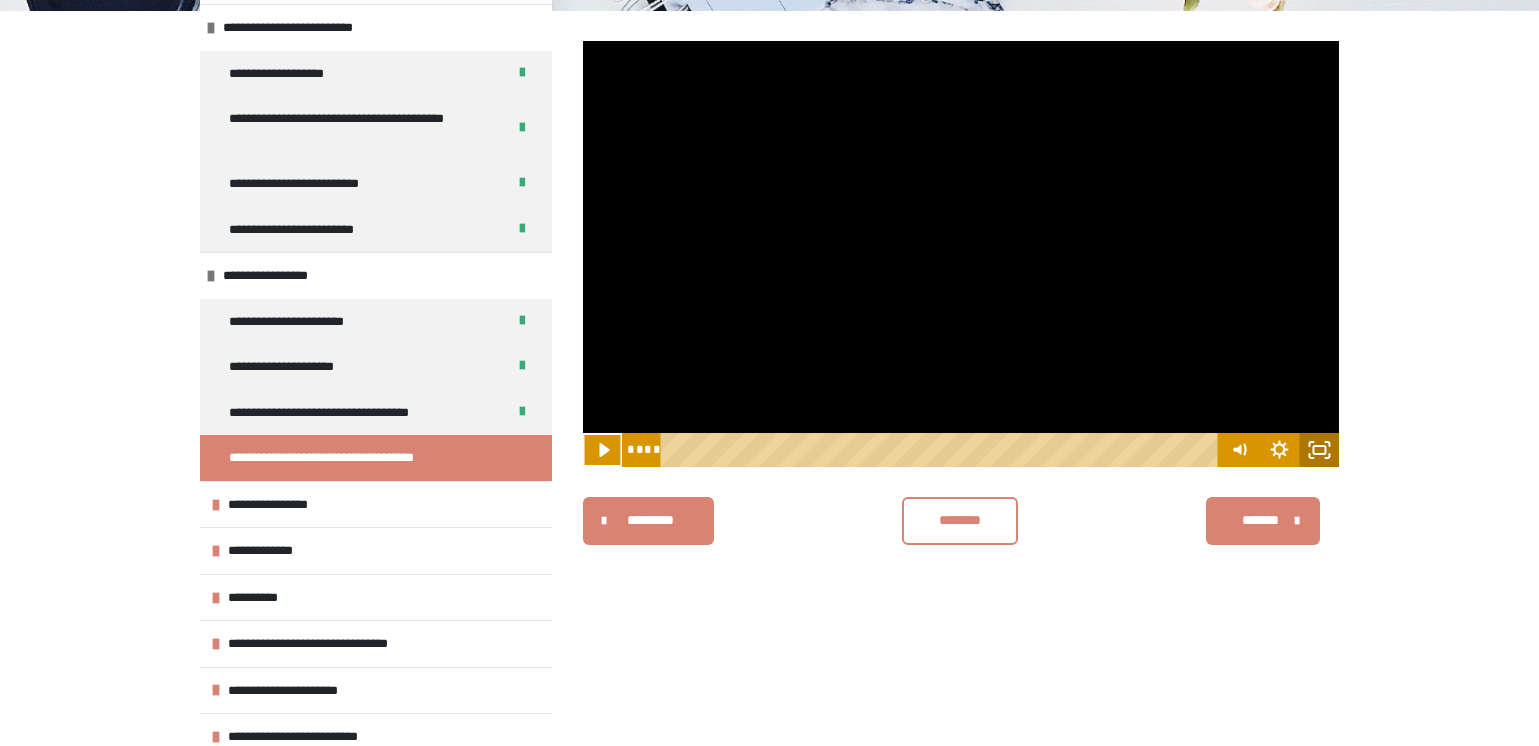 click 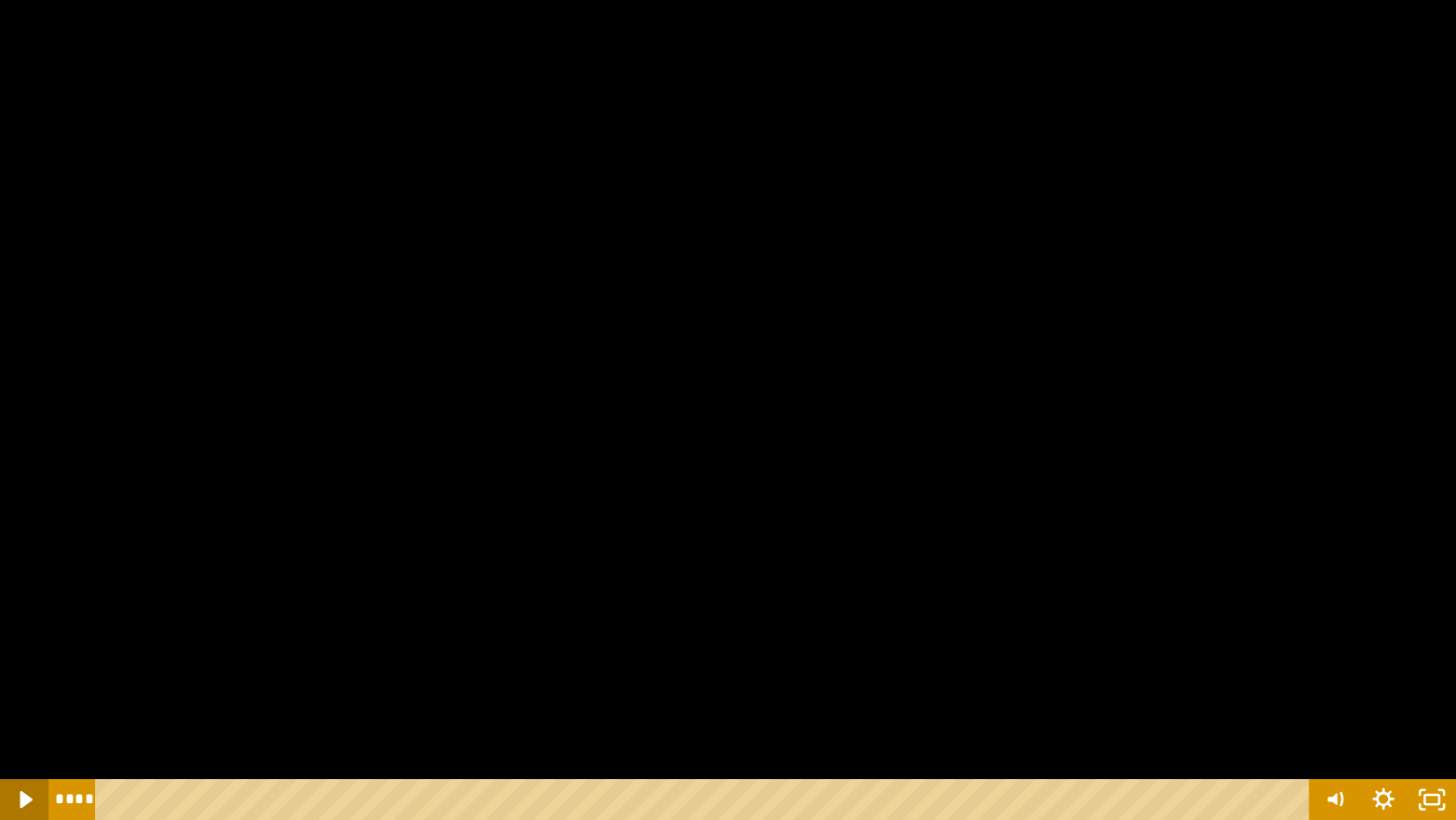 click 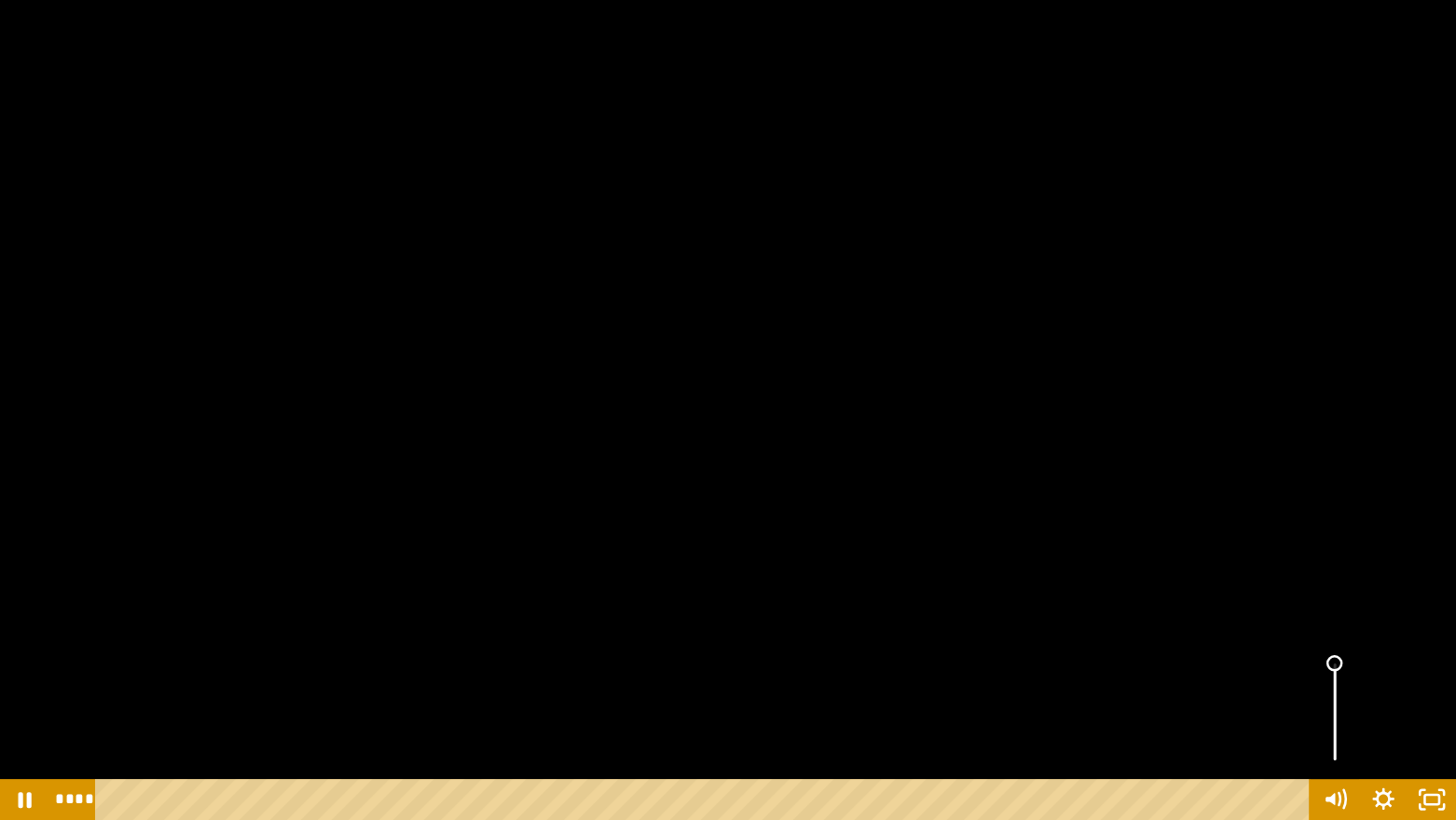 drag, startPoint x: 1332, startPoint y: 714, endPoint x: 1325, endPoint y: 648, distance: 66.37017 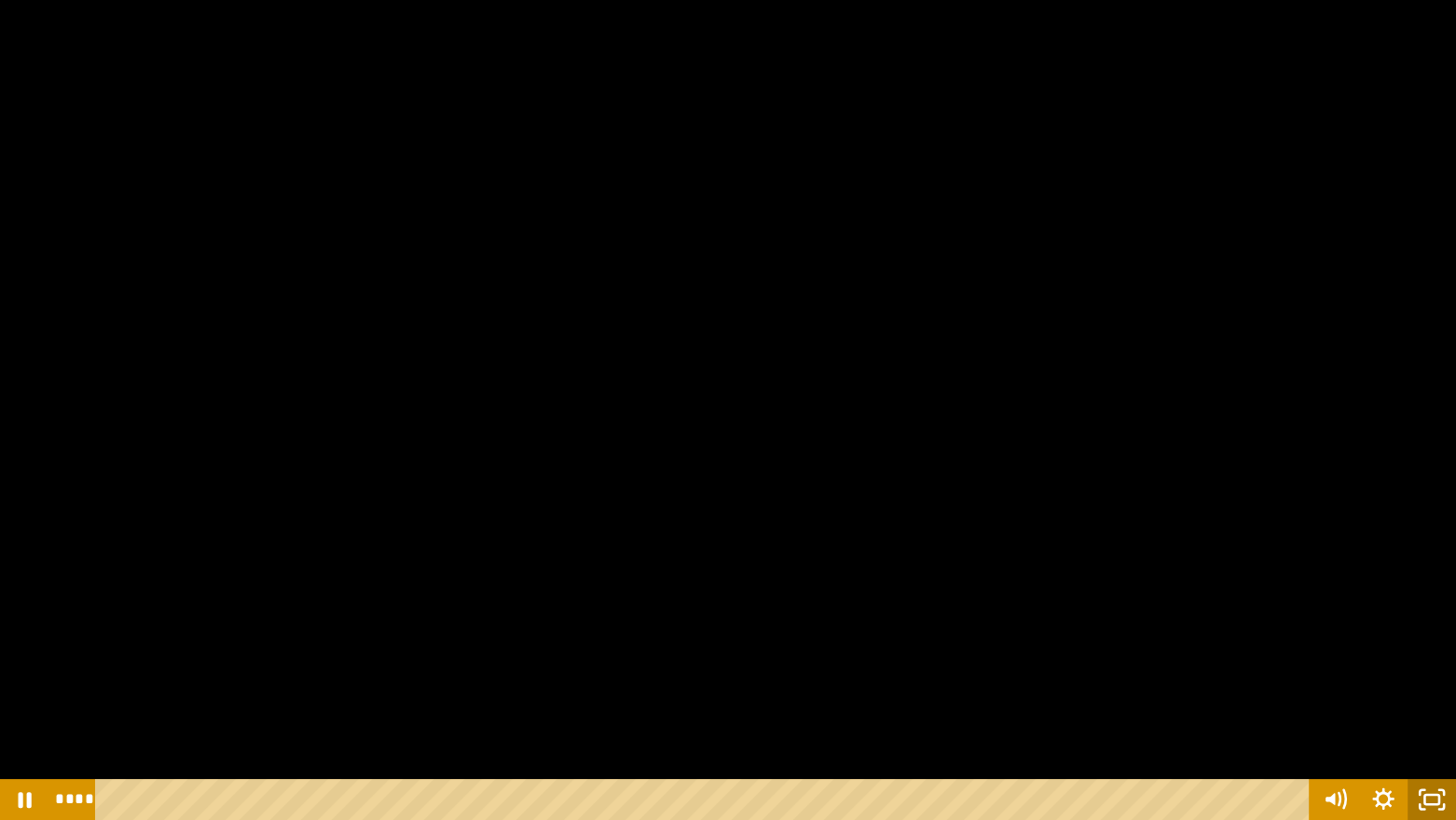 click 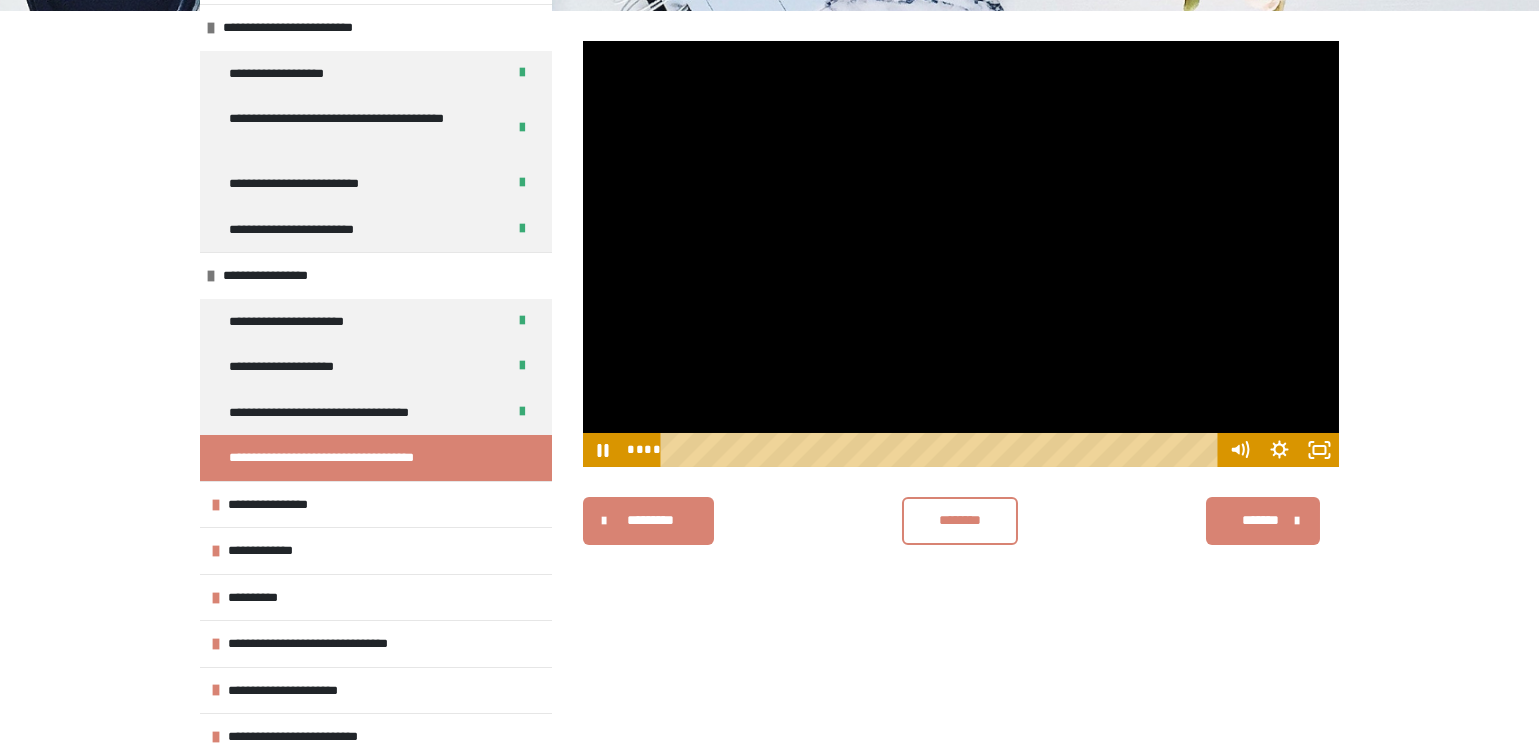 click at bounding box center [961, 254] 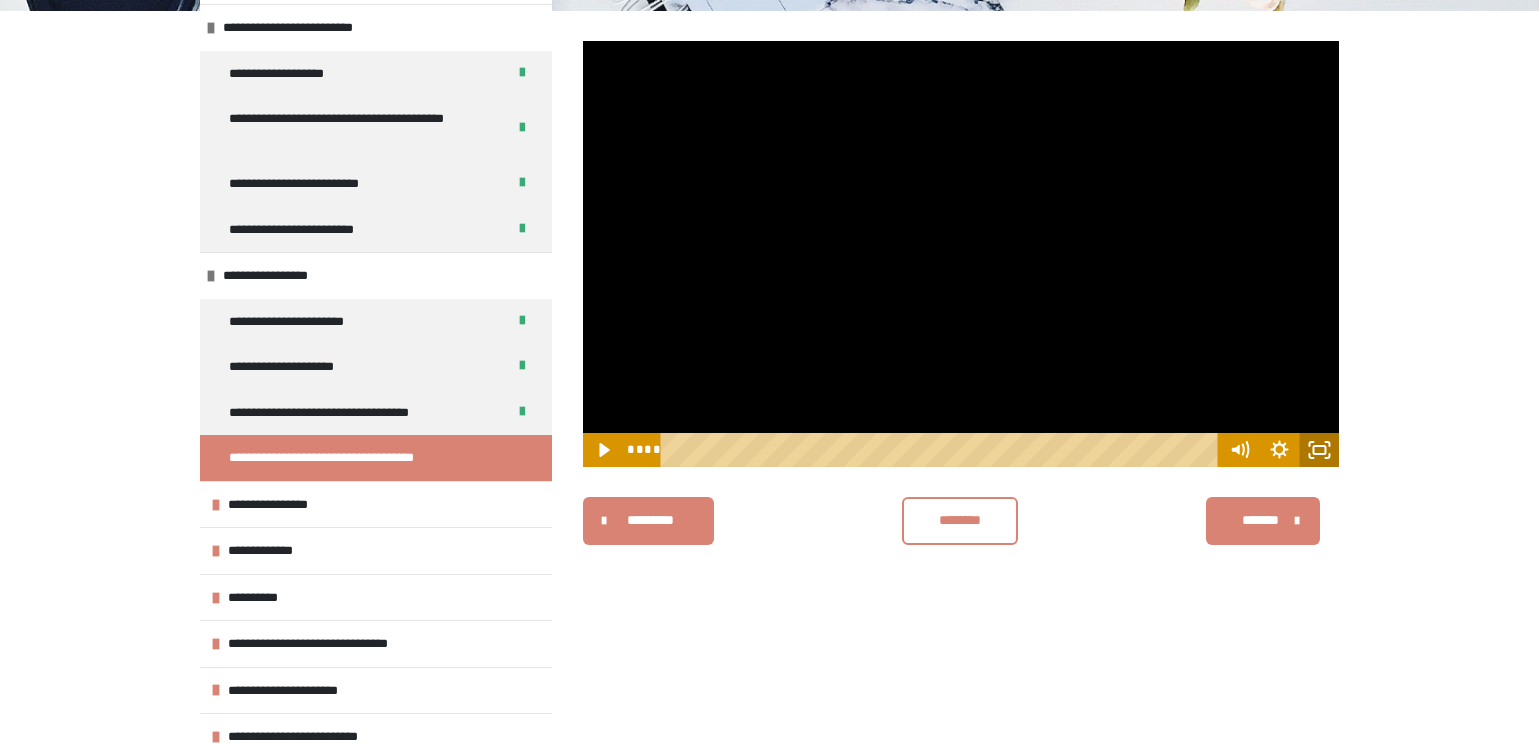 click 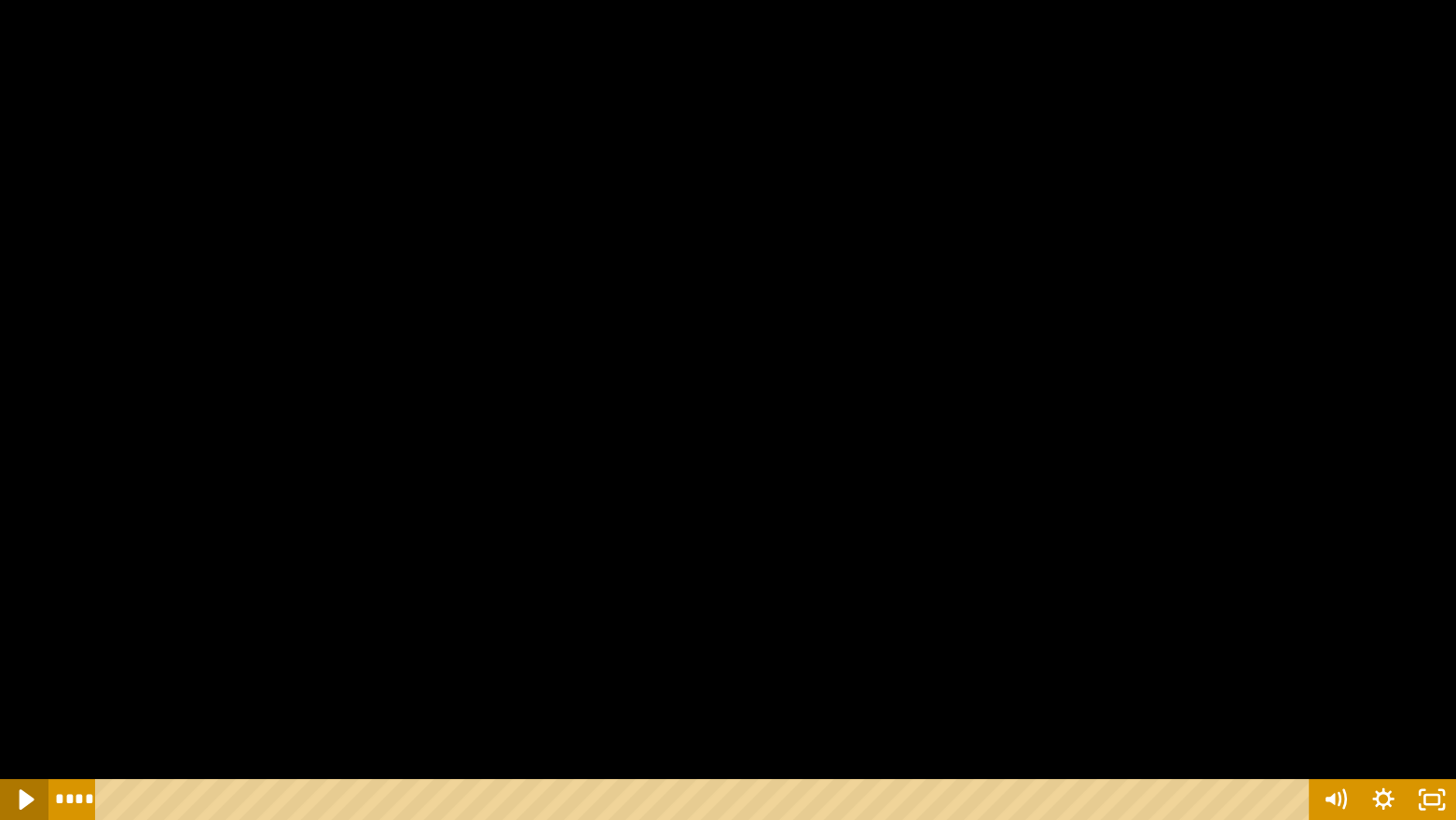 click 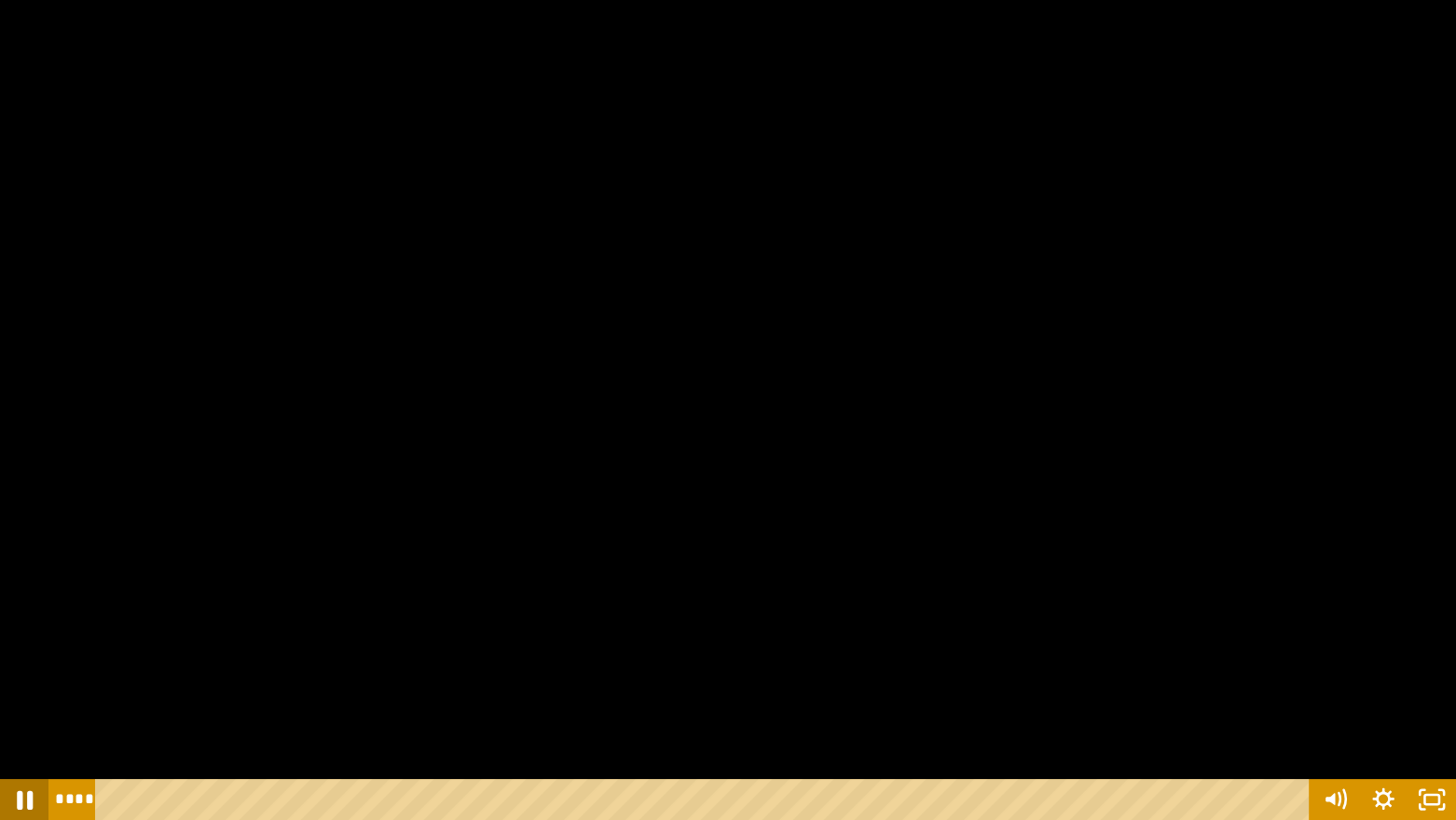 click 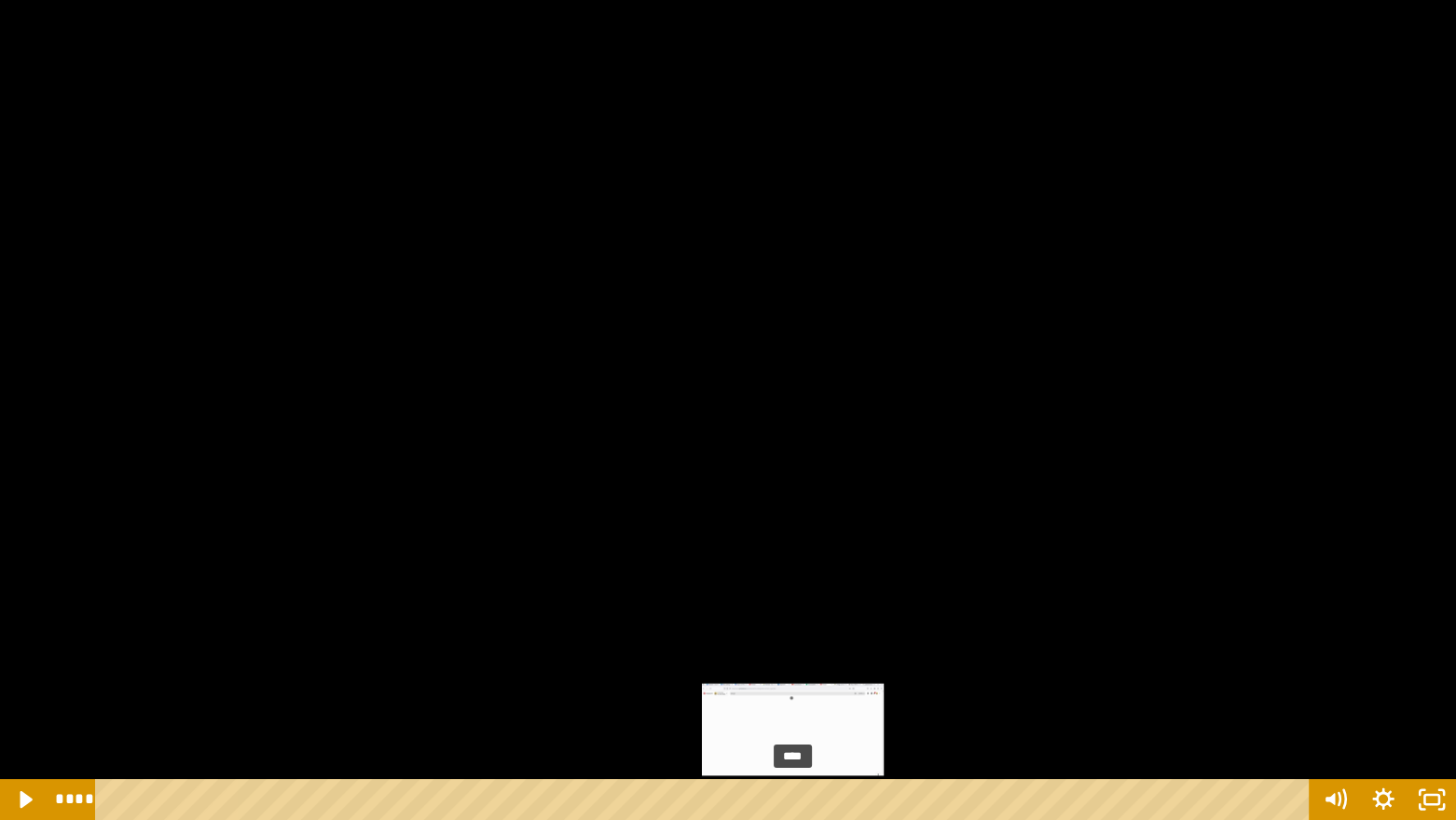 click at bounding box center (792, 800) 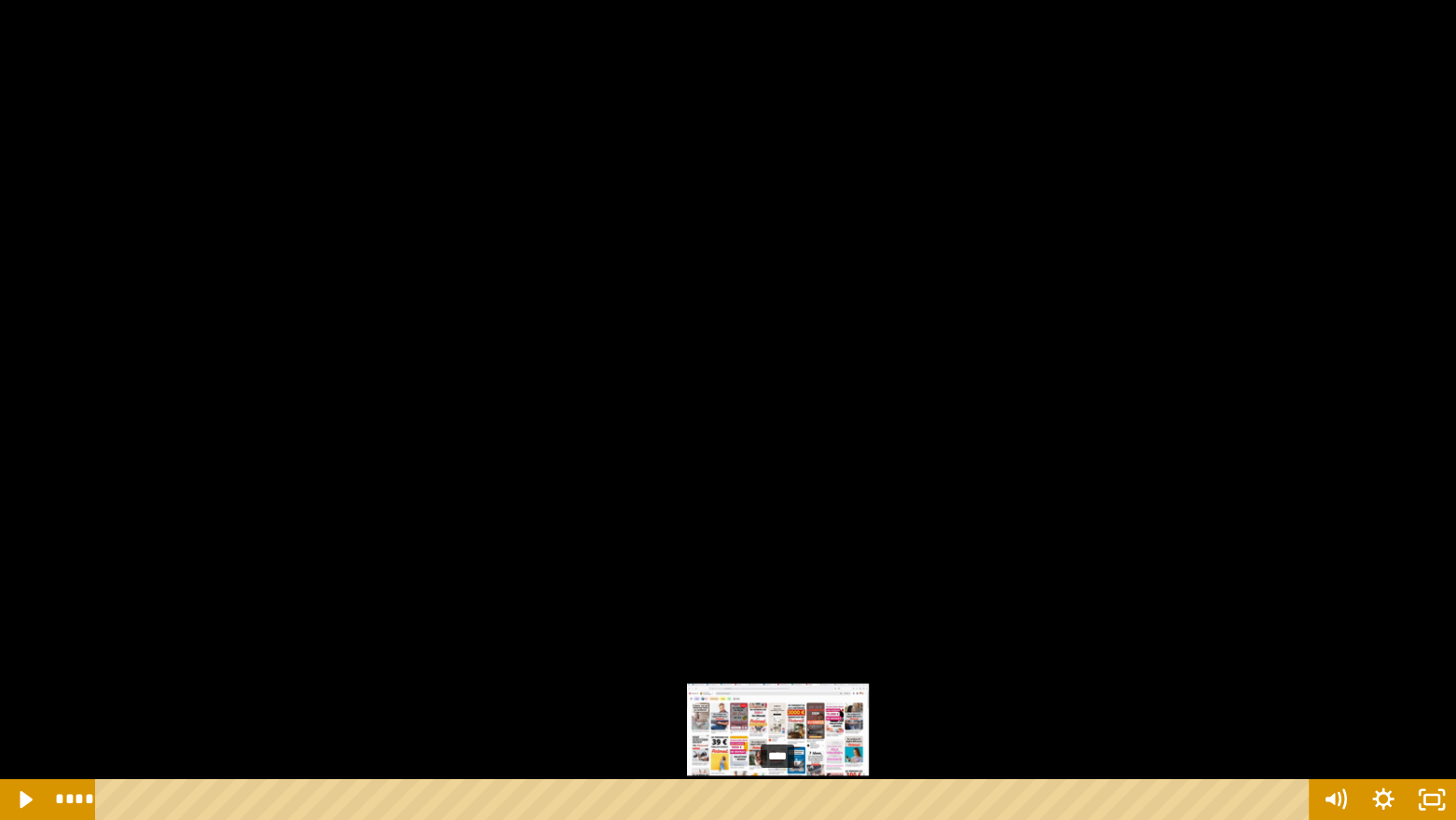 click on "****" at bounding box center [706, 800] 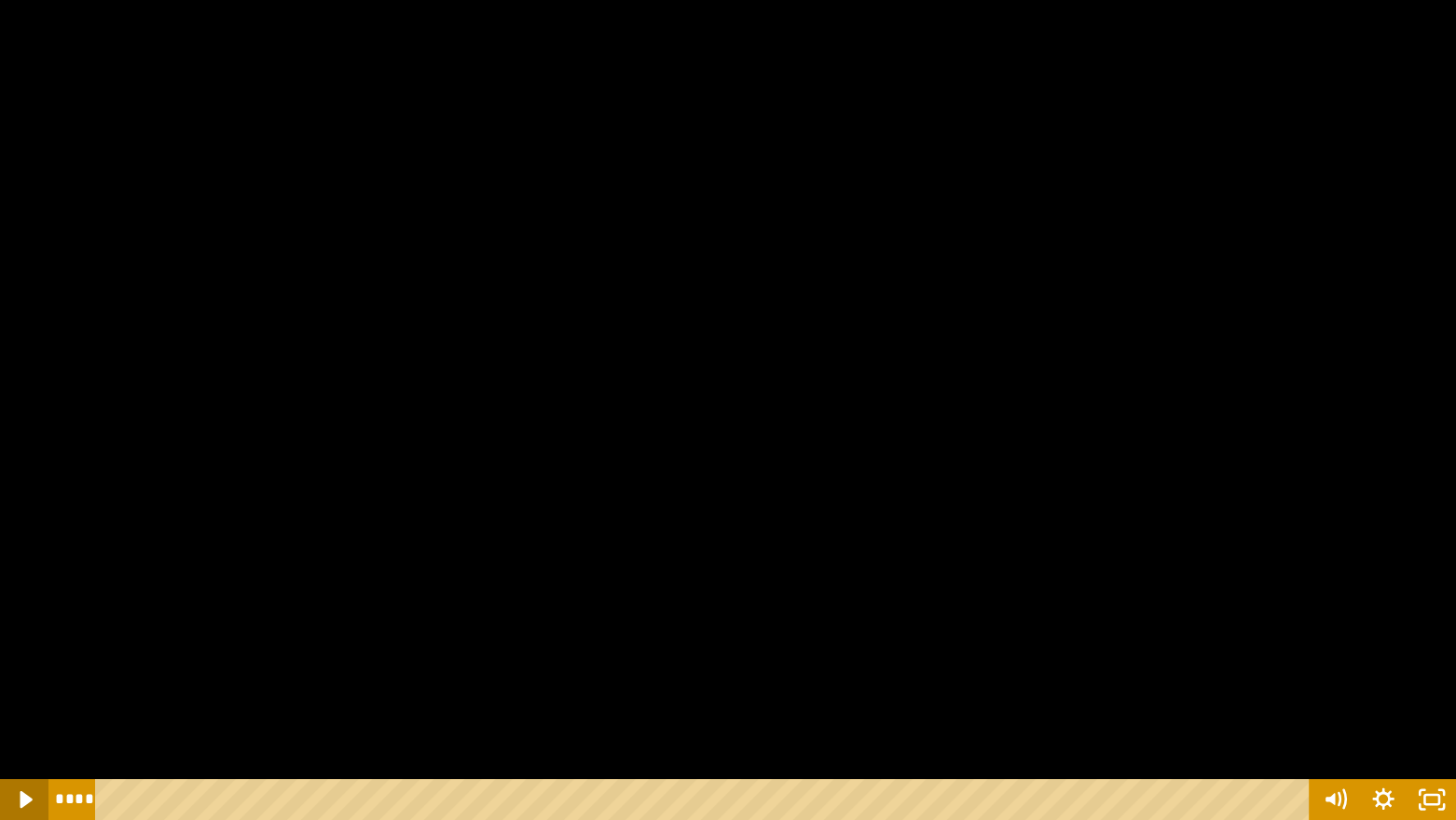 click 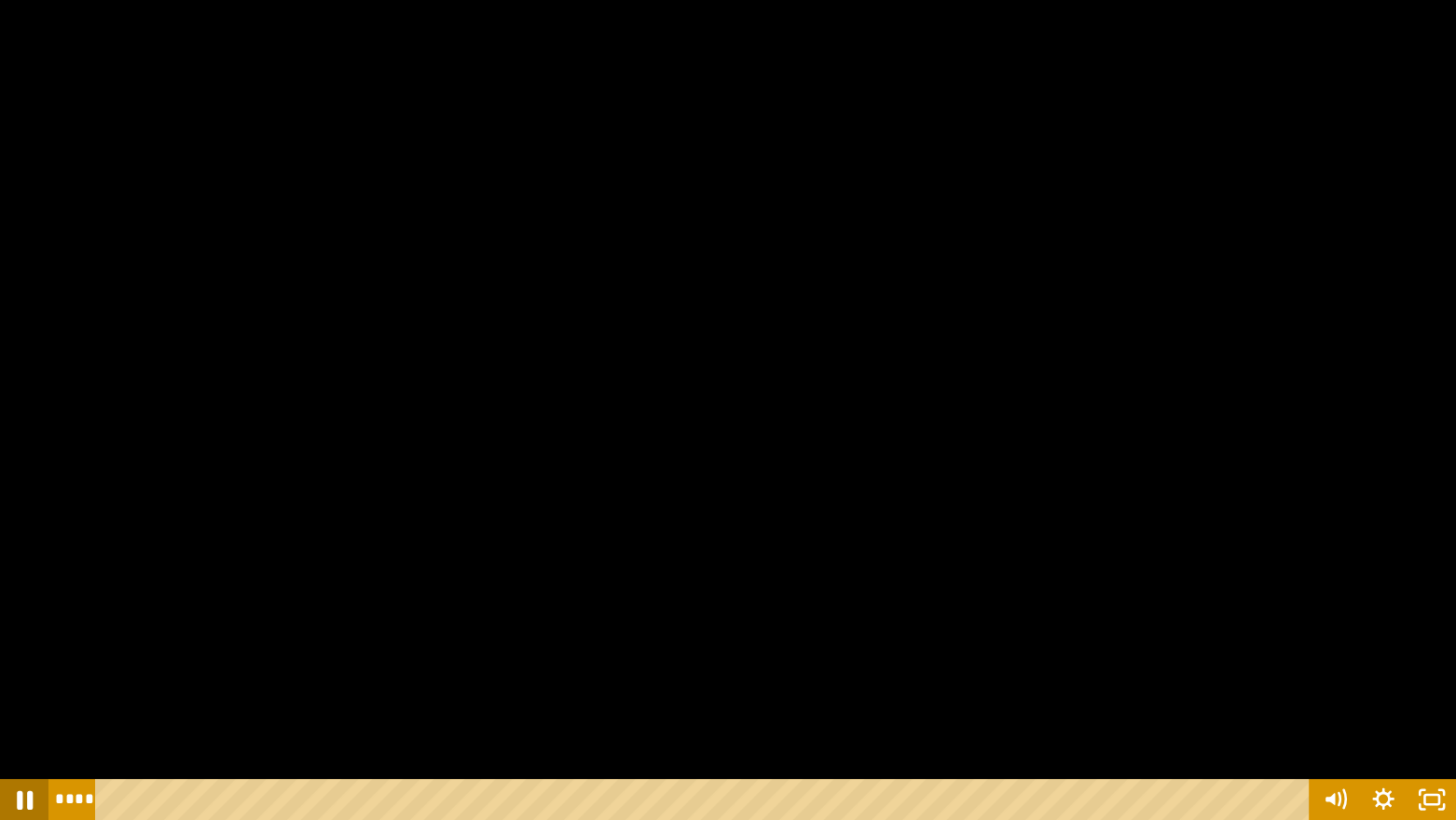 click 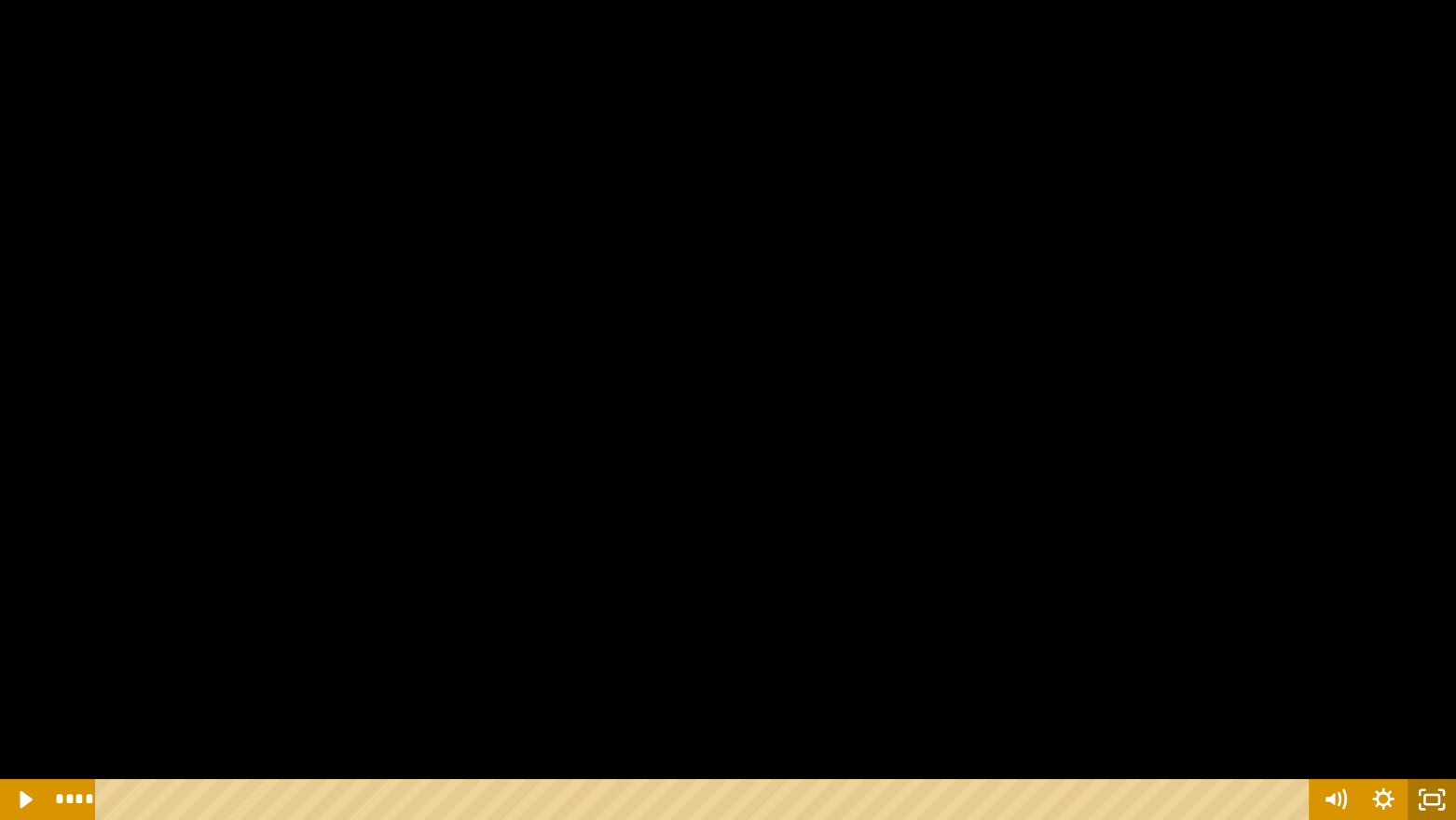 click 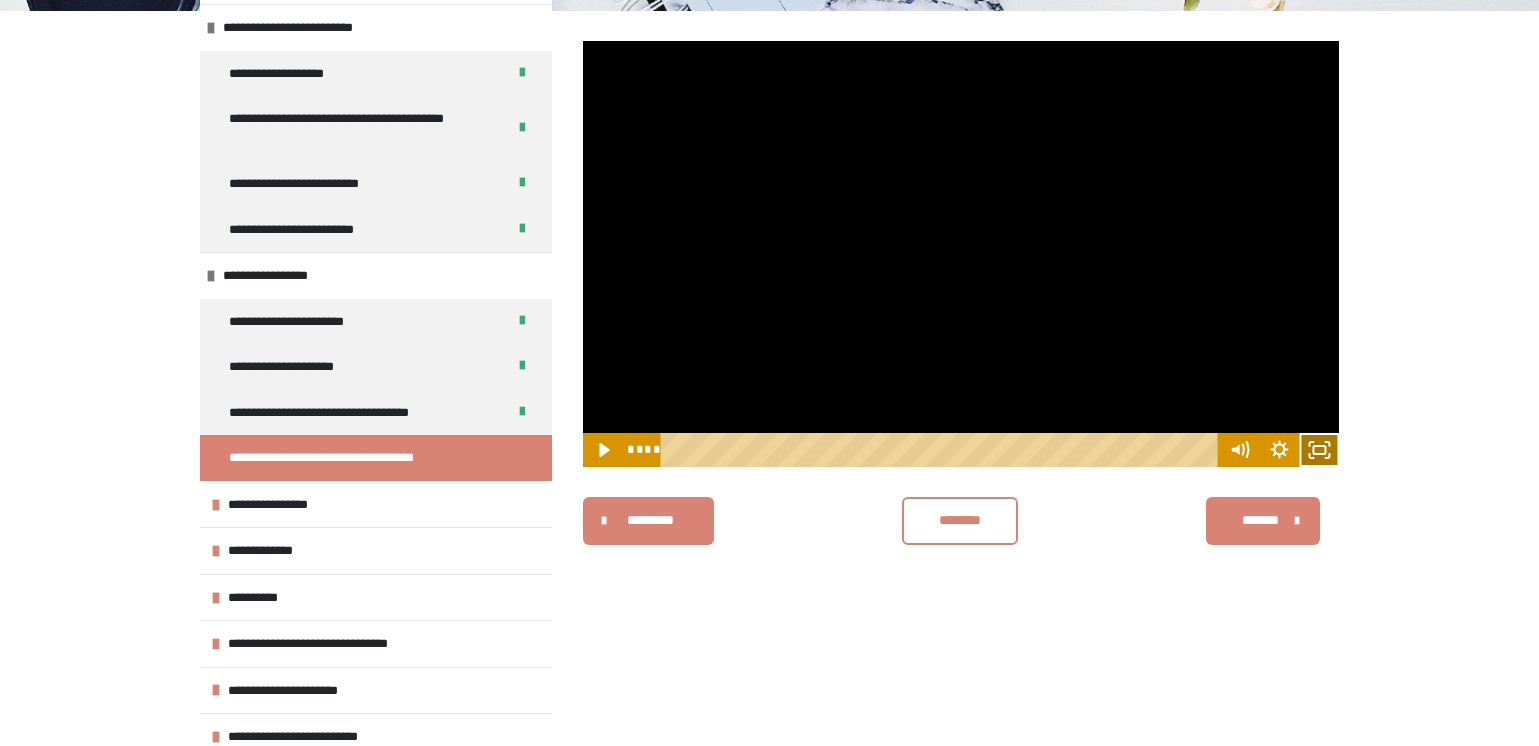 click 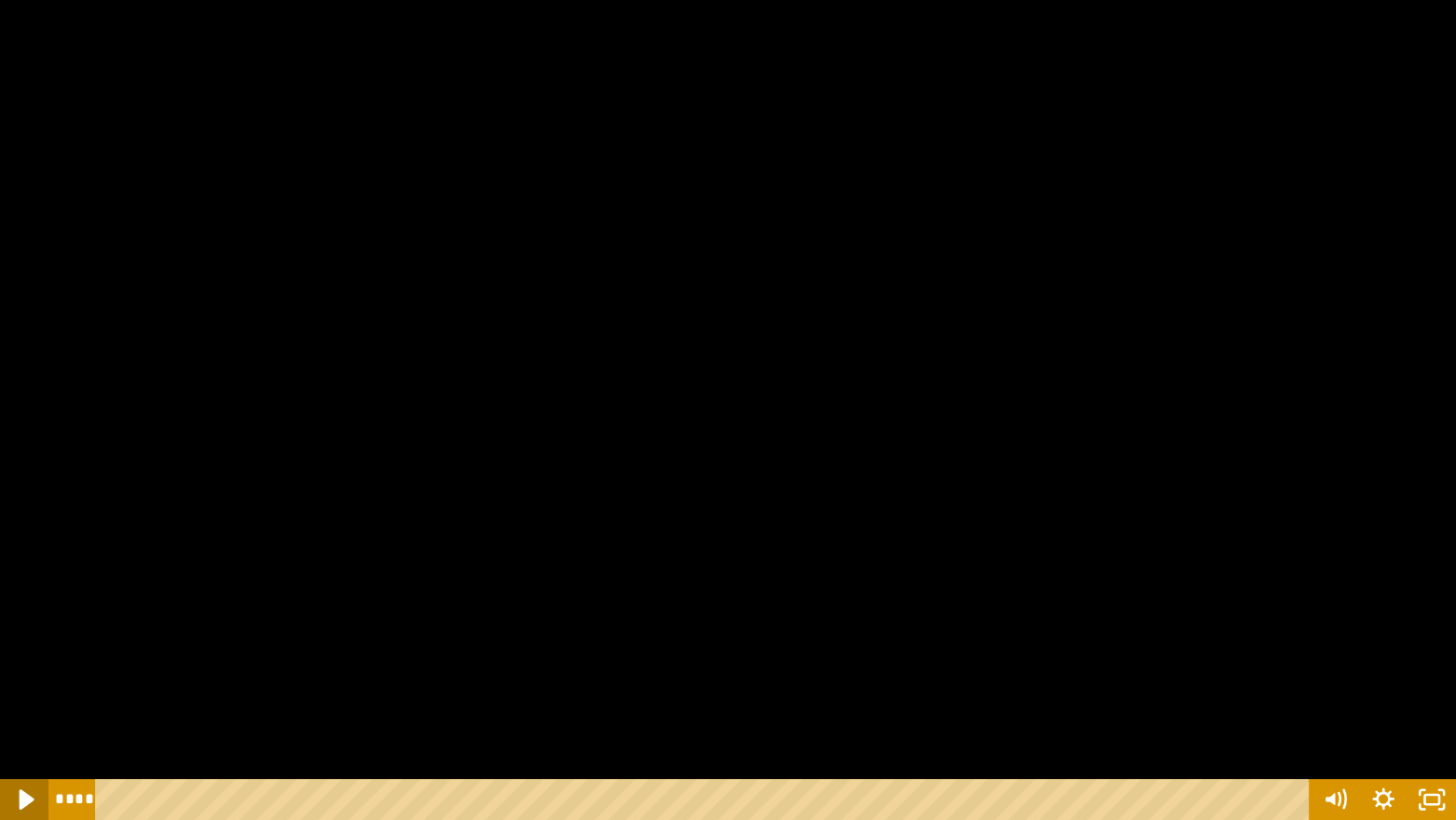 click 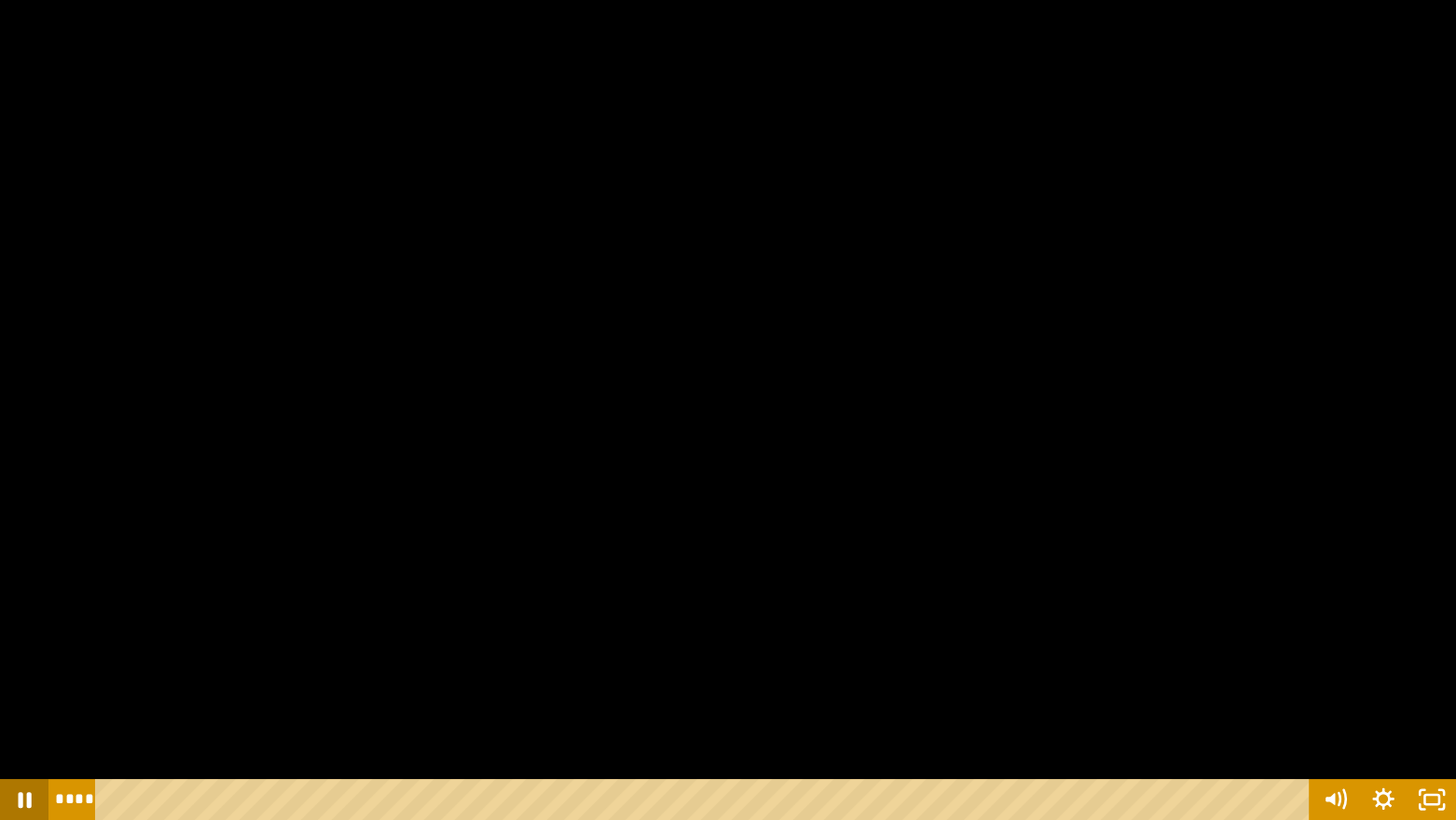 click 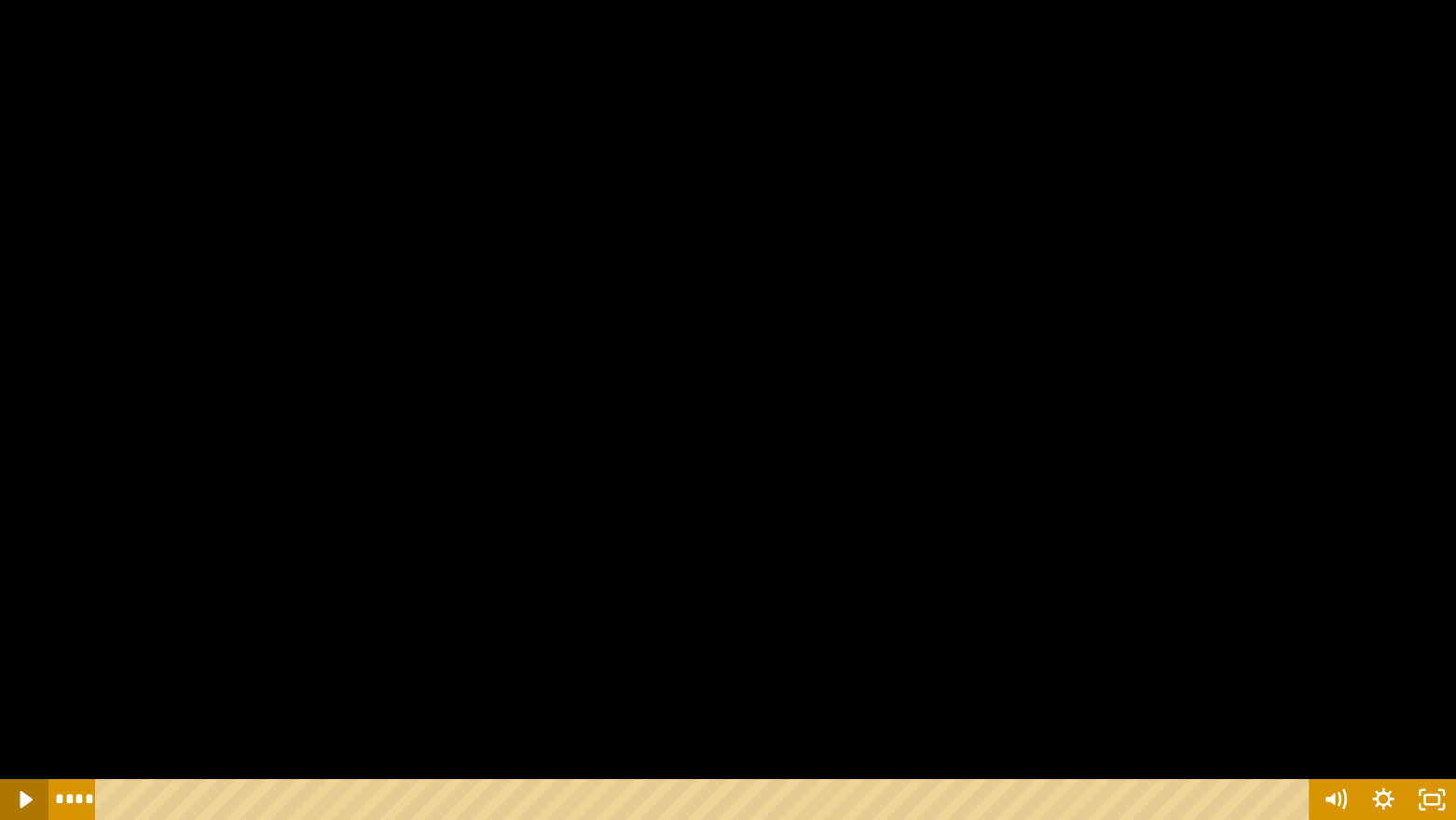 click 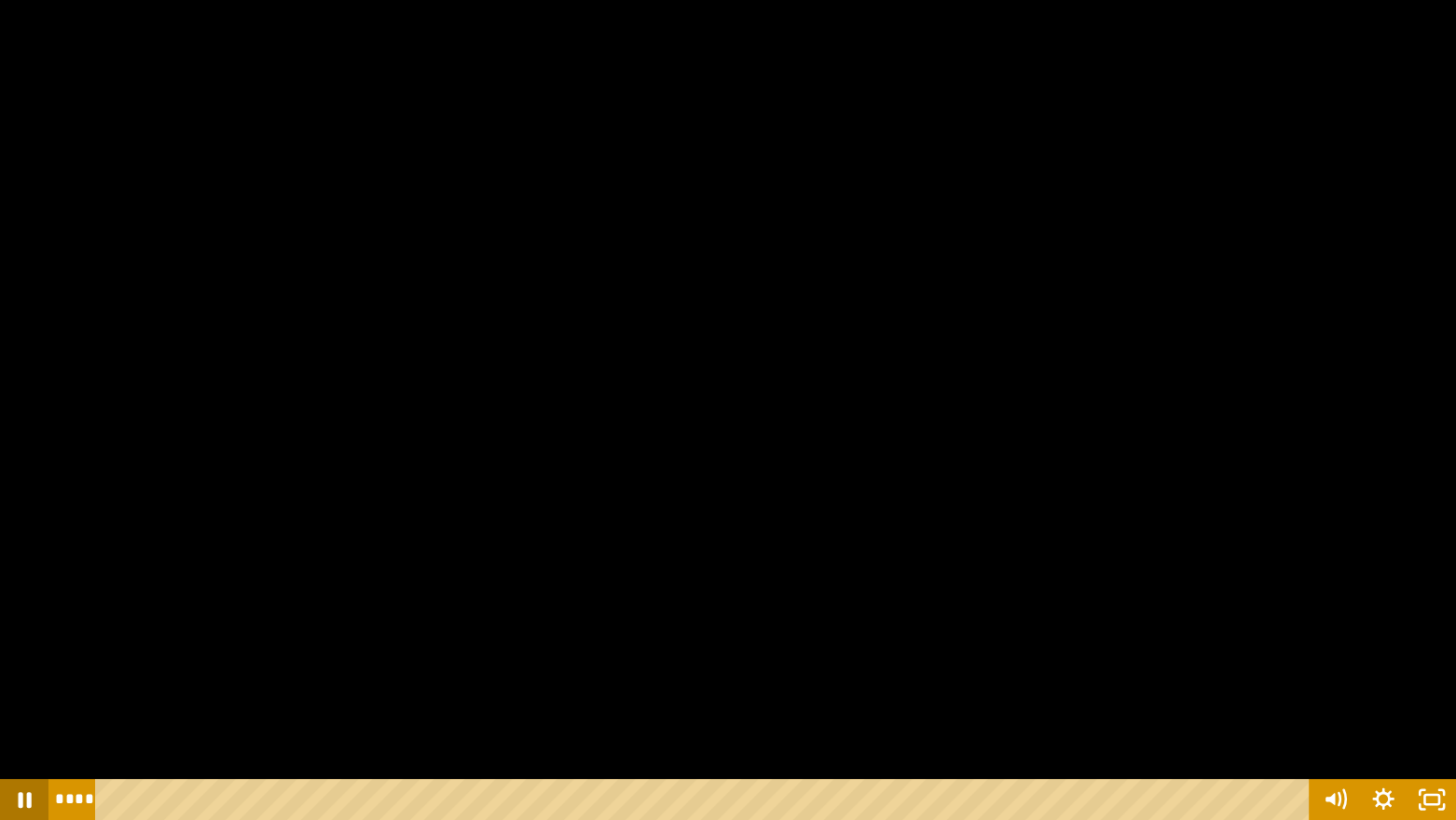 click 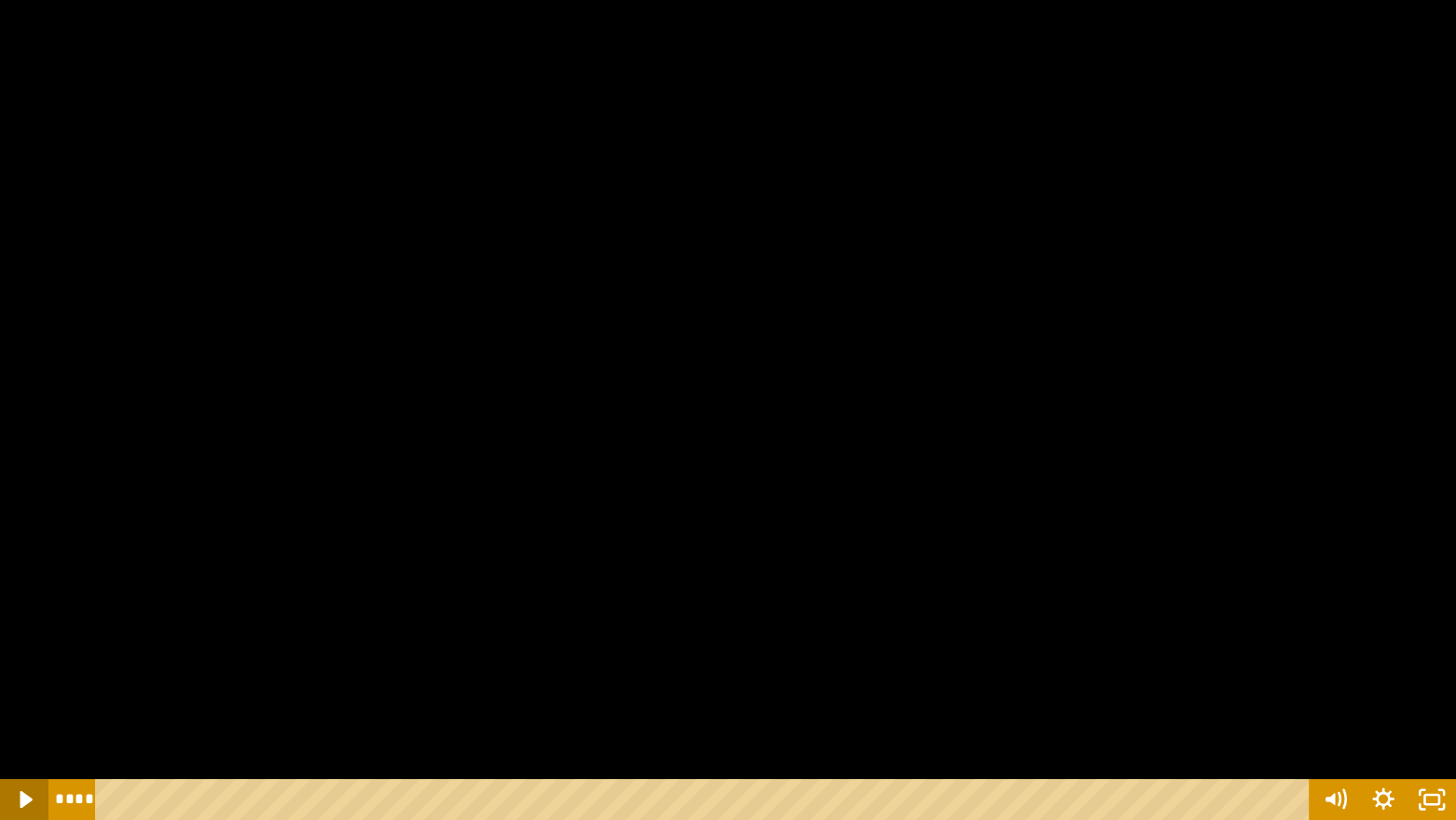 click 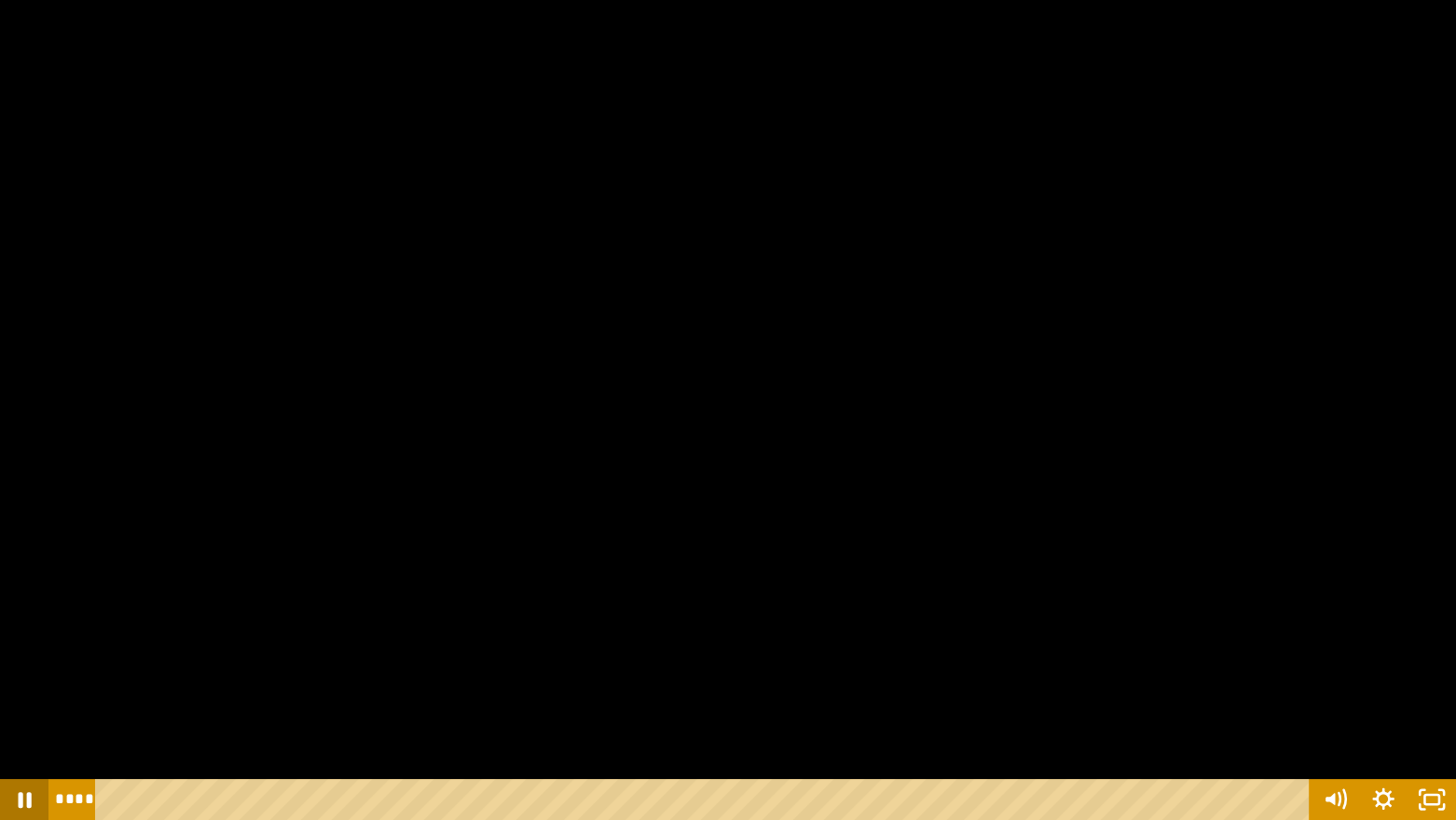 click 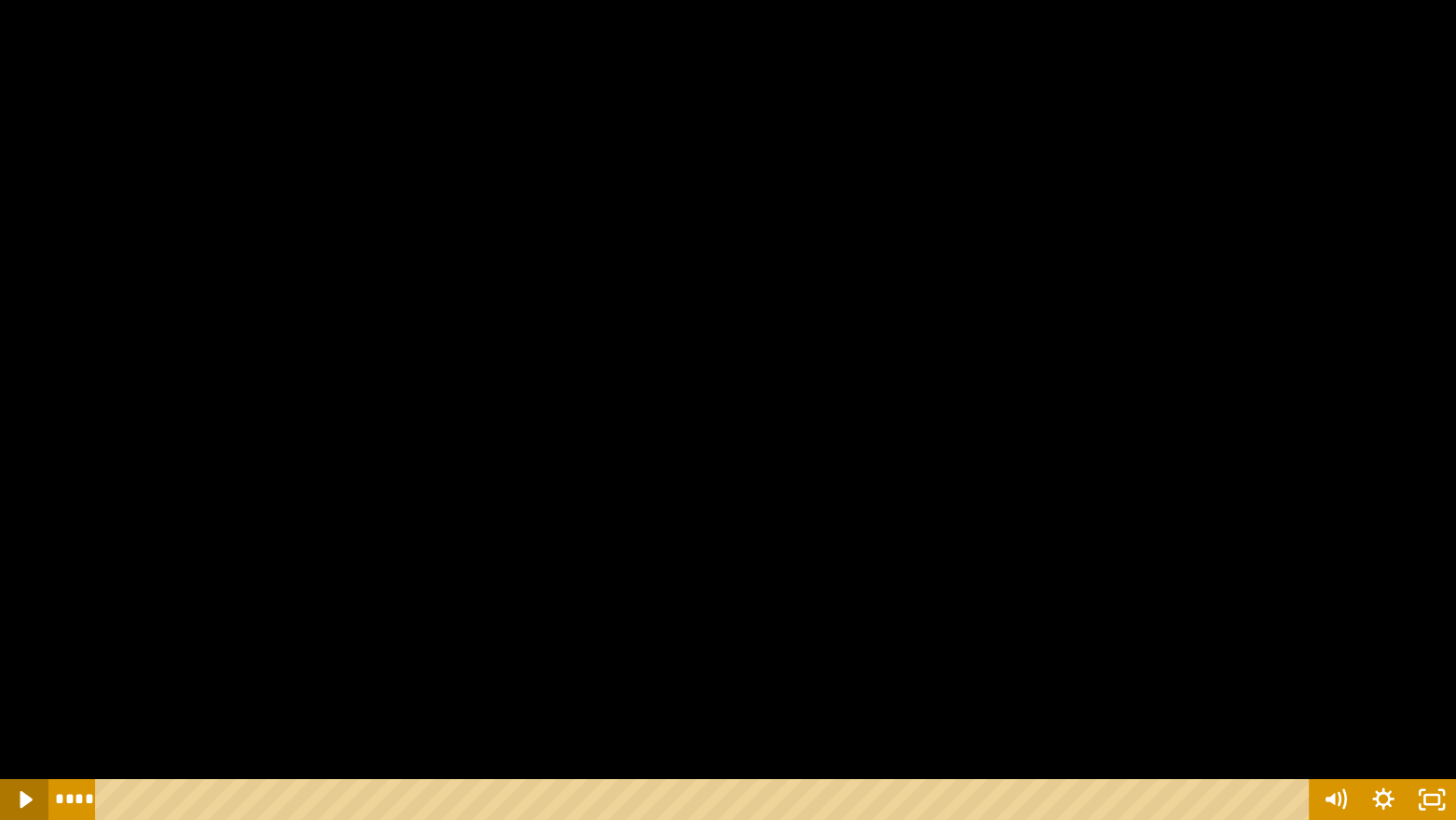 click 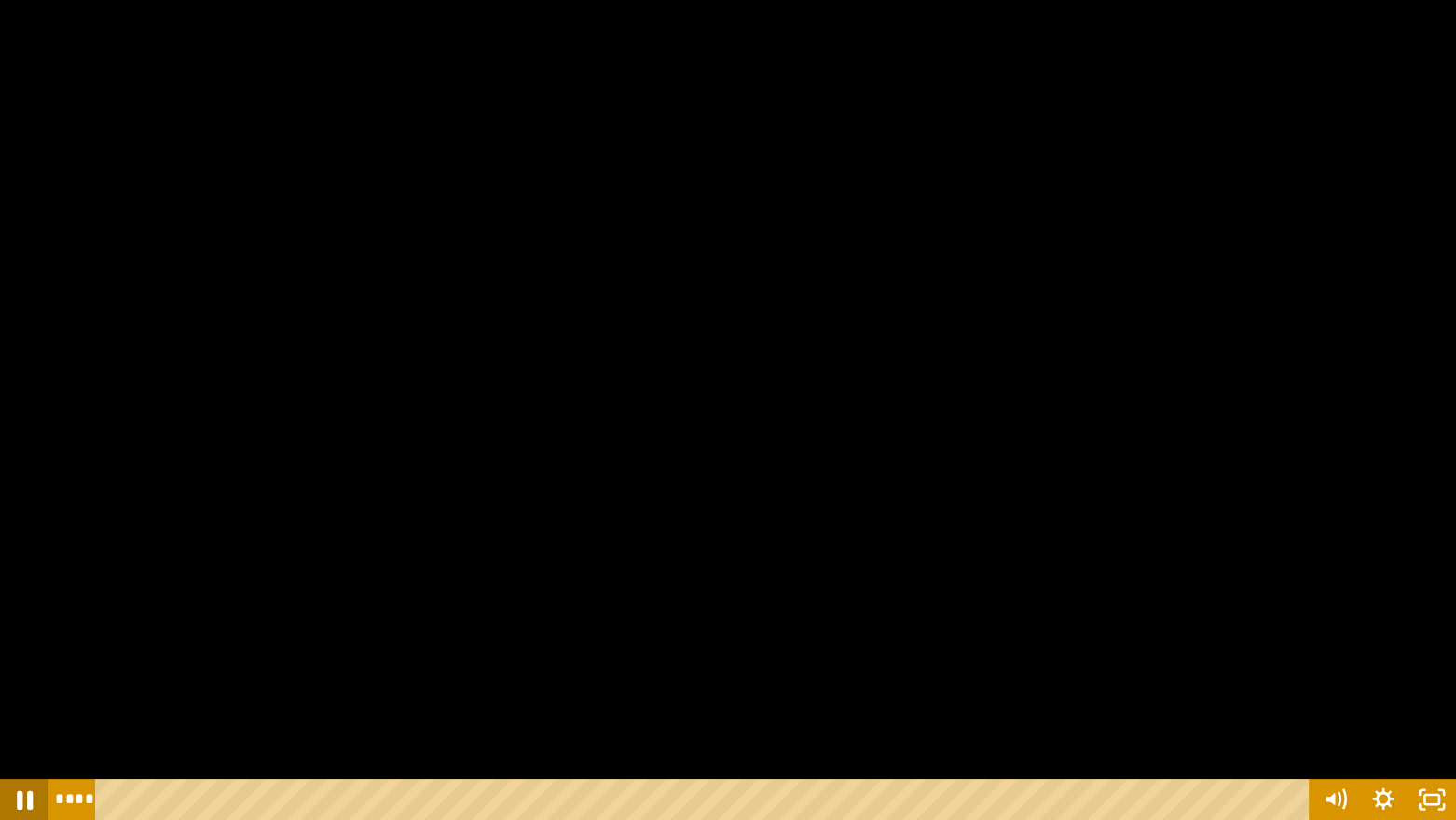 click 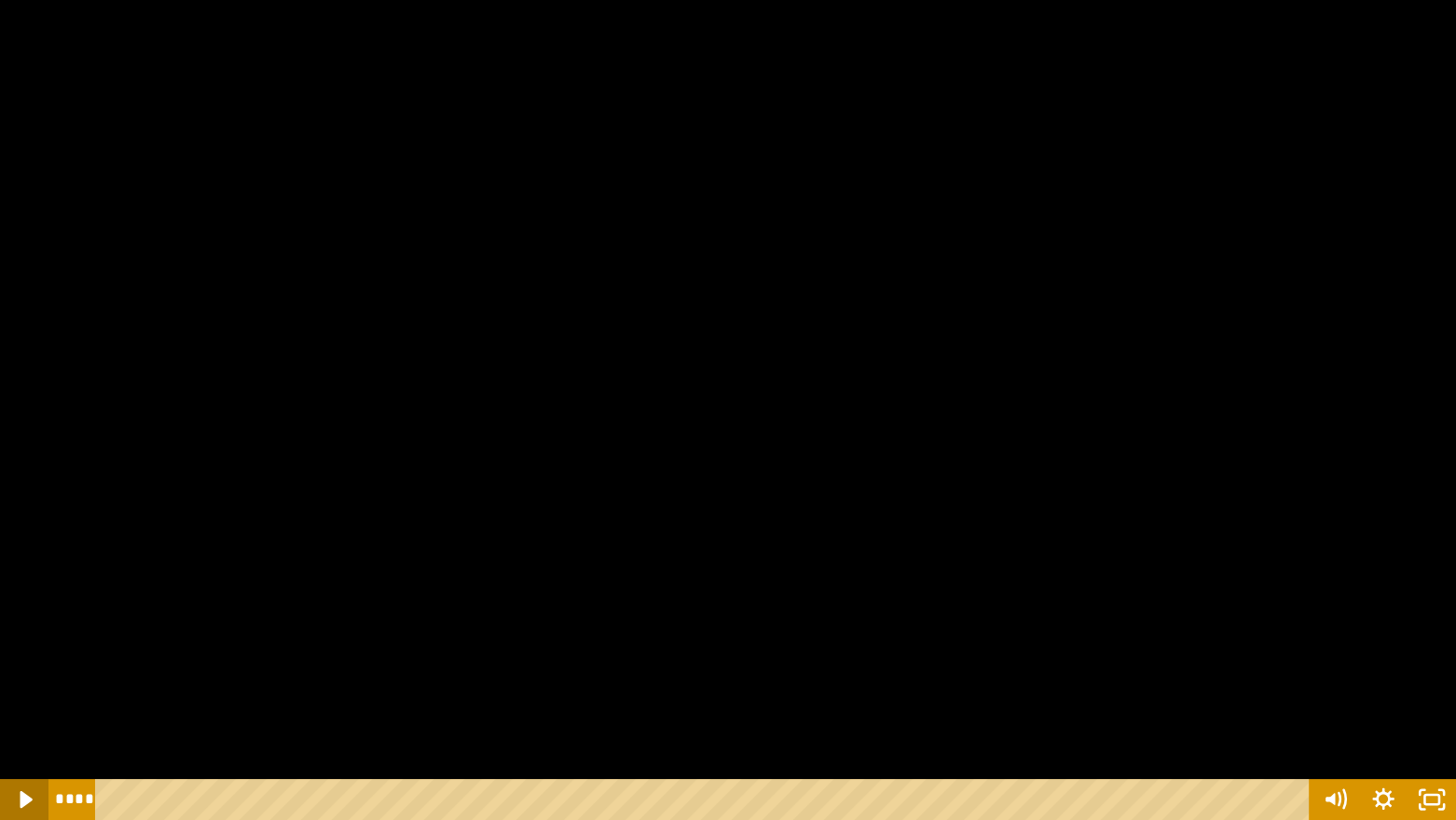 click 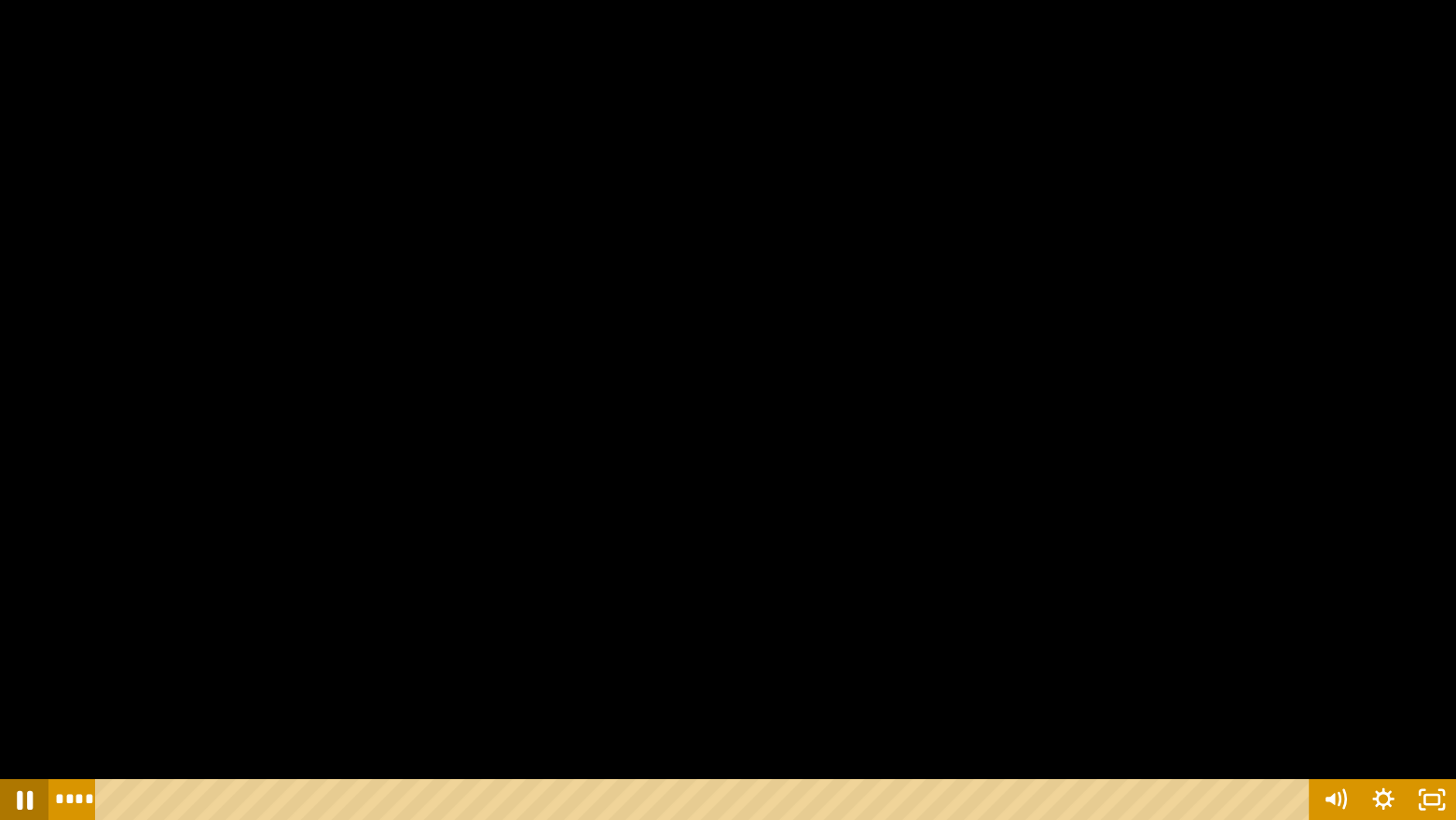 click 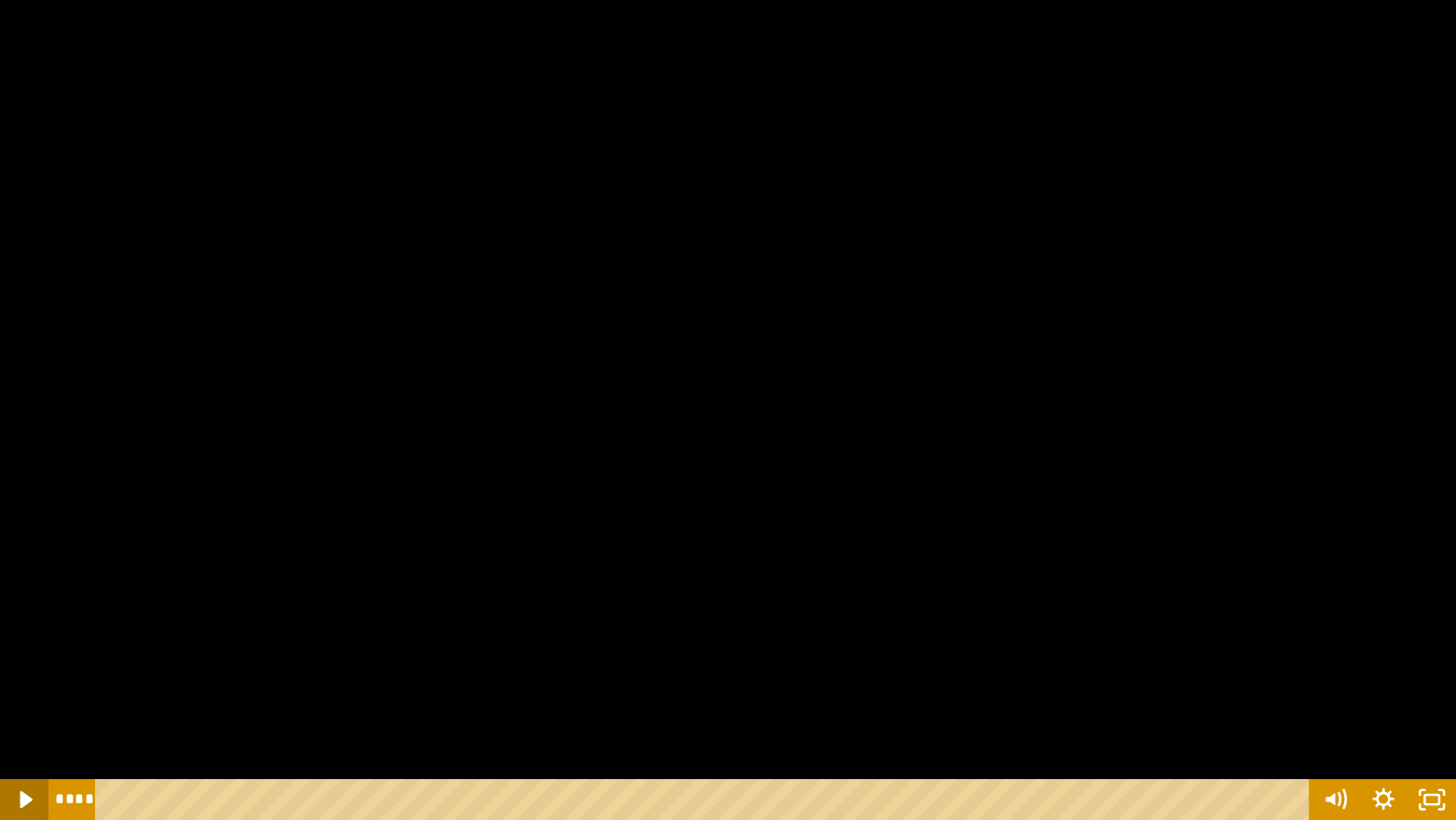 click 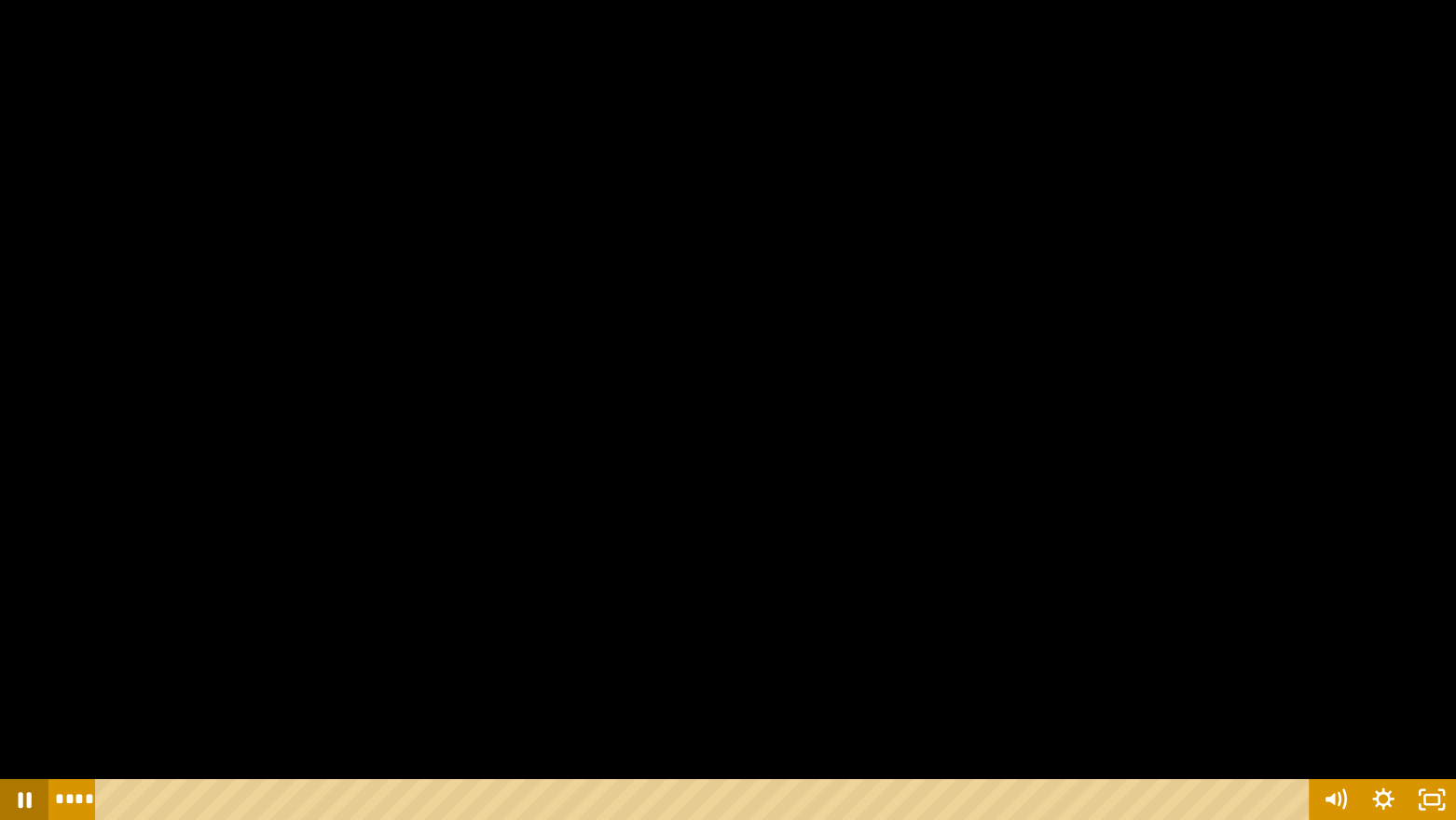 click 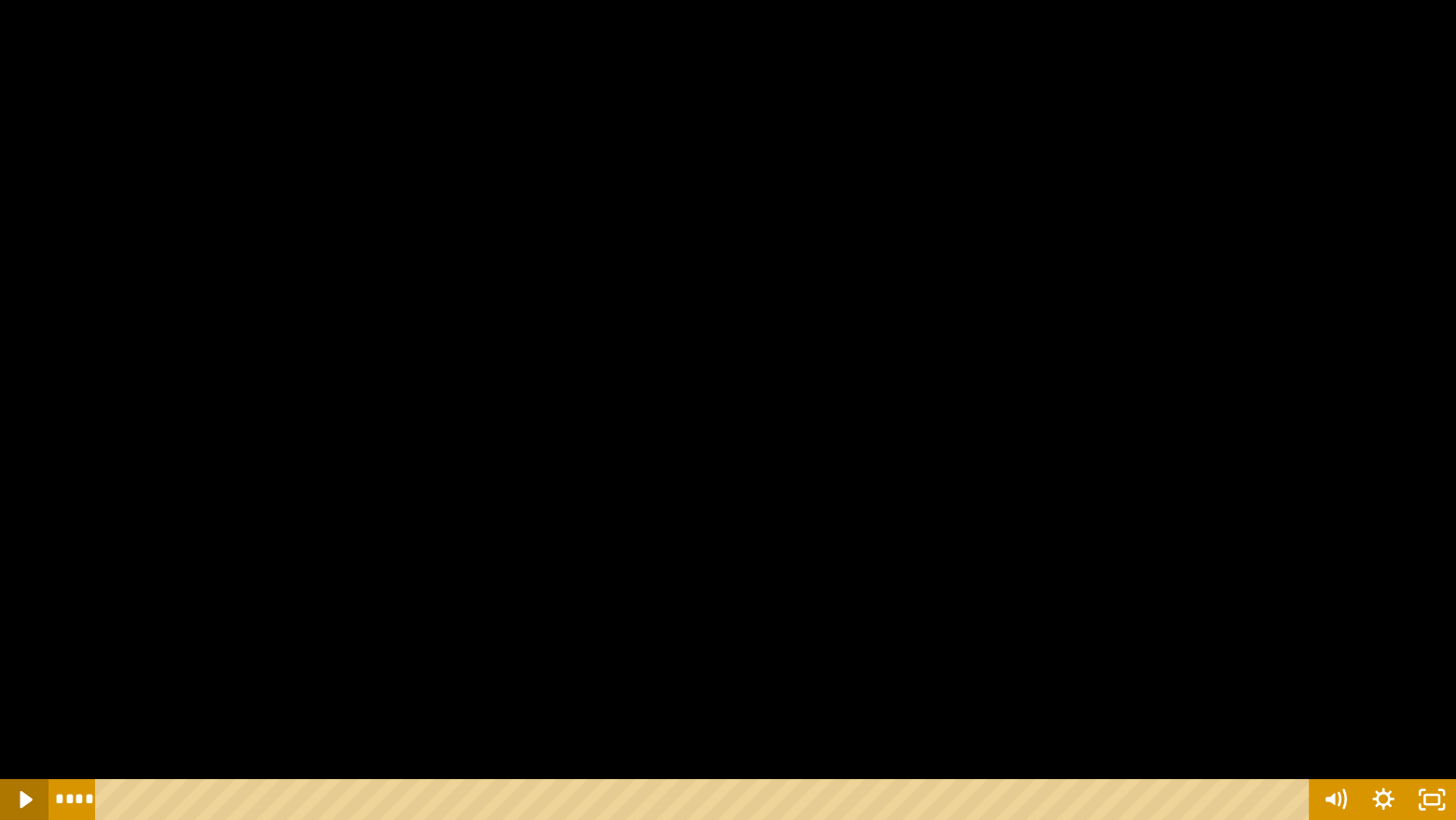 click 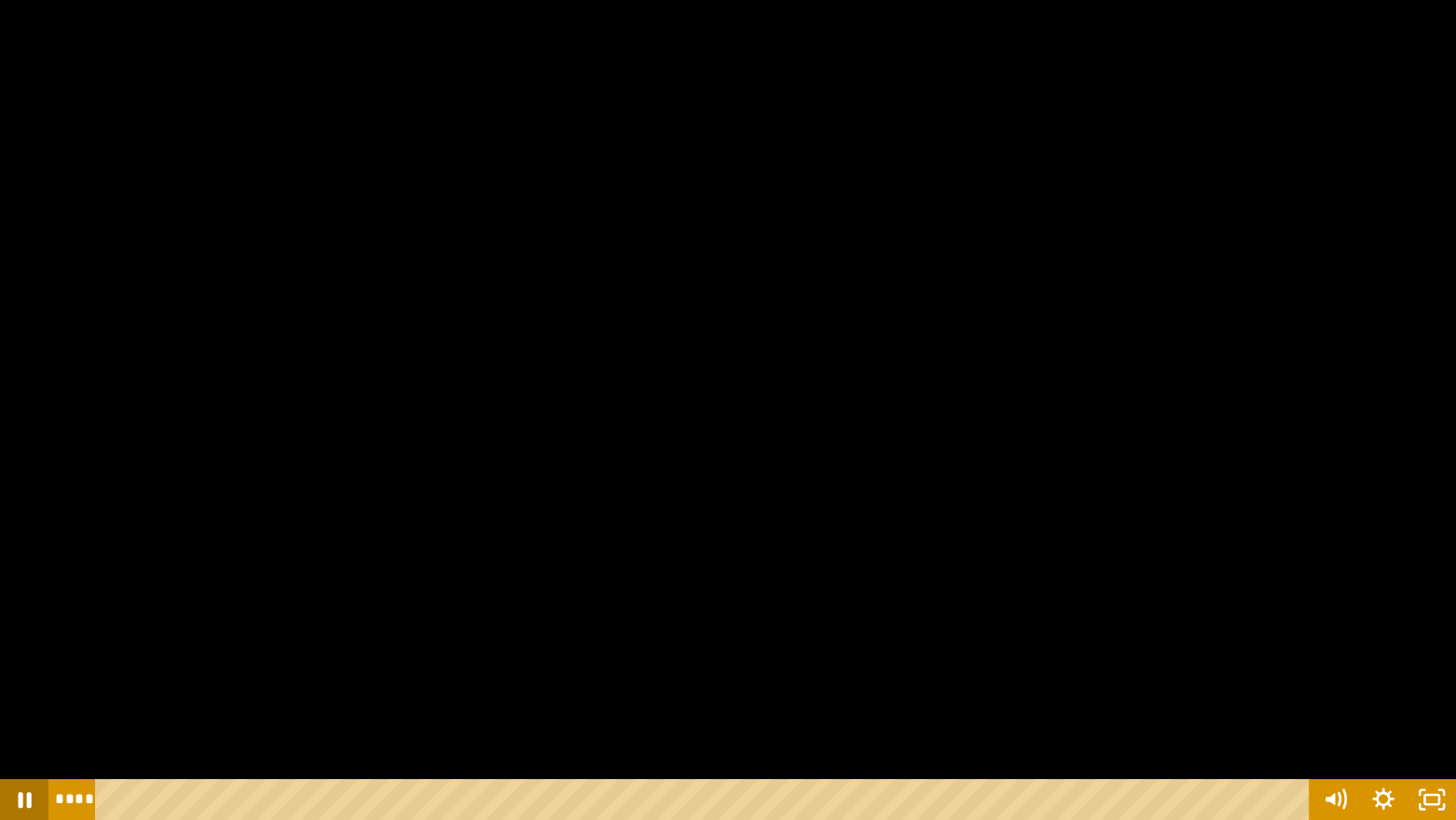 click 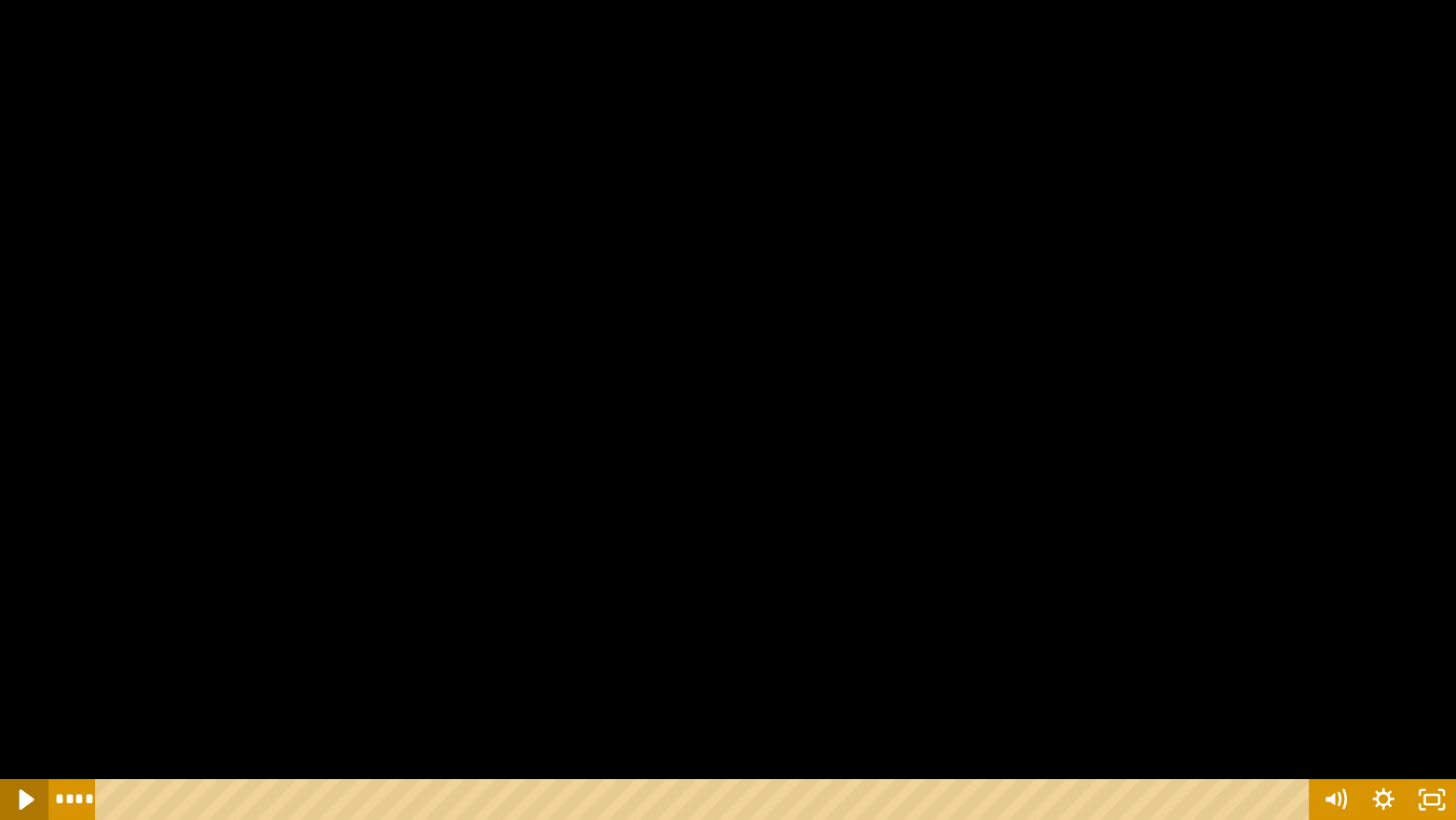 click 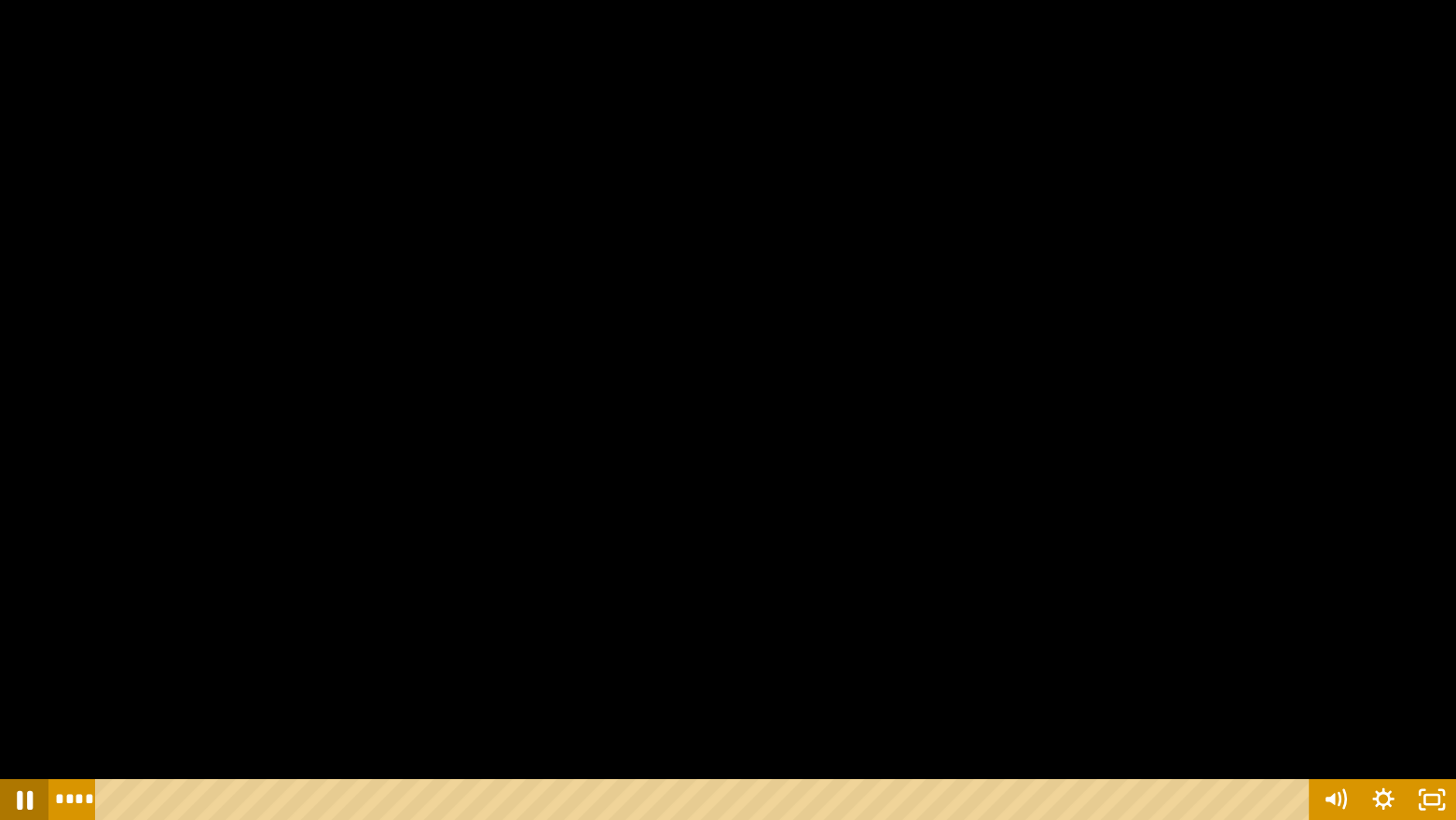 click 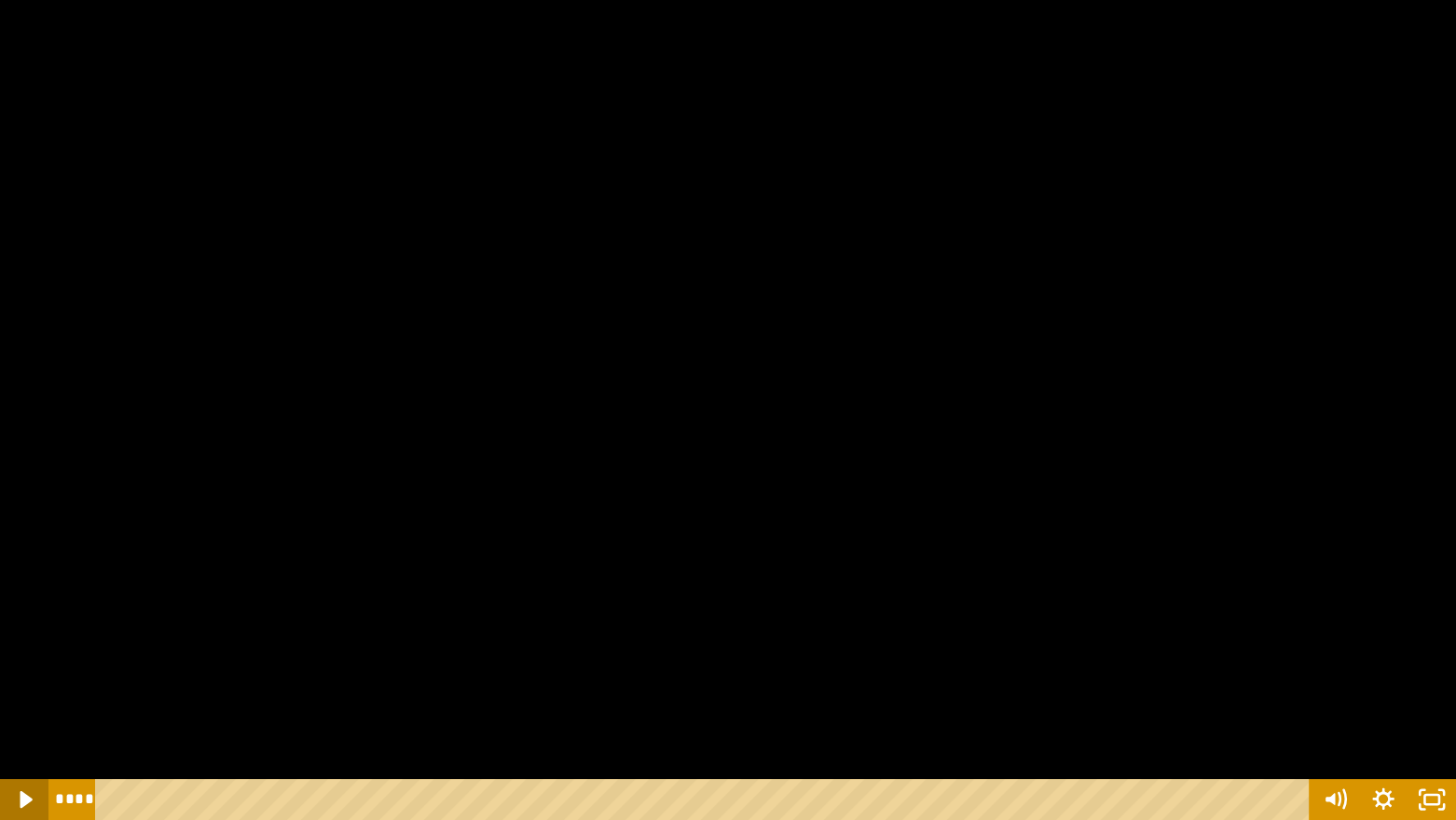 click 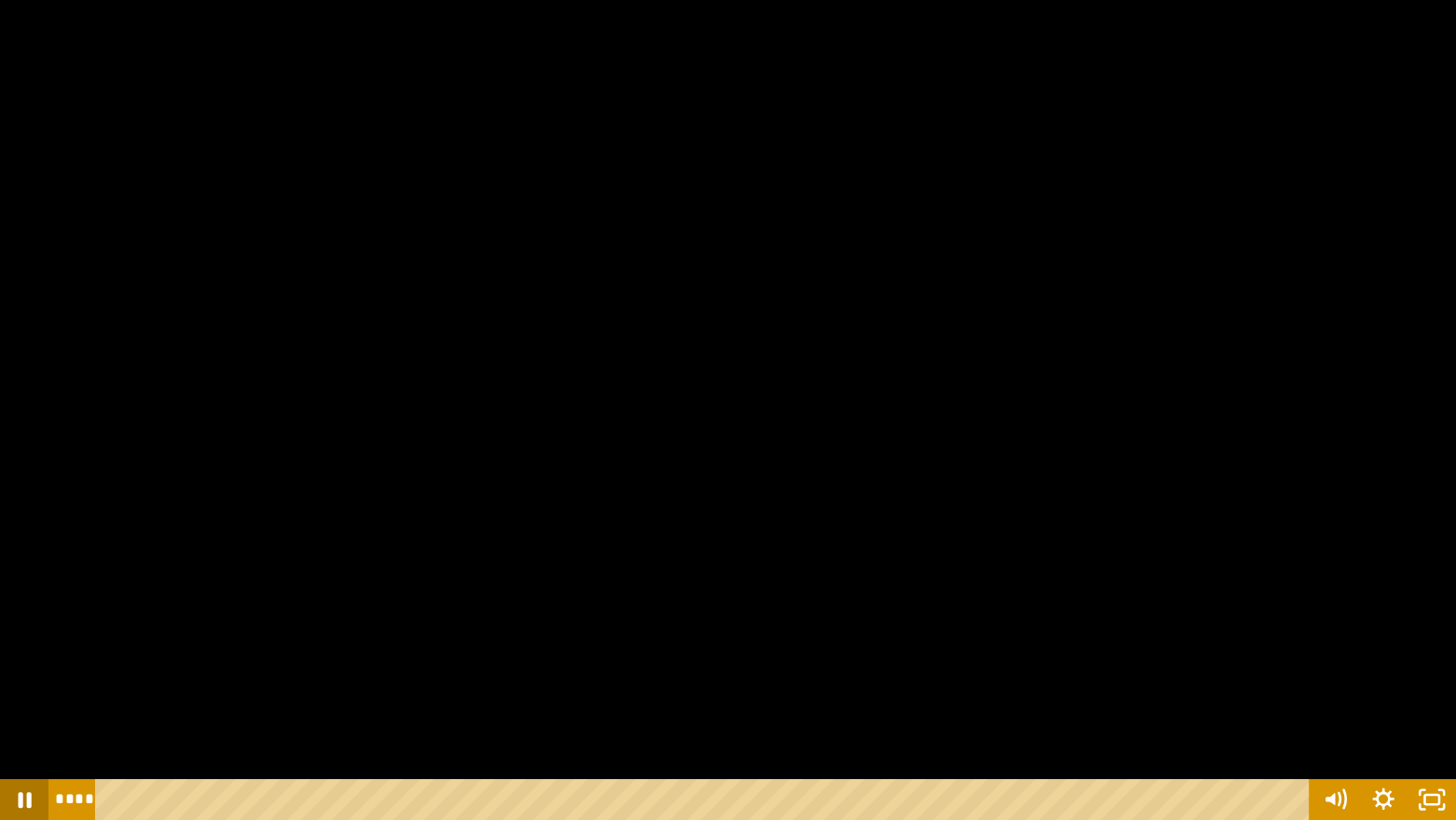 click 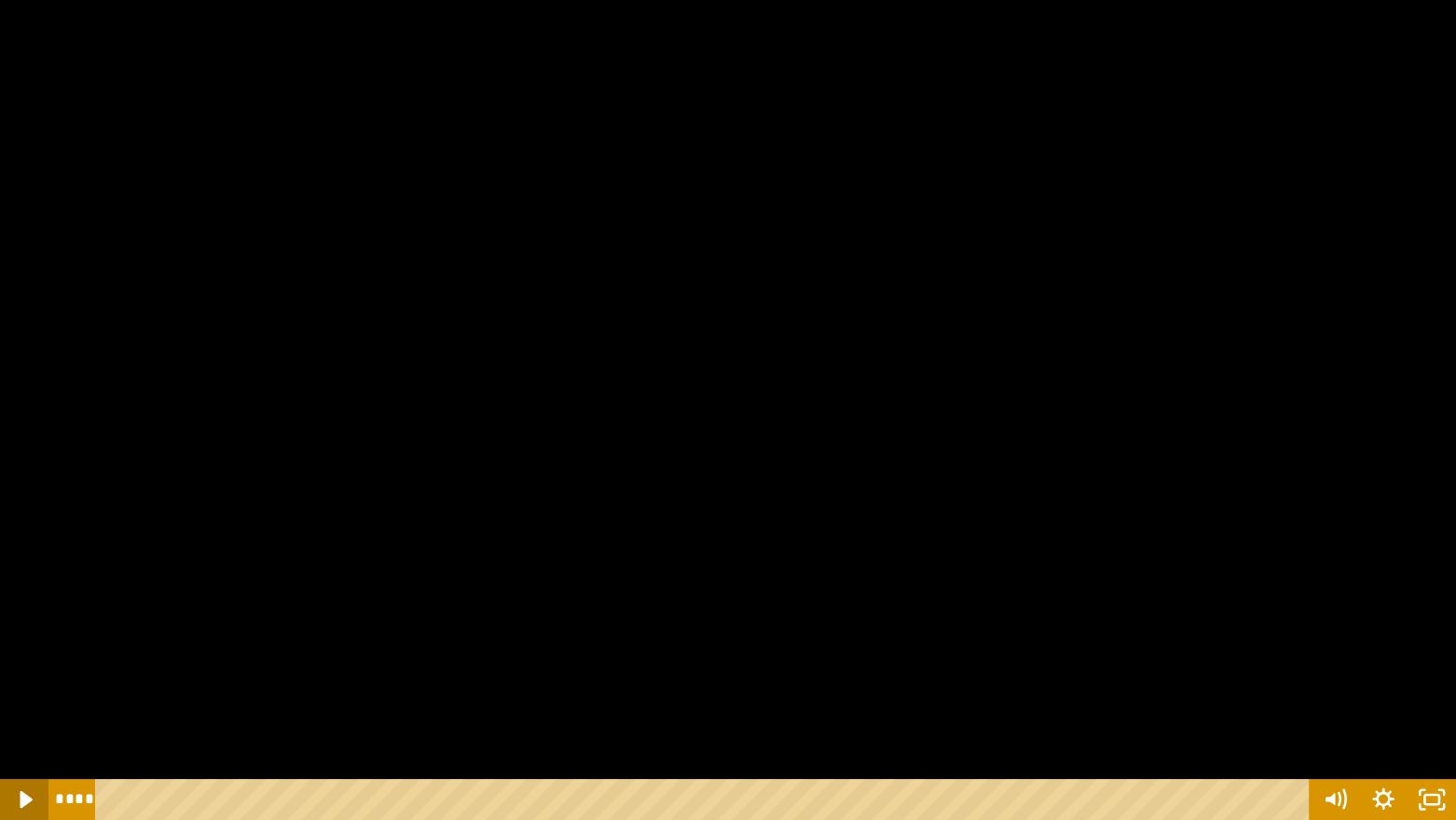 click 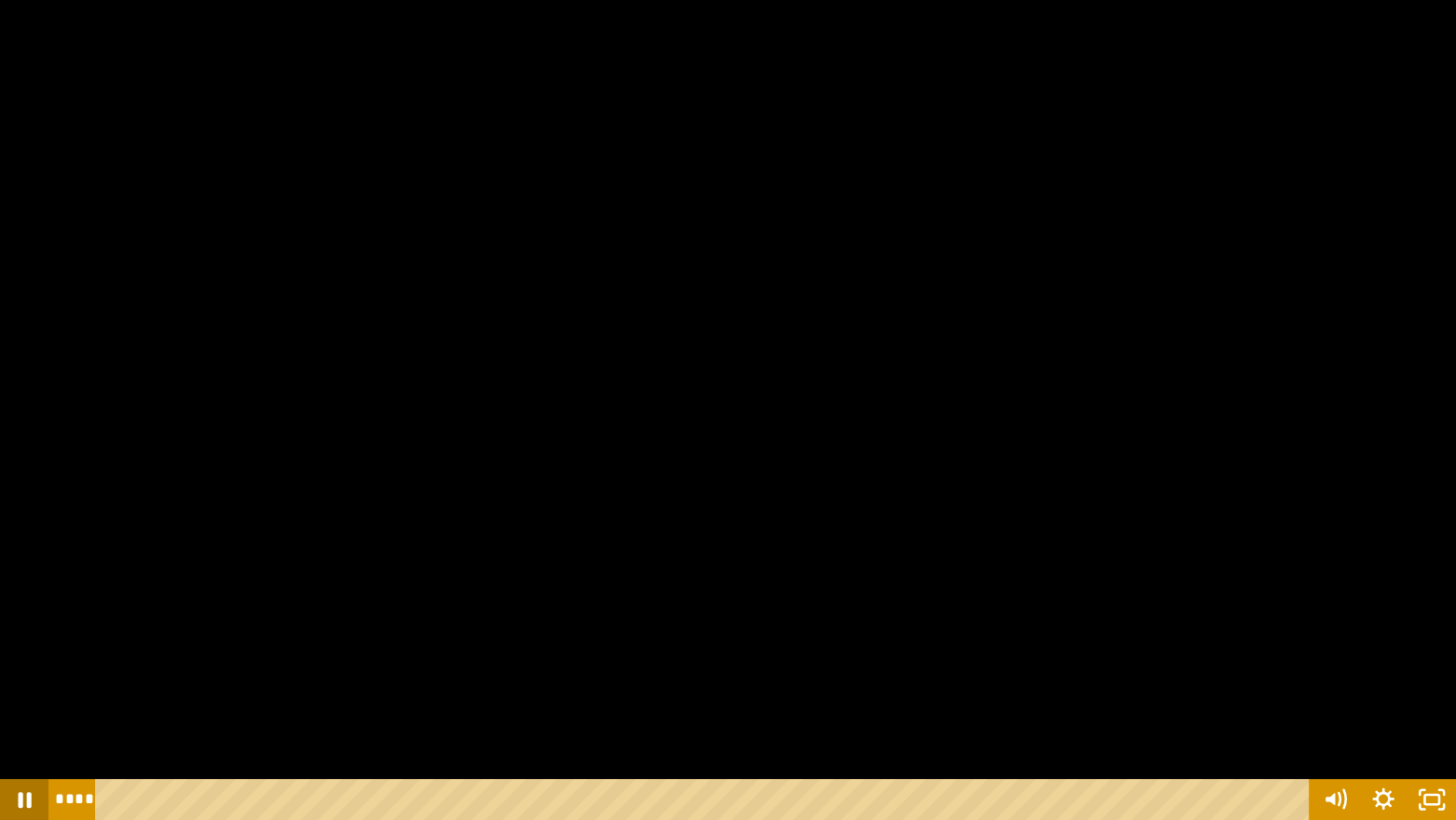 click 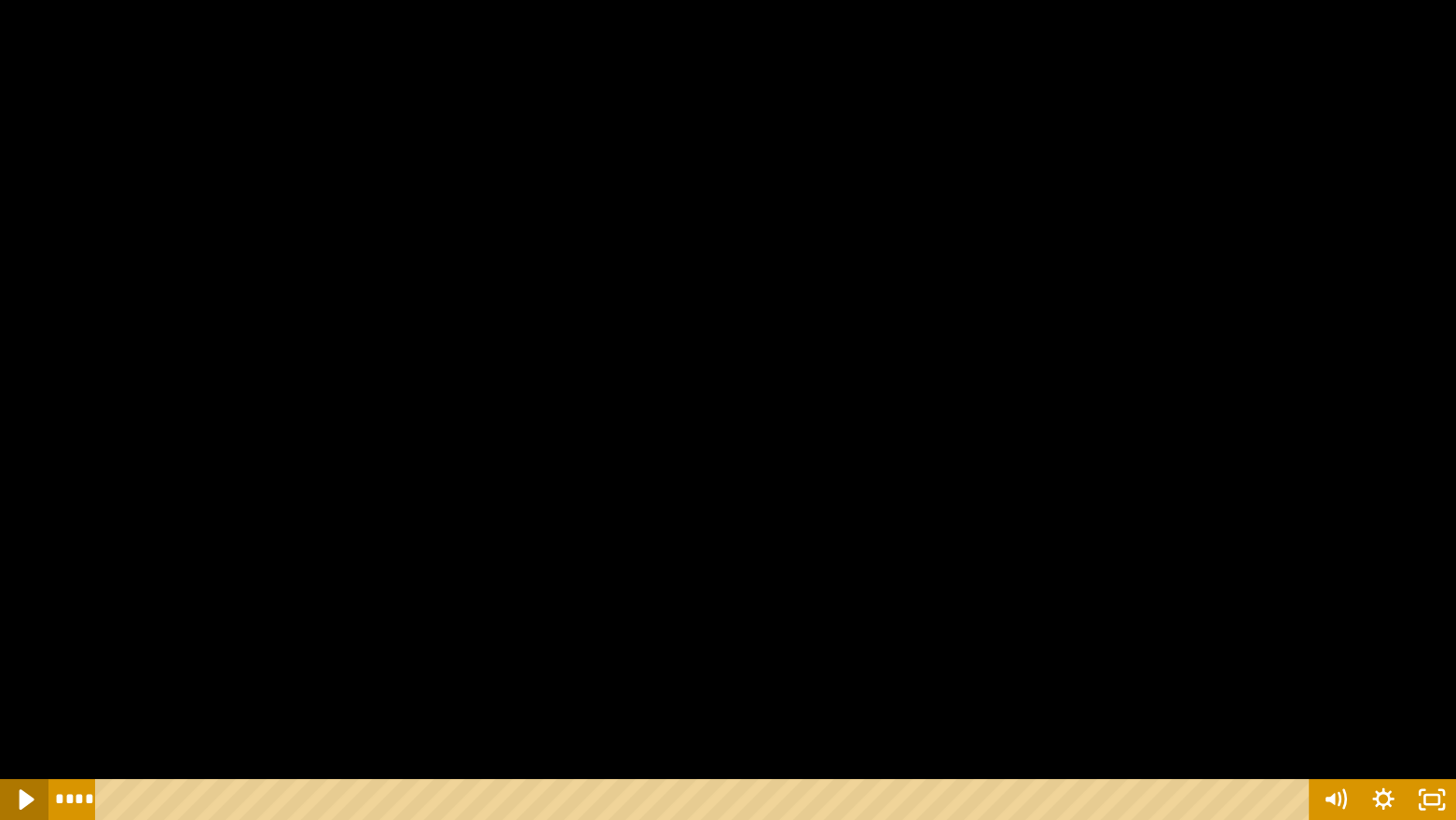 click 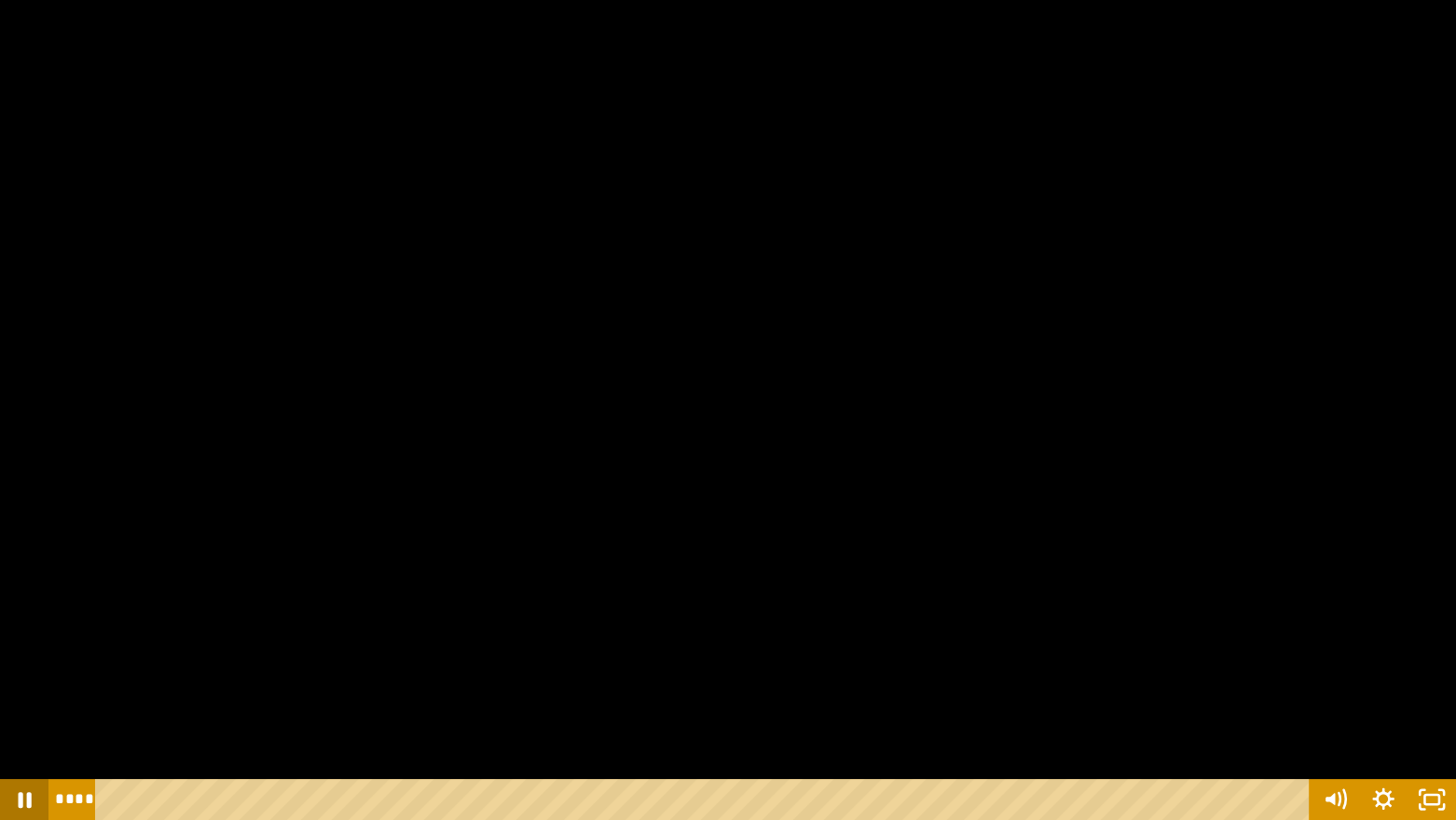 click 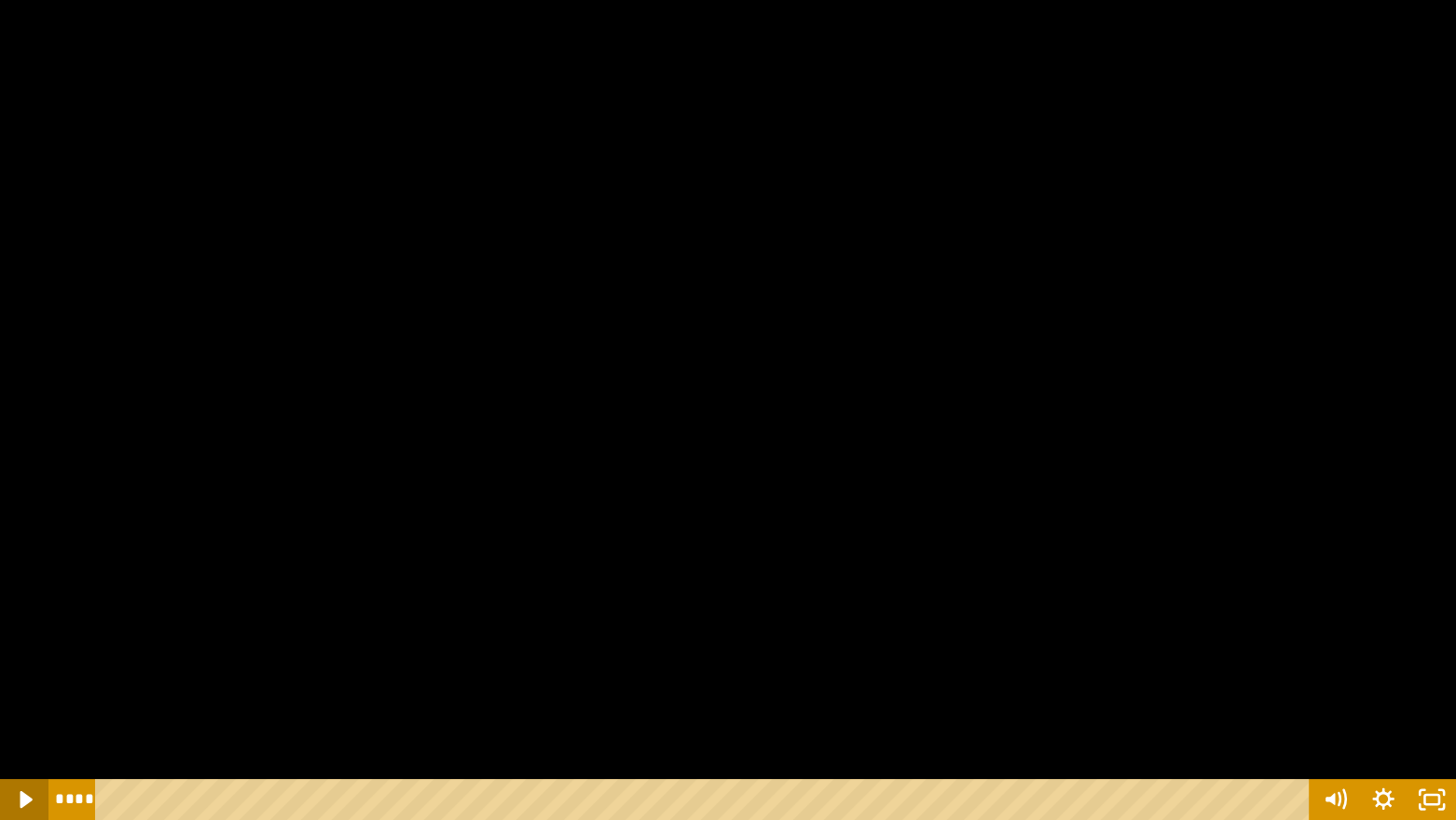 click 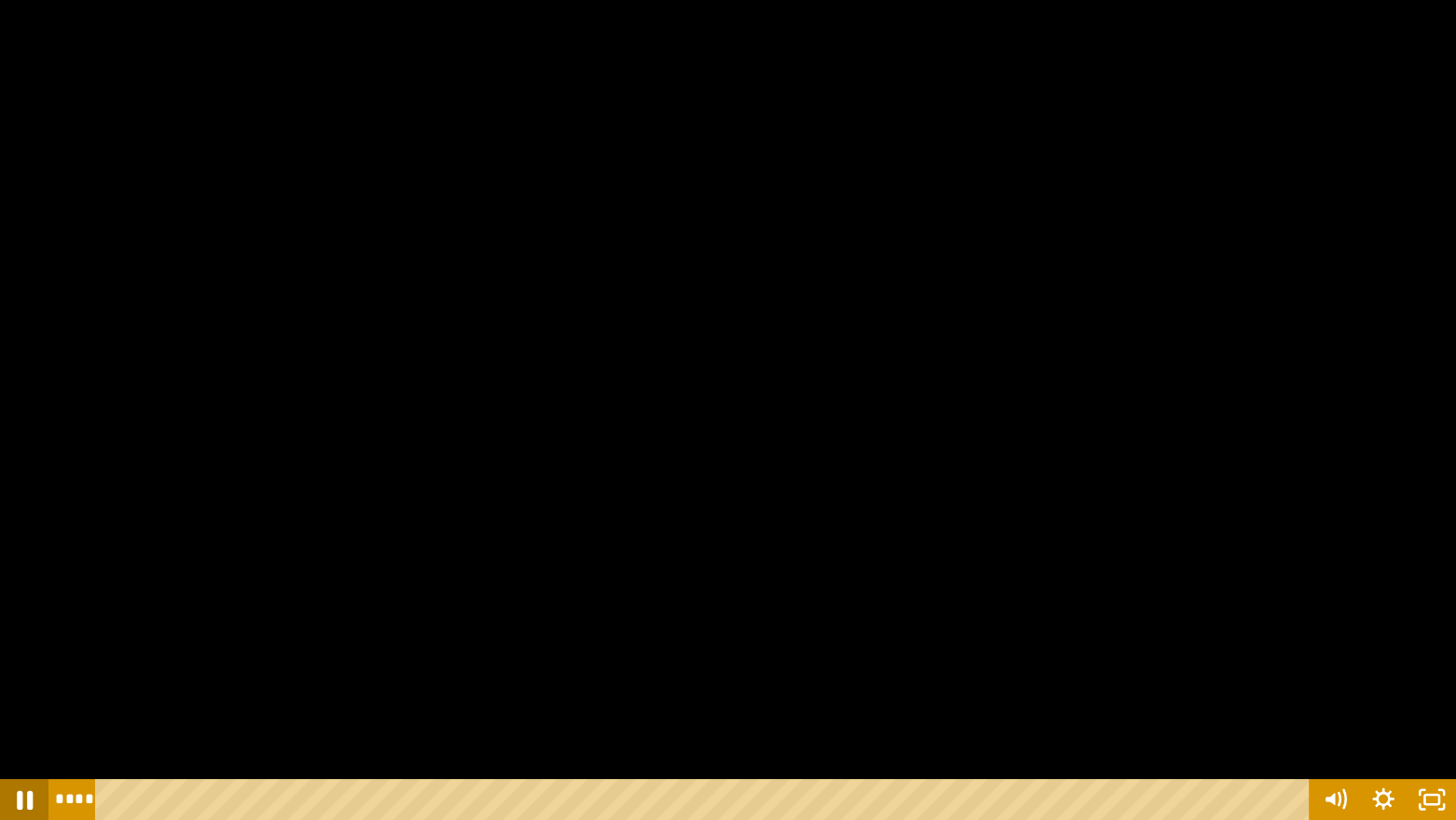 click 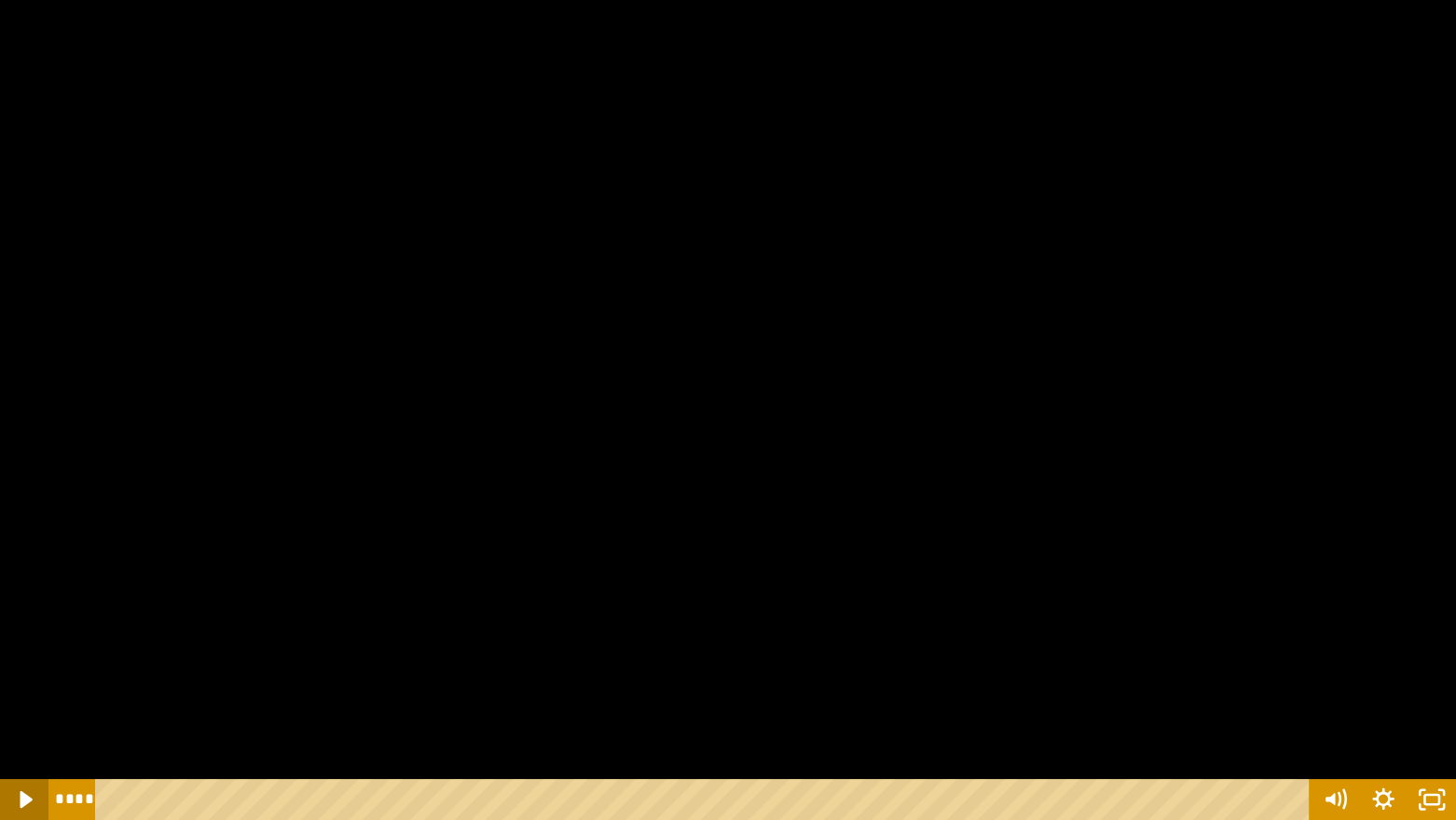 click 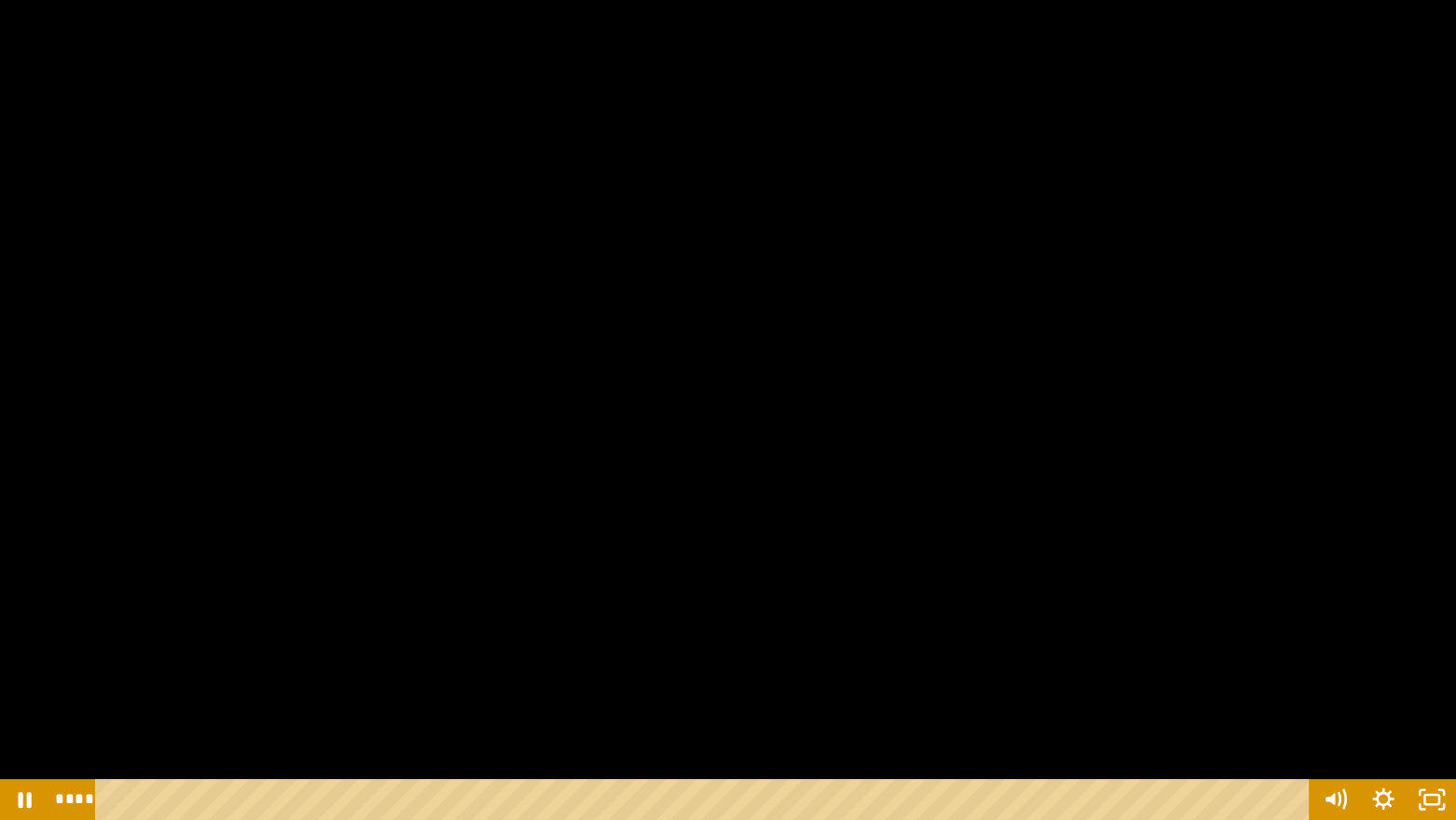 click on "**** *****" at bounding box center [680, 800] 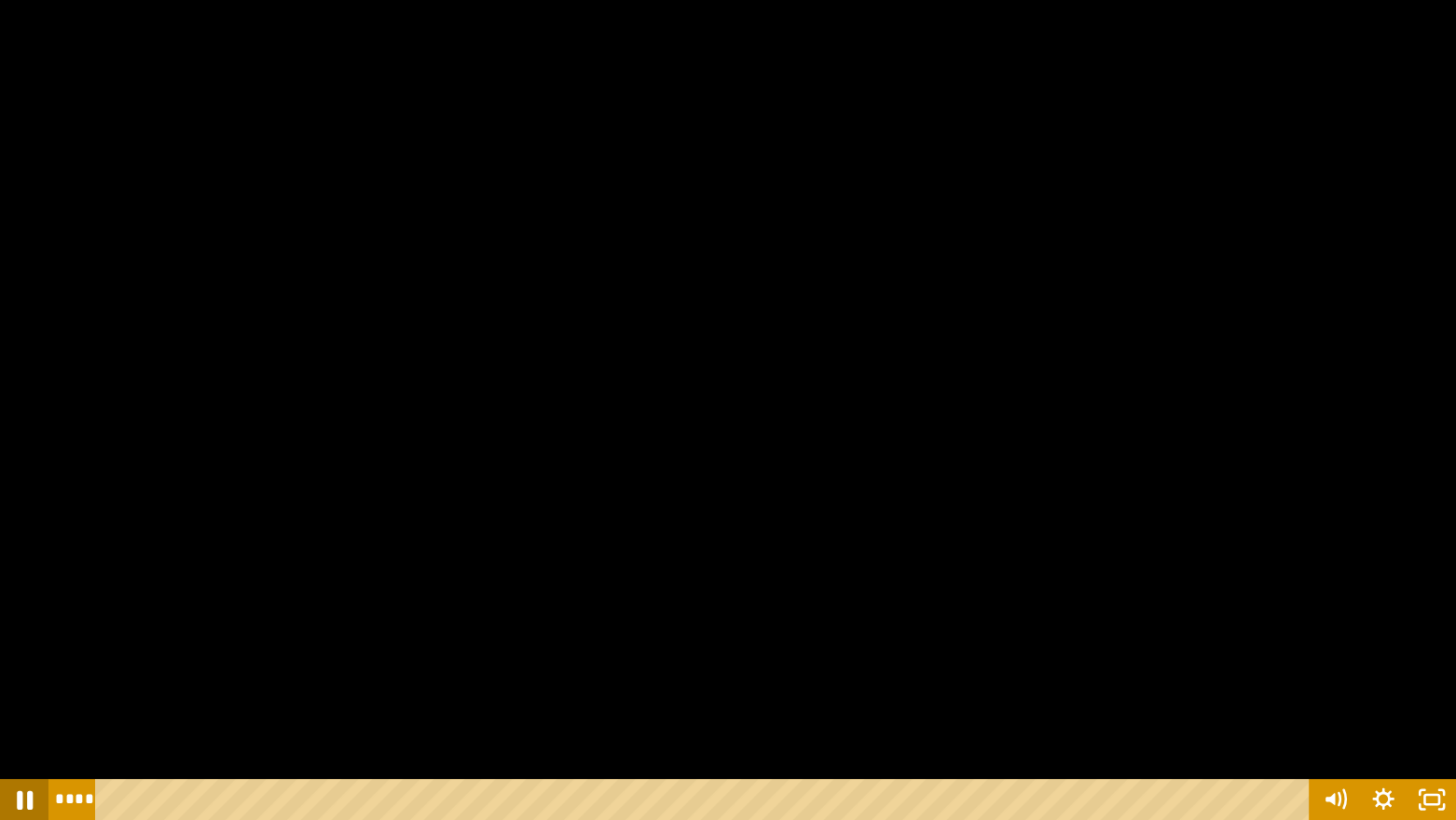 click 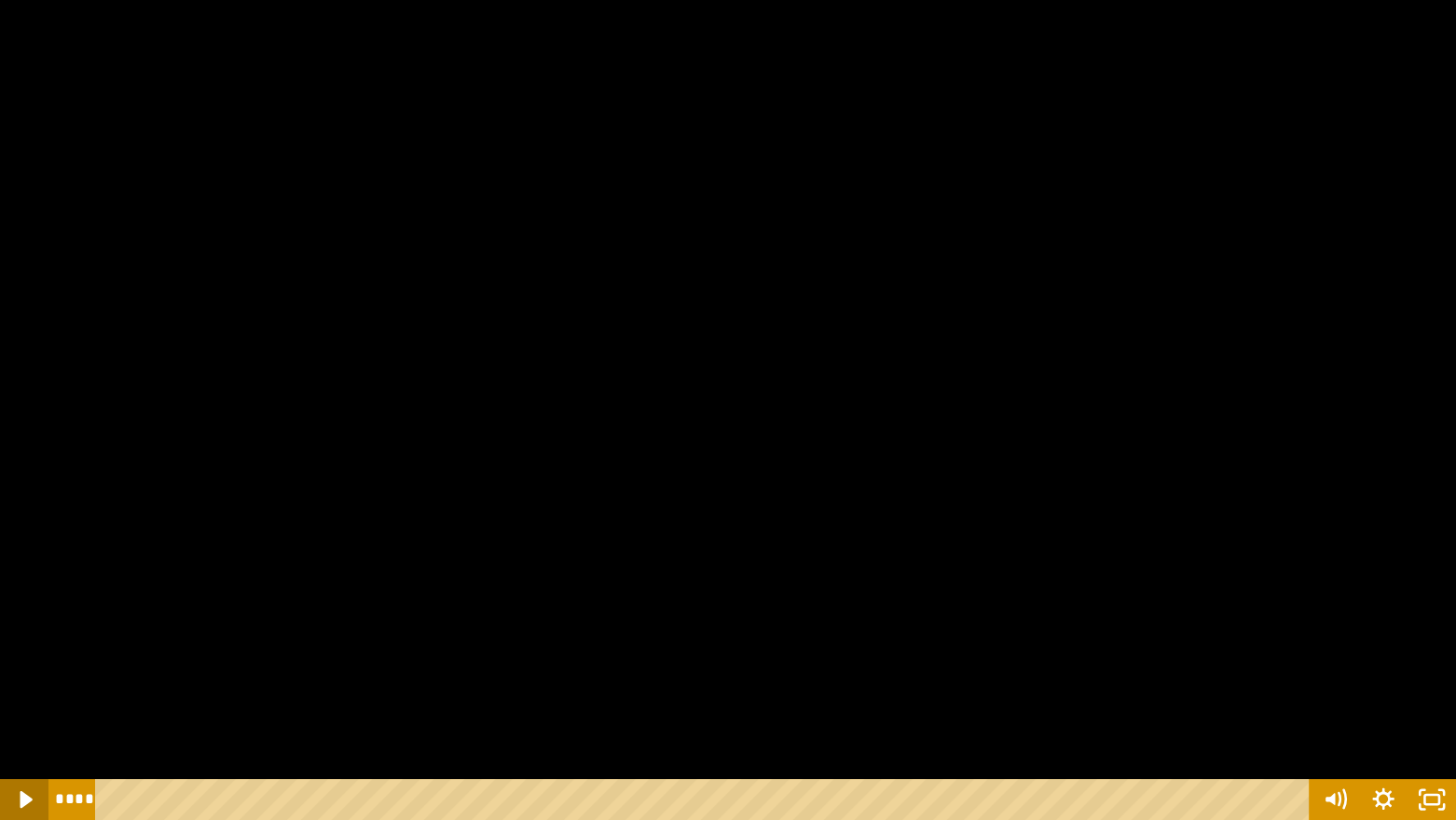 click 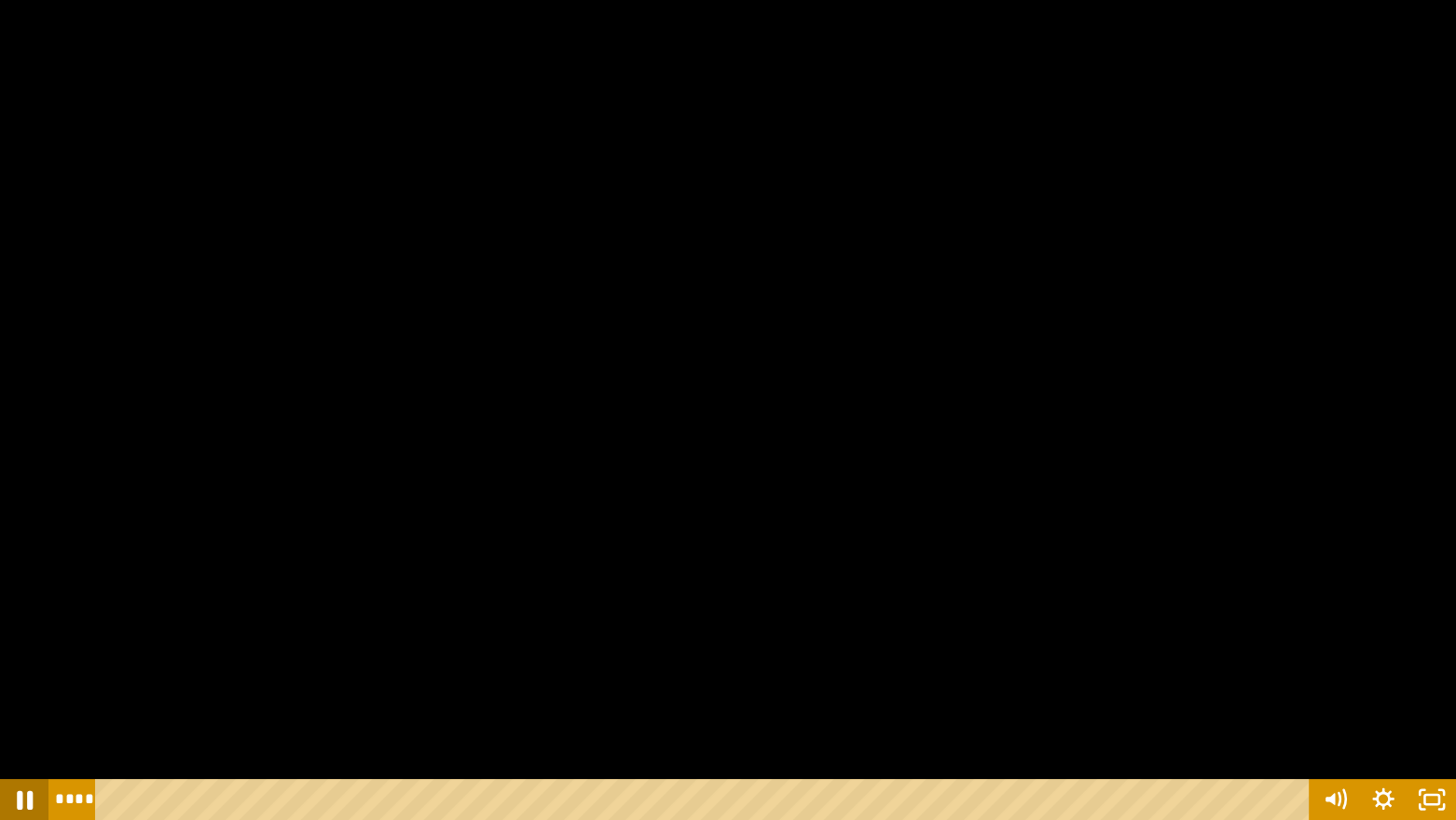 click 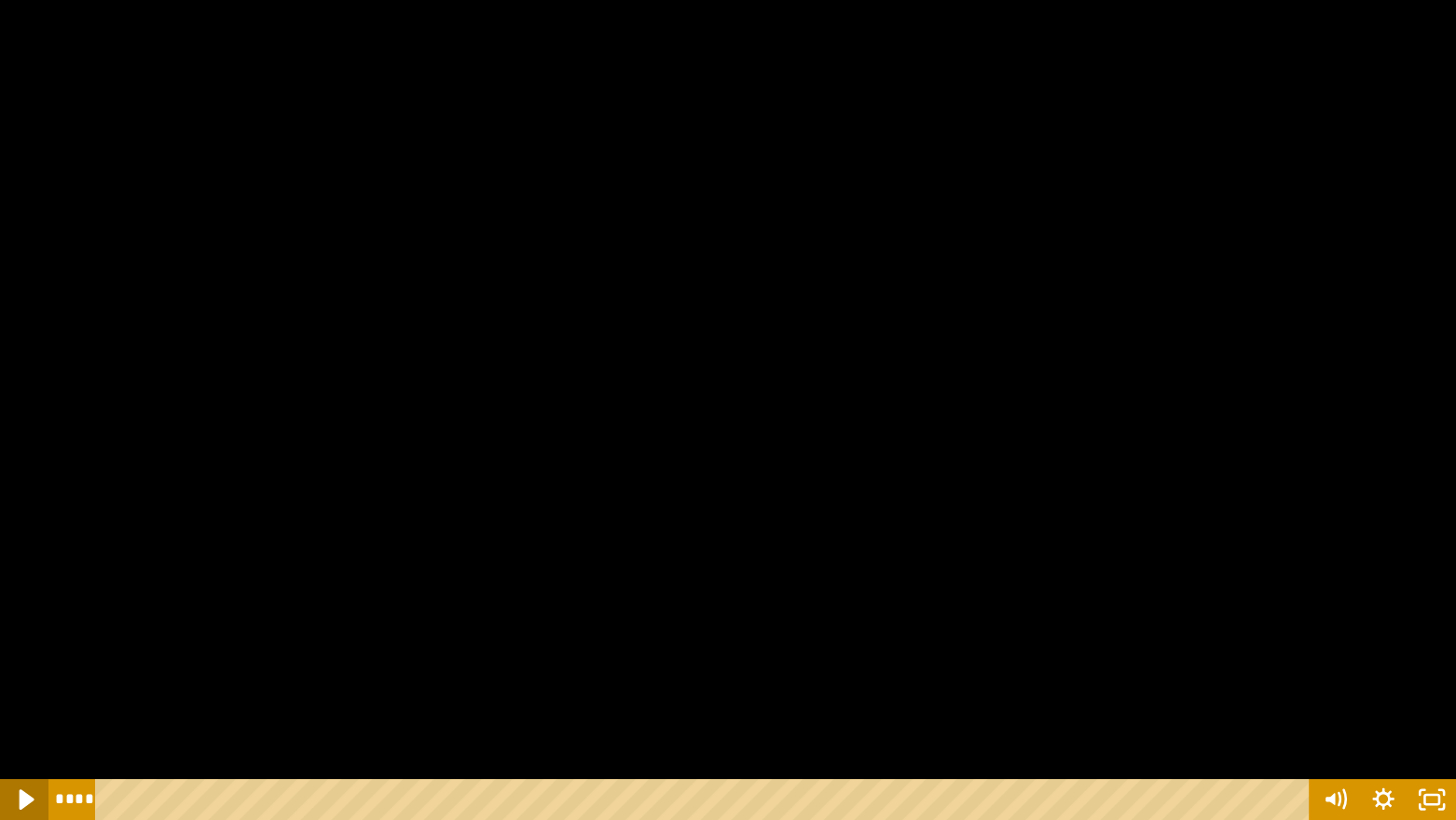 click 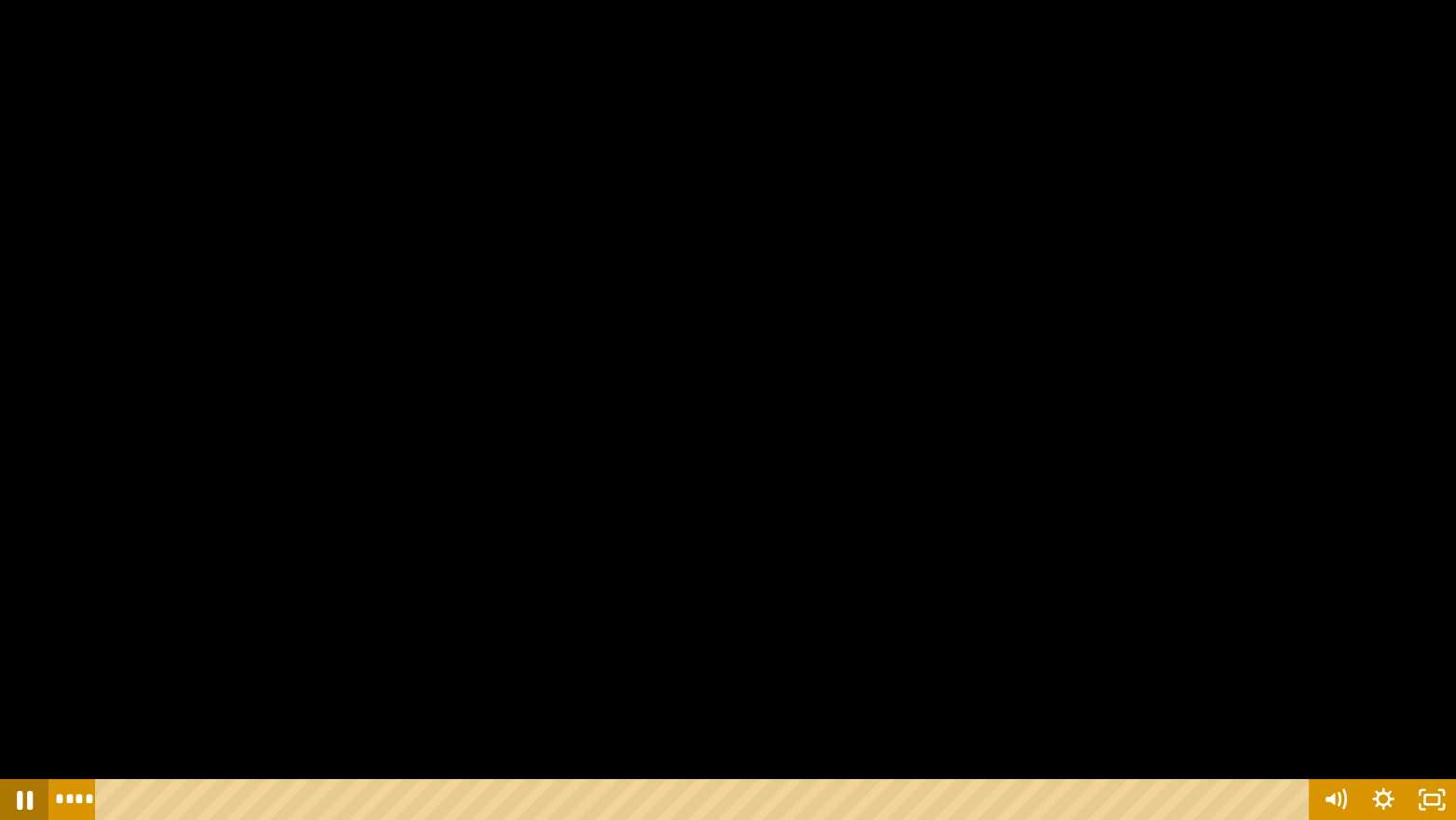 click 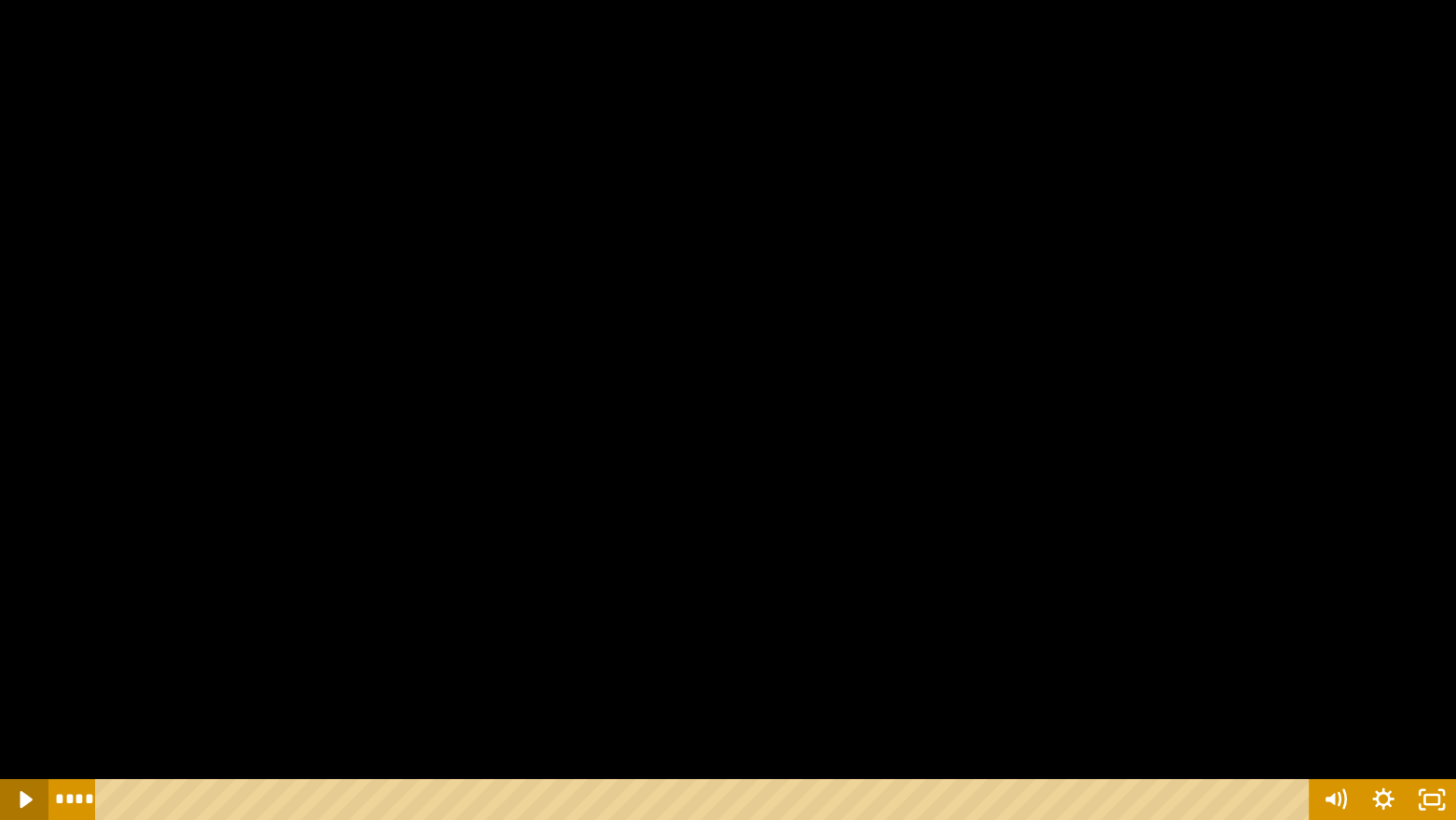 click 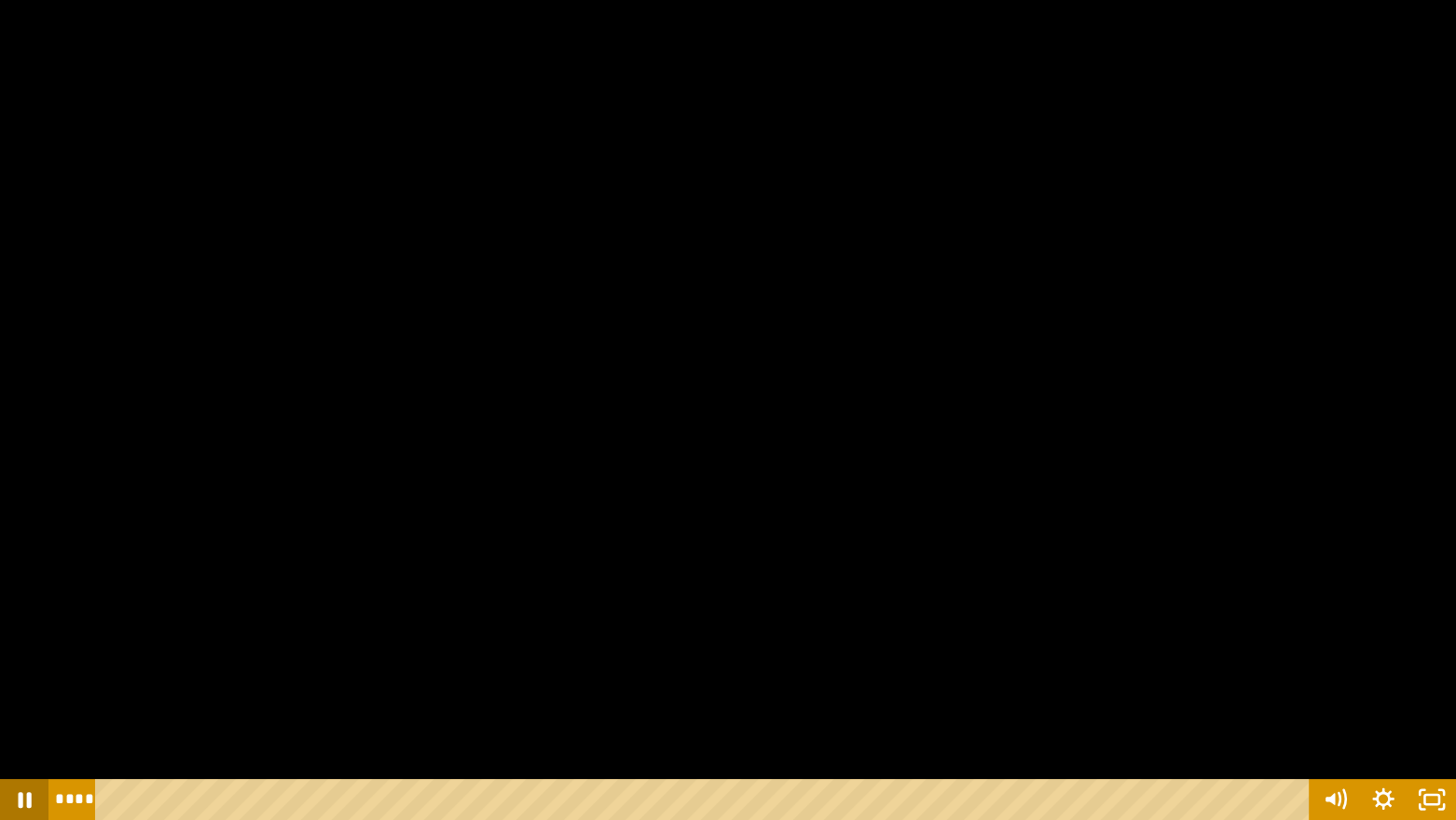 click 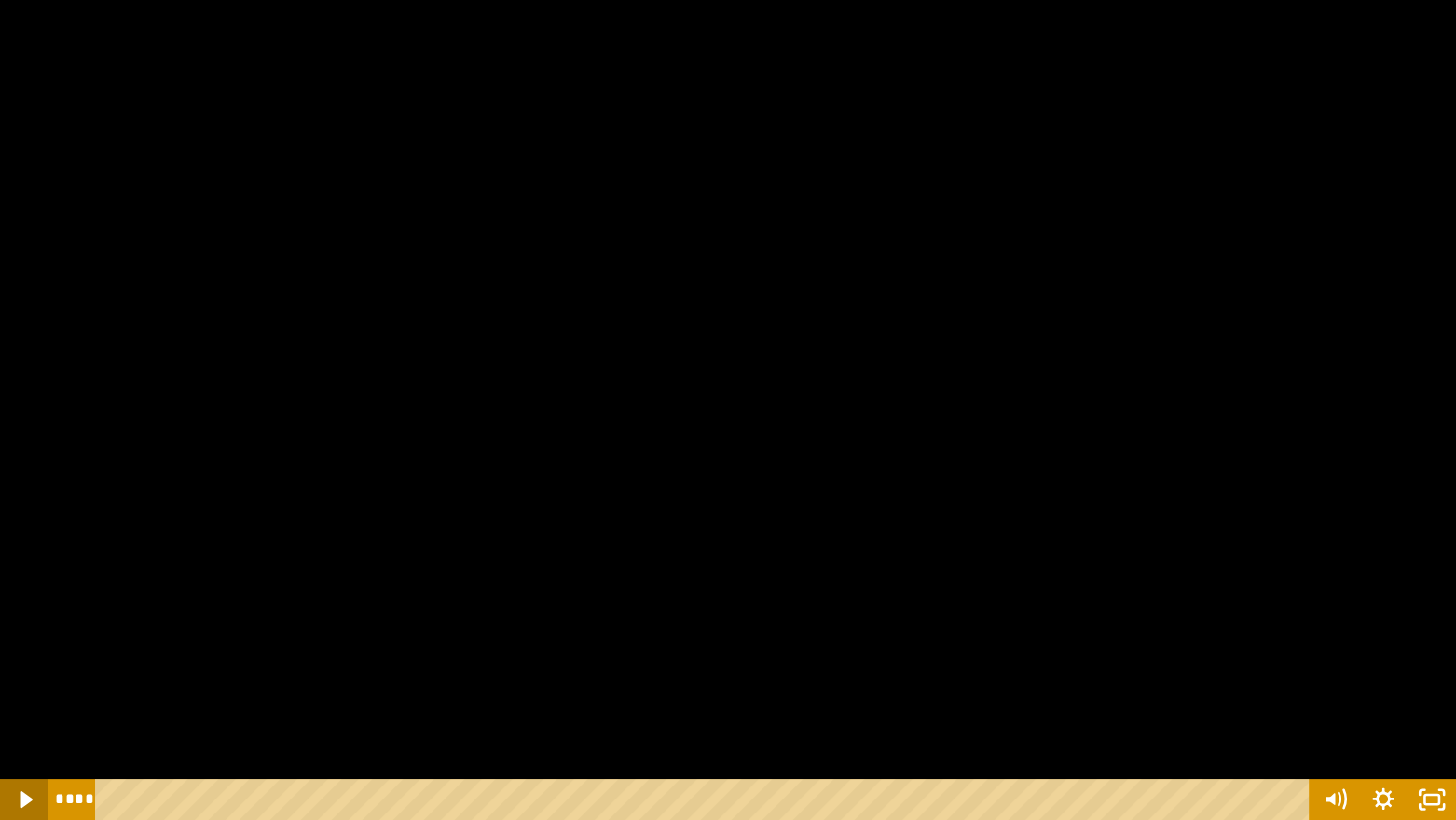 click 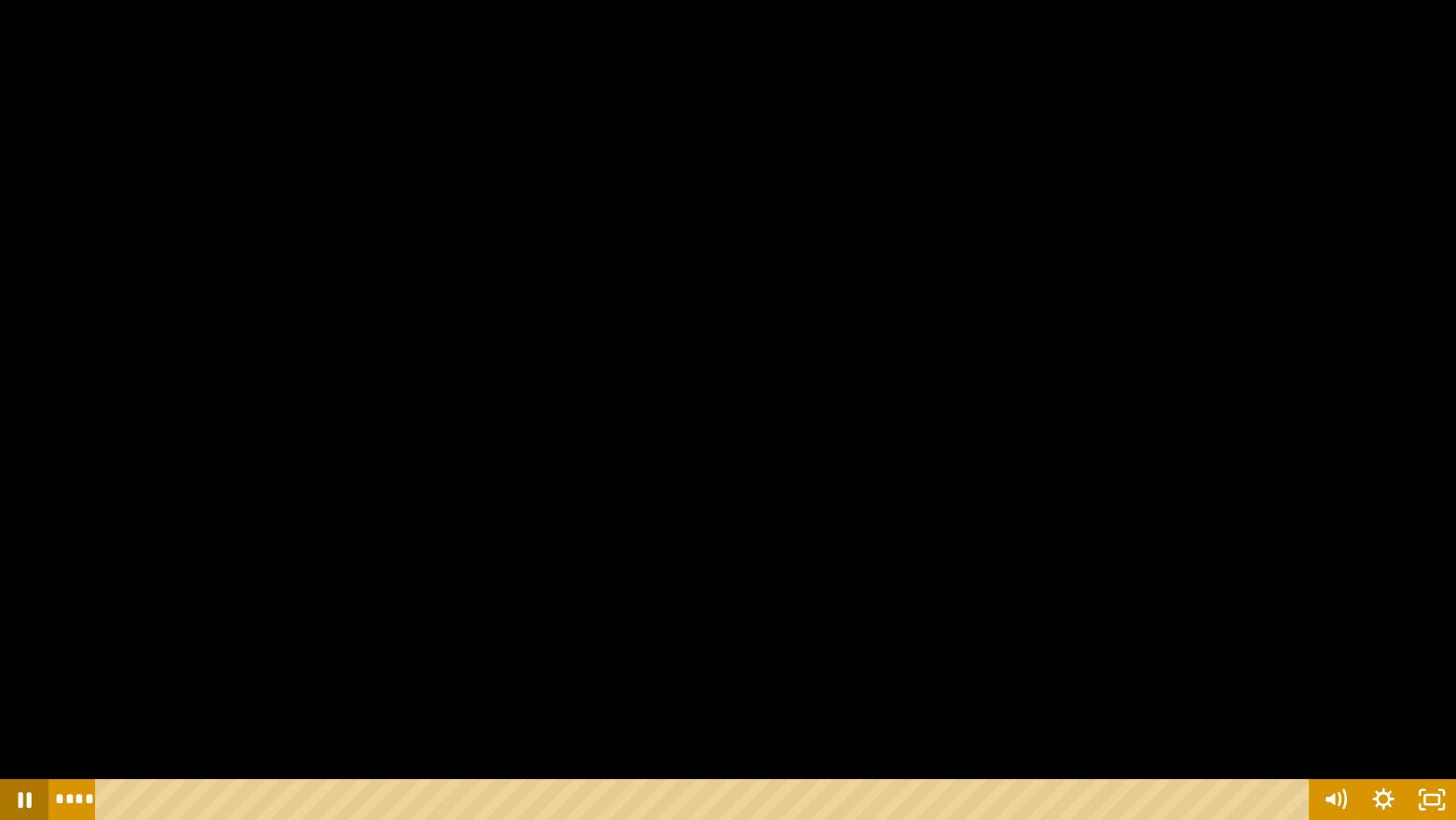 click 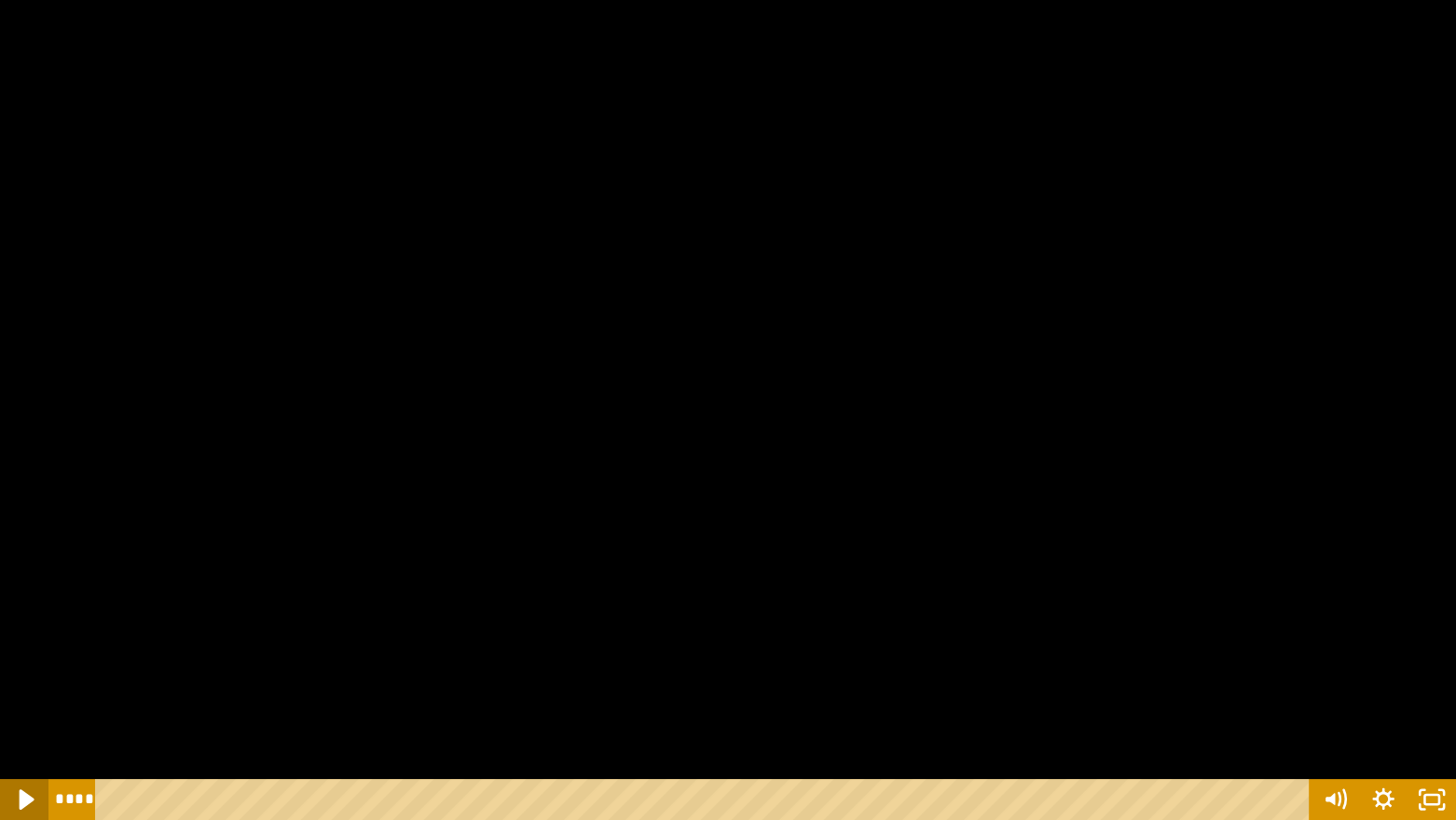 click 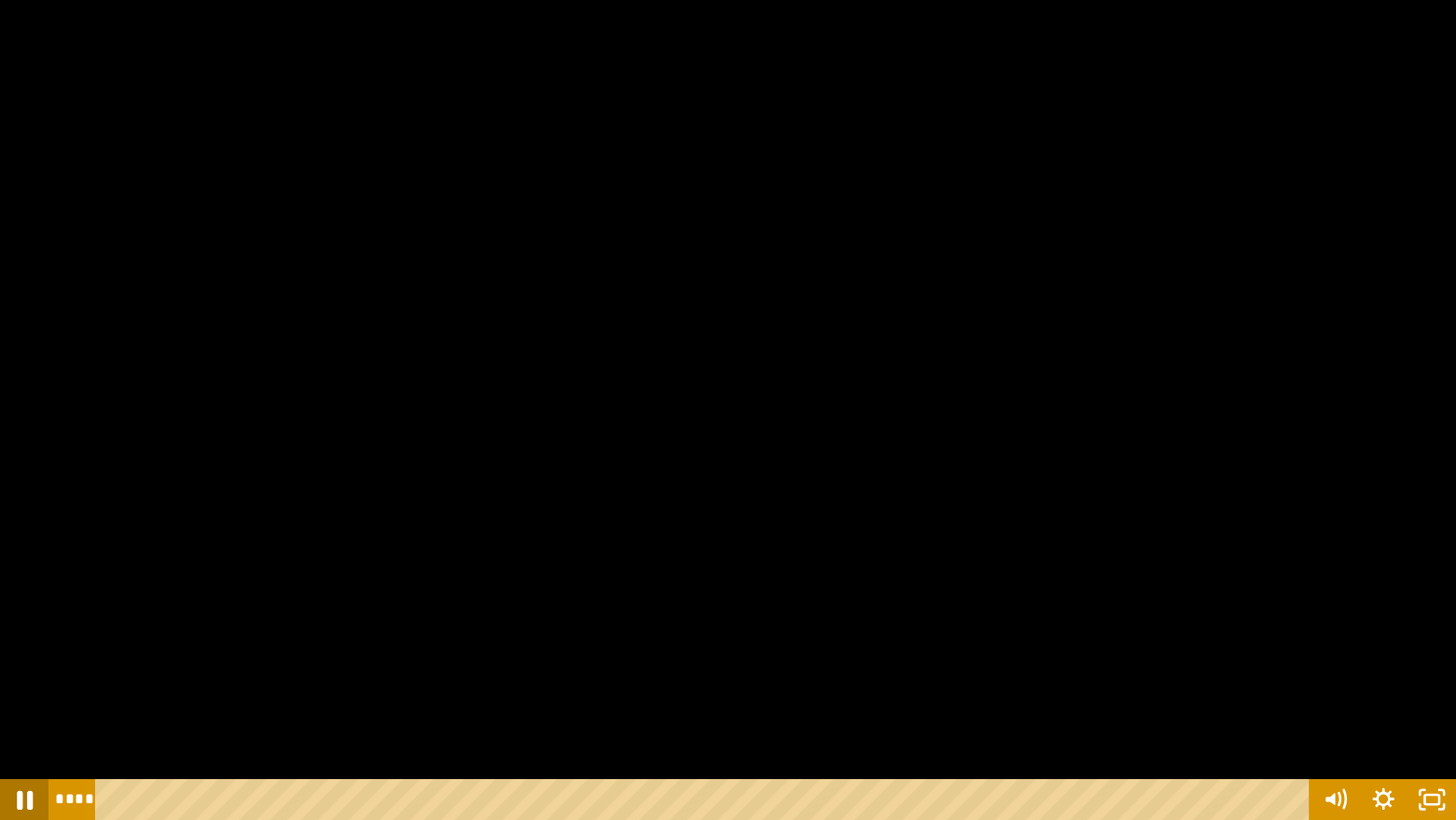 click 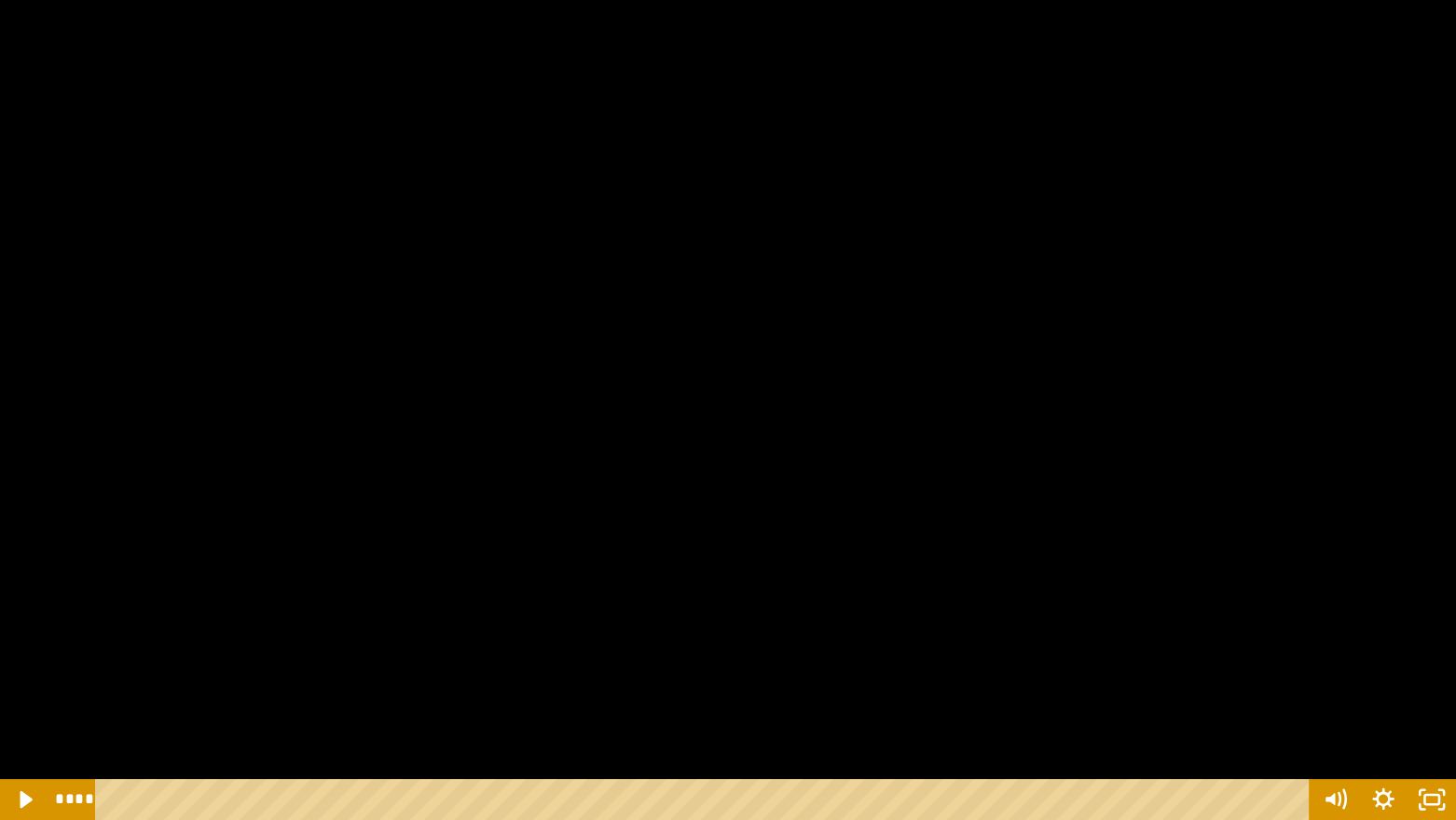 click at bounding box center (728, 410) 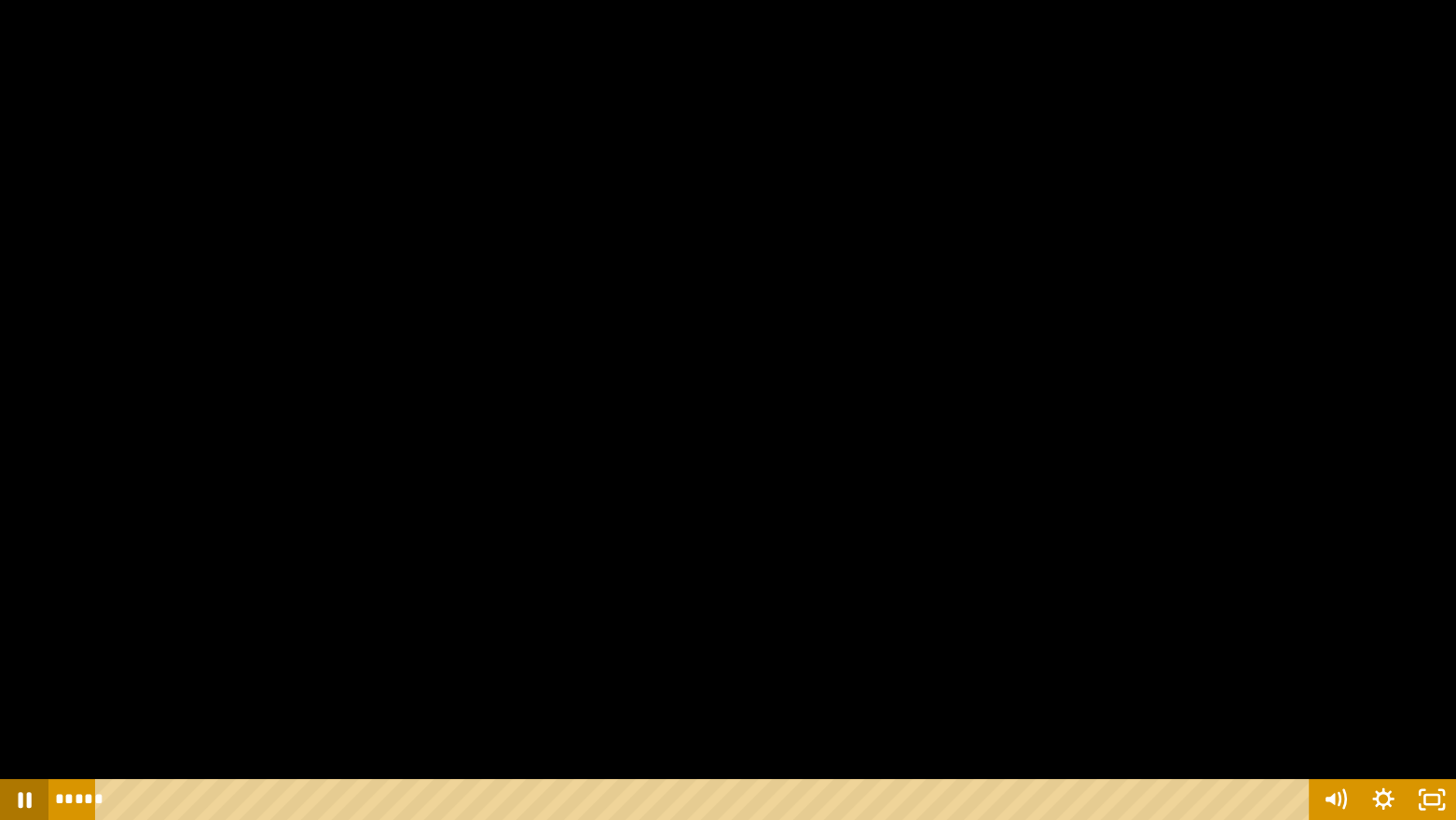 click 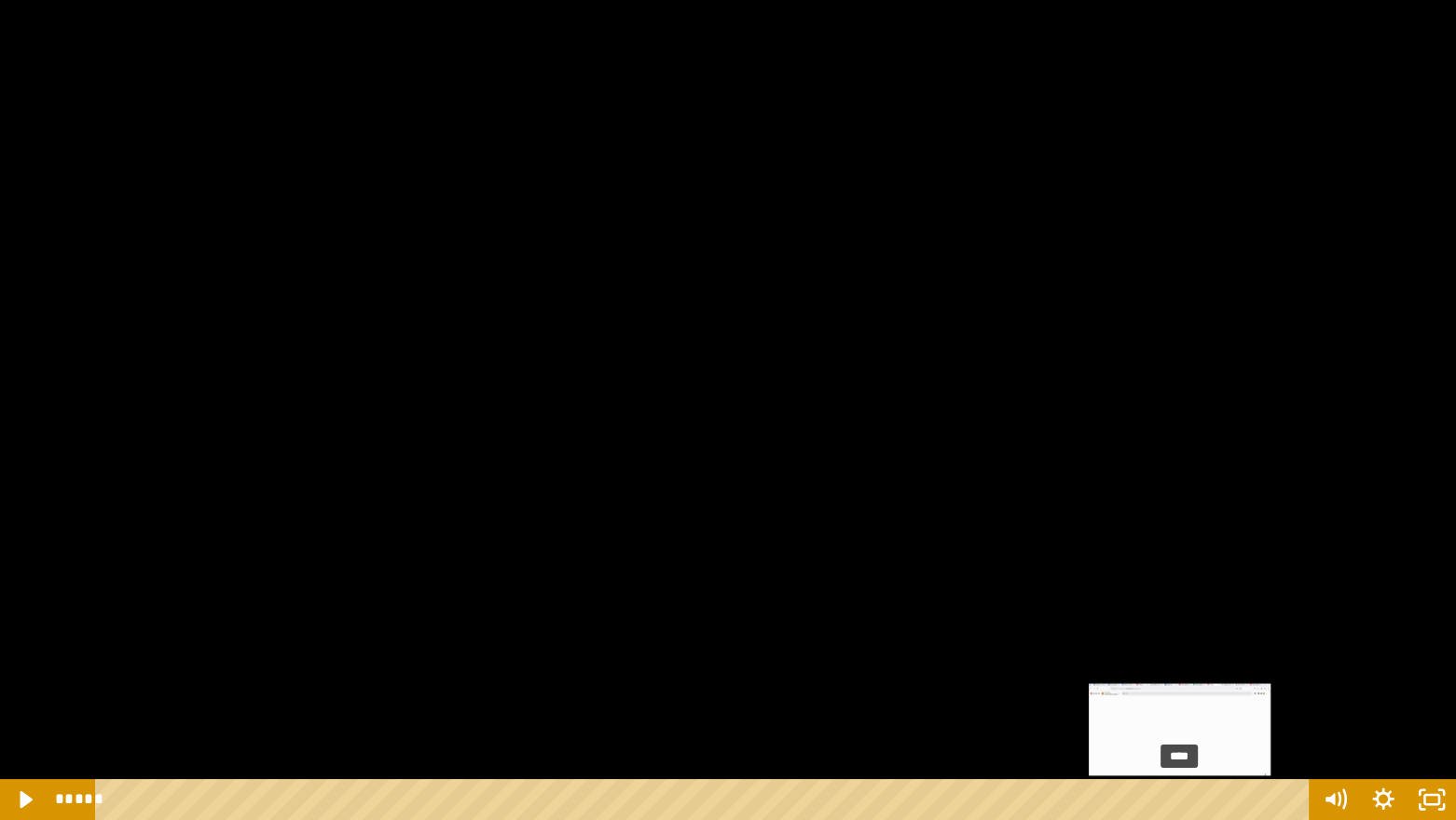 click on "****" at bounding box center (706, 800) 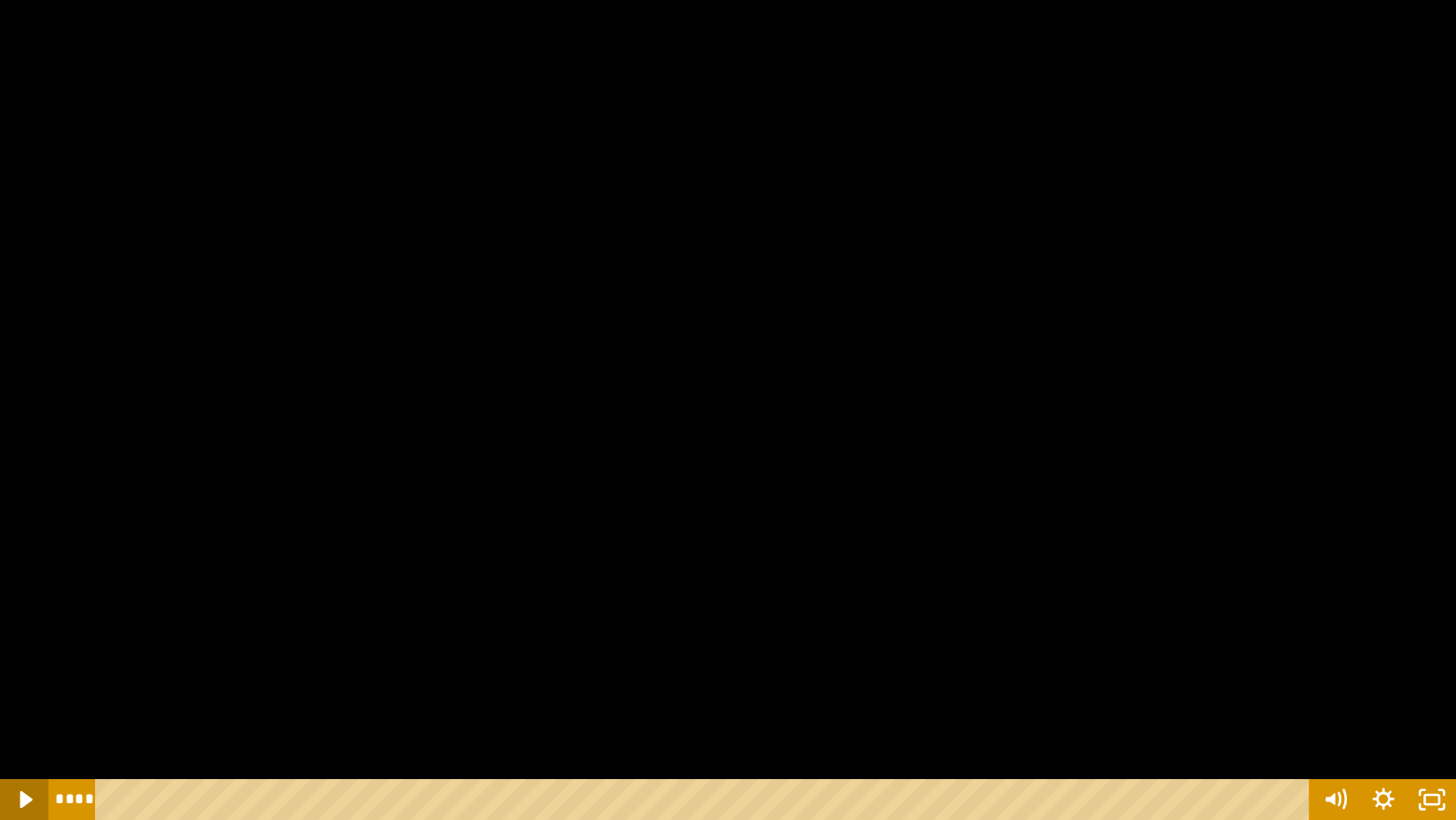 click 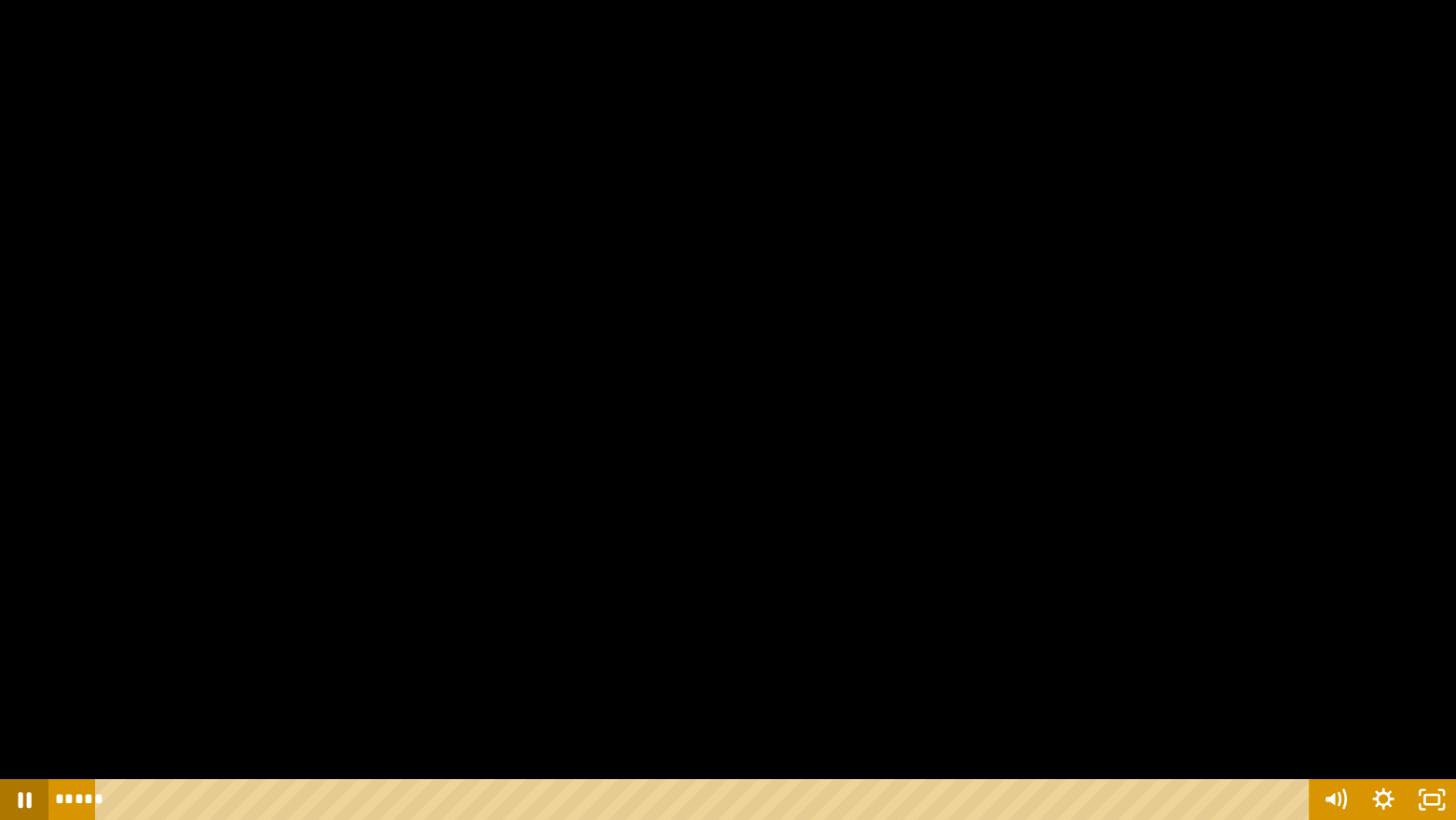 click 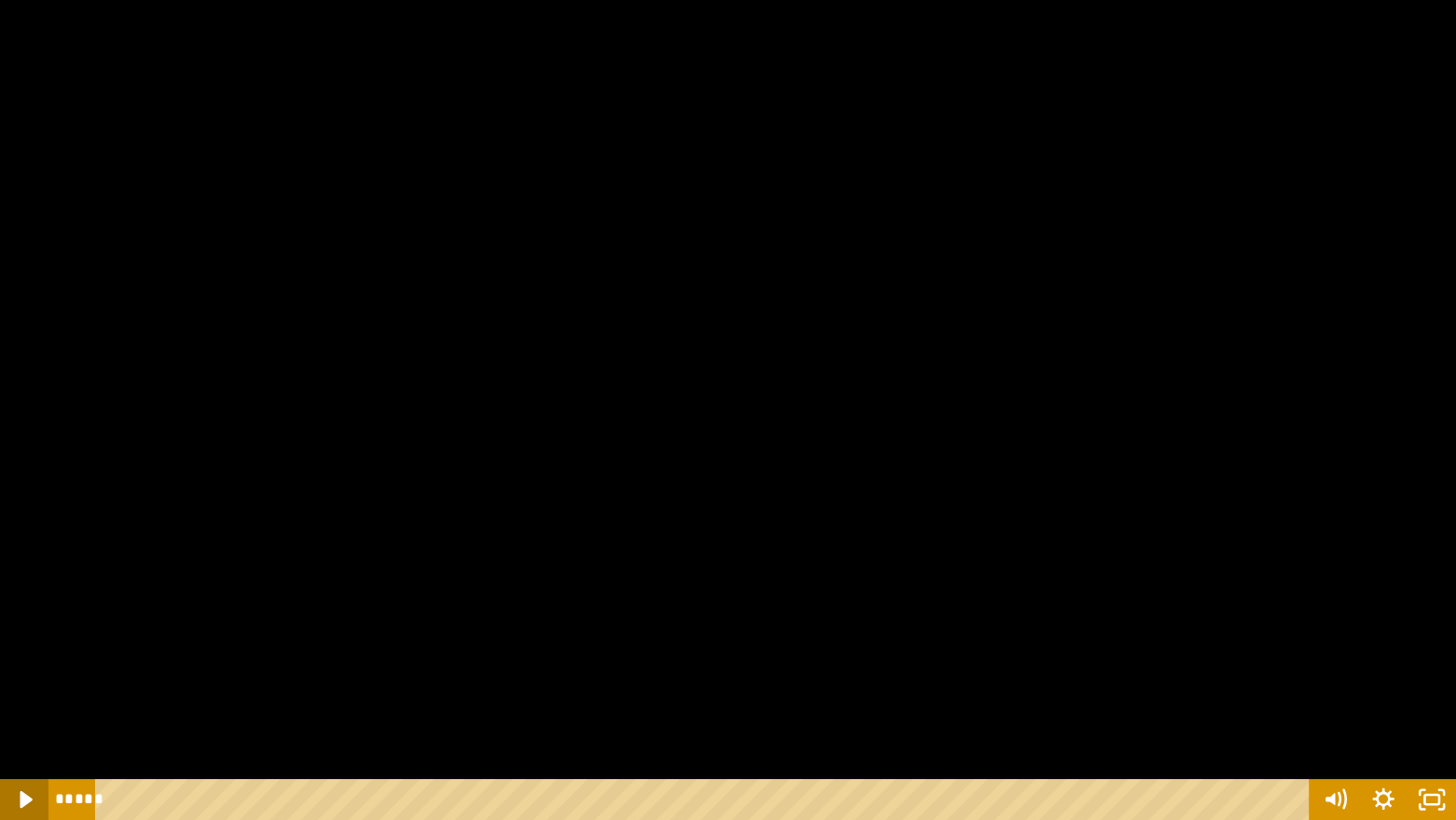 click 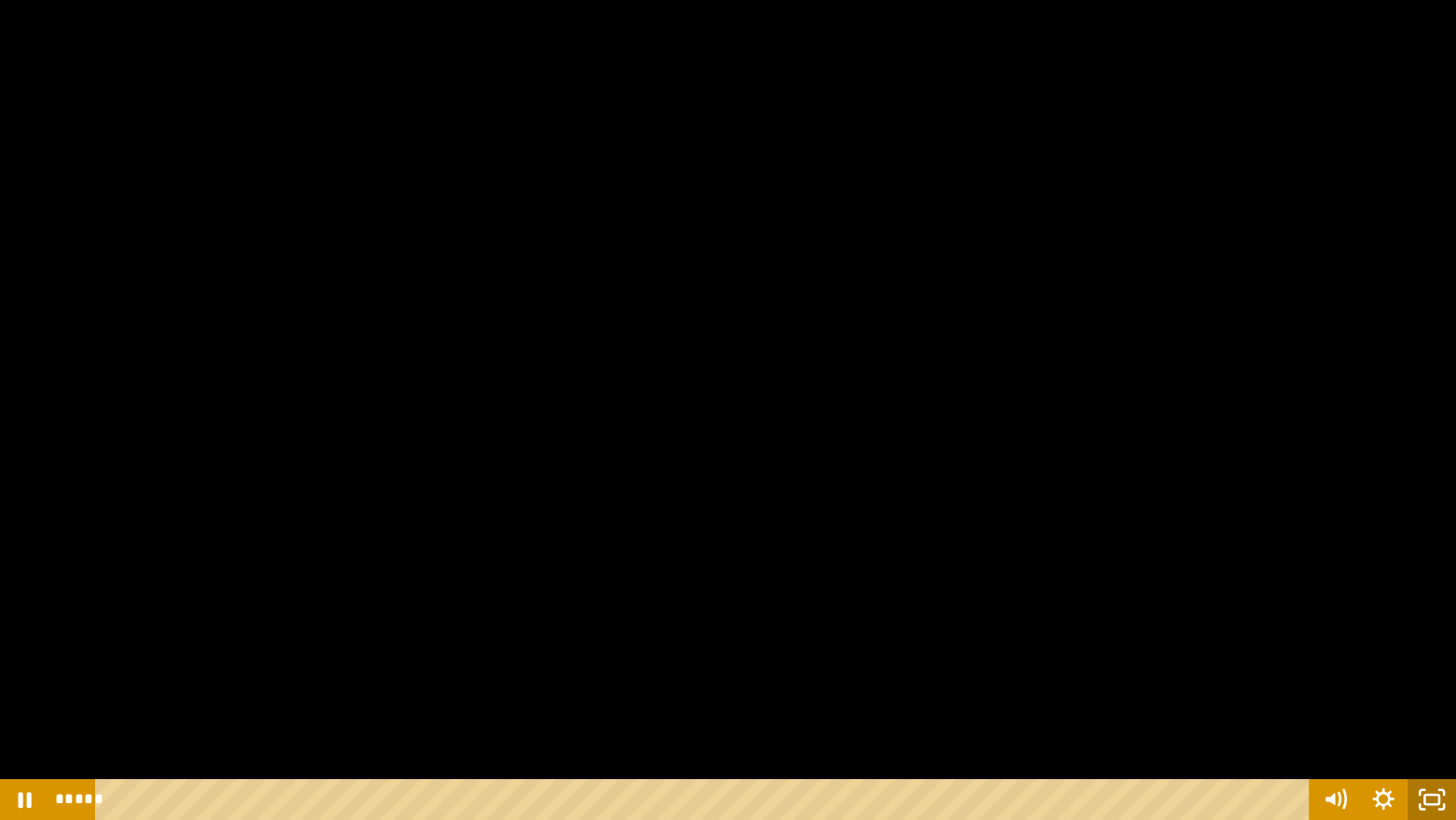 click 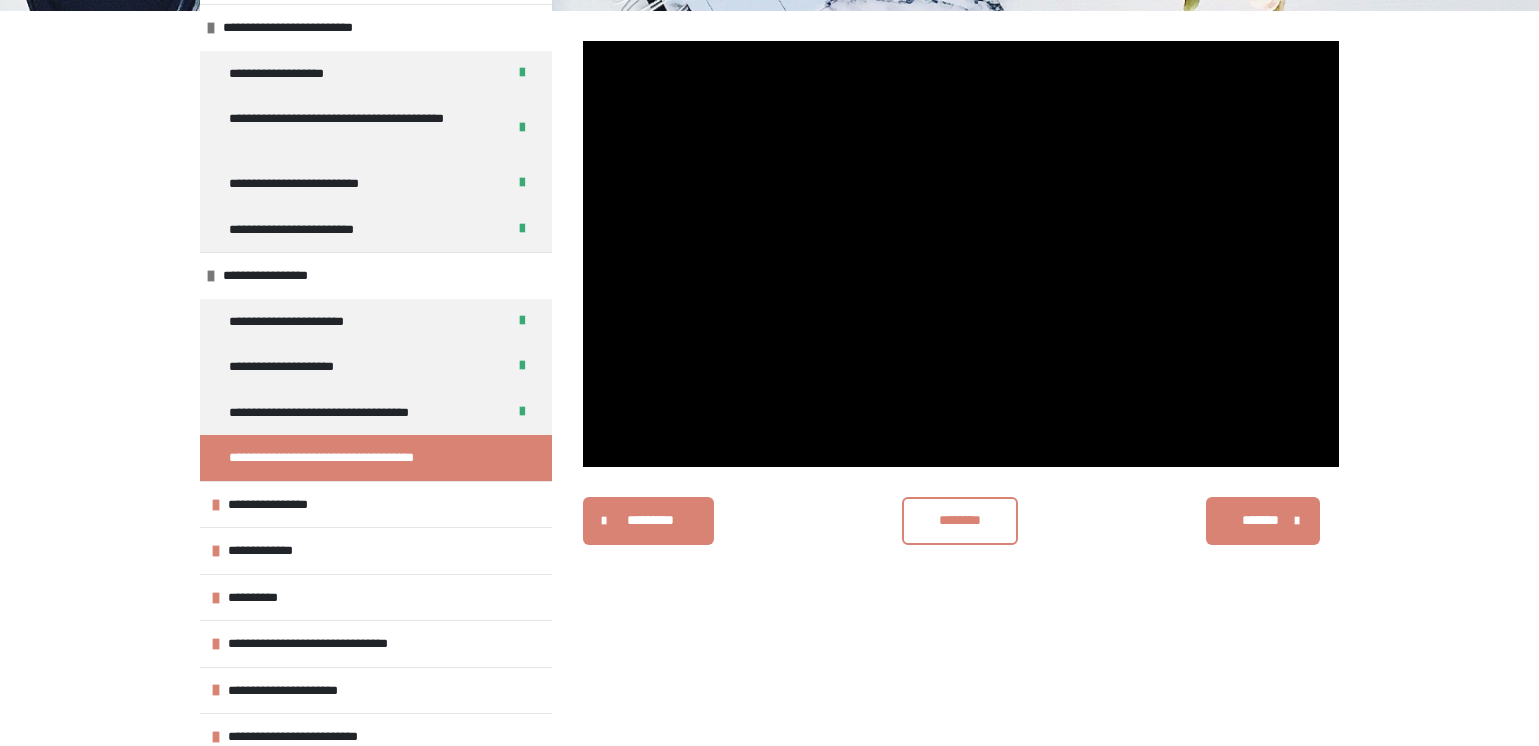 click on "********" at bounding box center [960, 520] 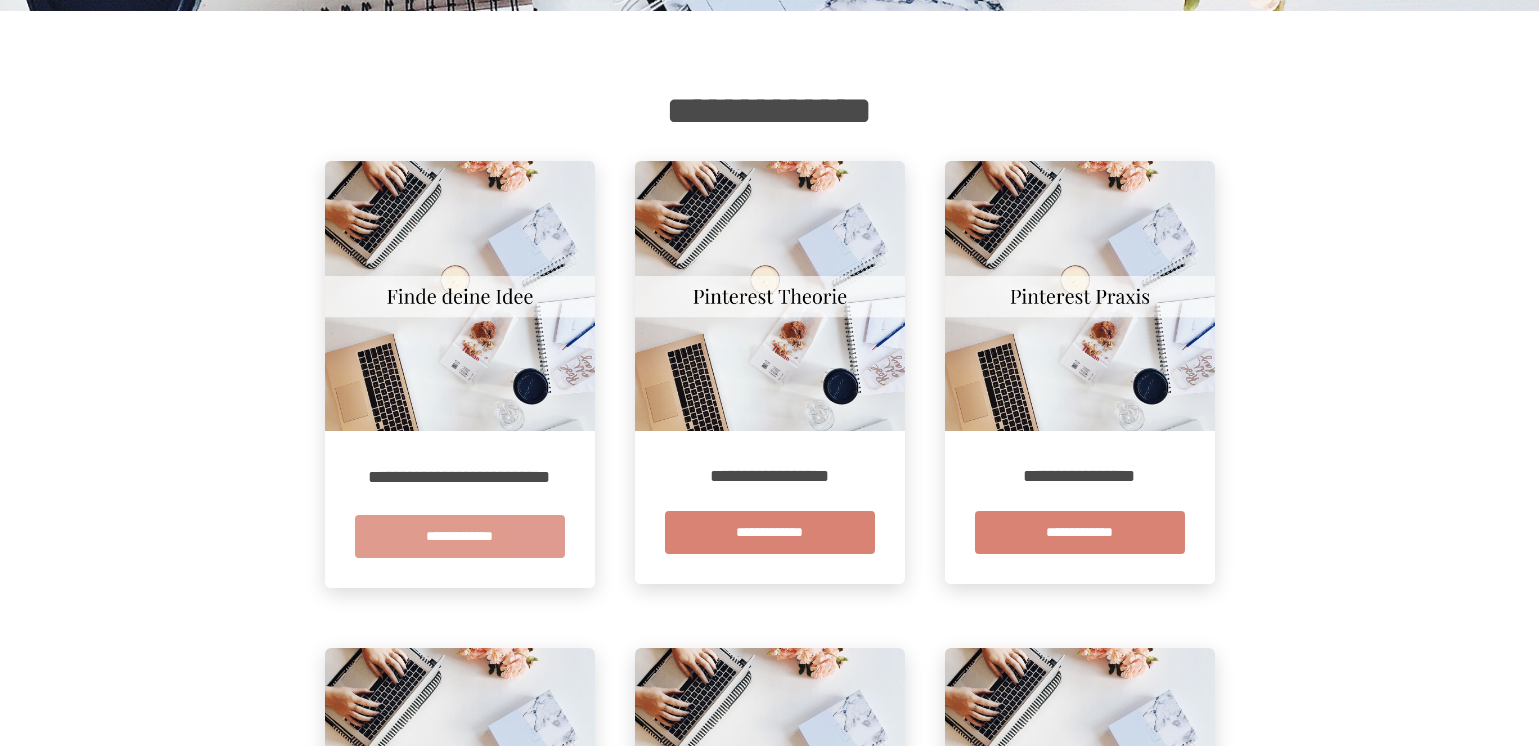 click on "**********" at bounding box center (460, 536) 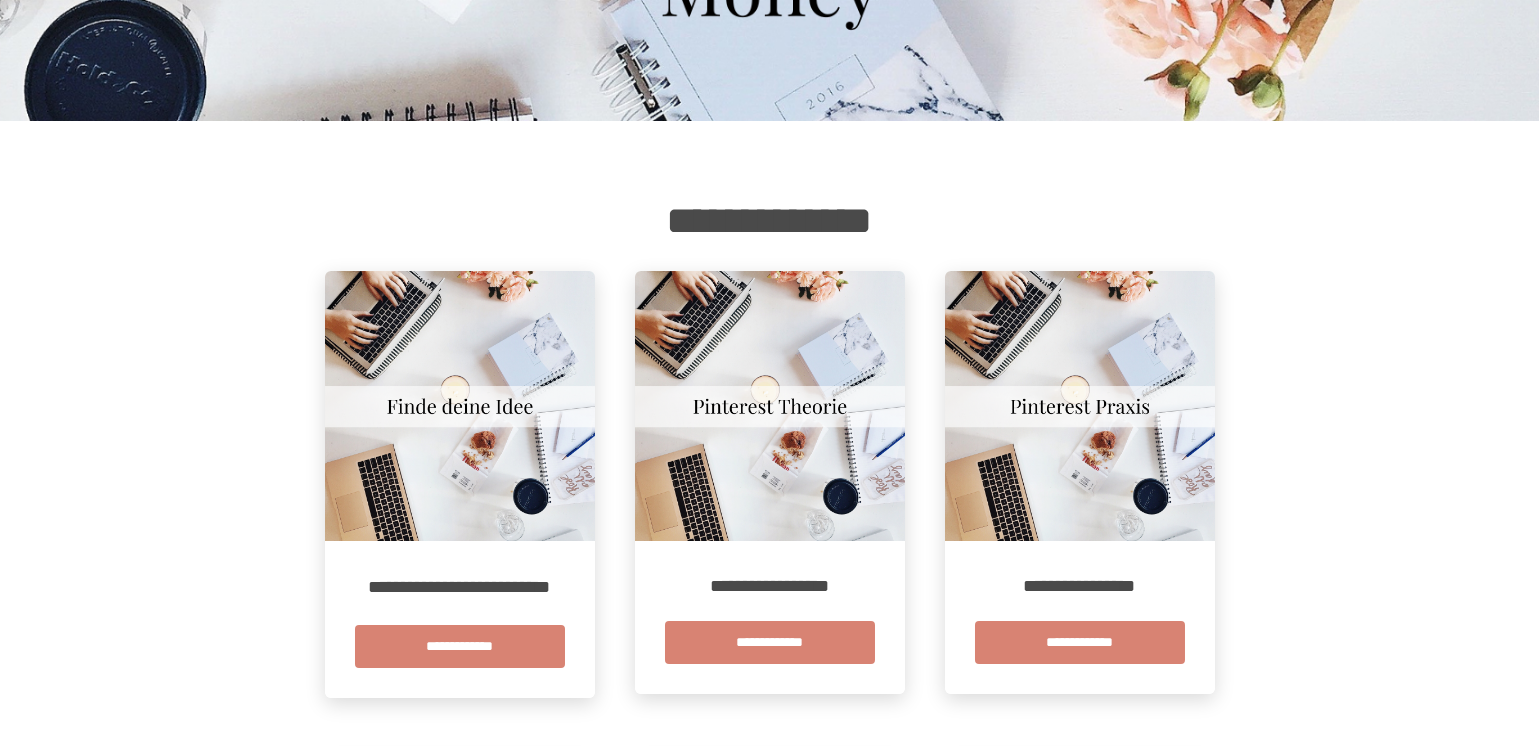 scroll, scrollTop: 300, scrollLeft: 0, axis: vertical 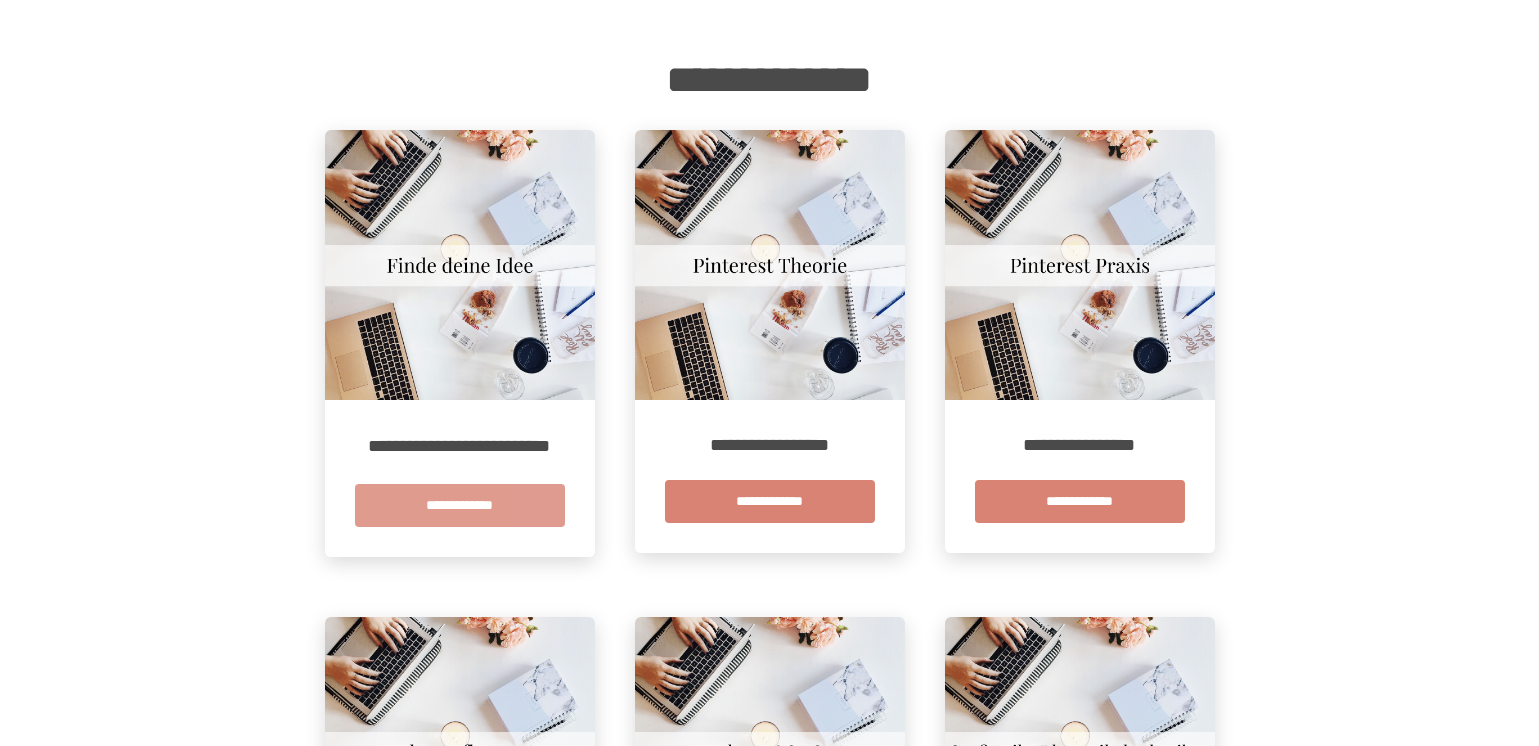 click on "**********" at bounding box center (460, 505) 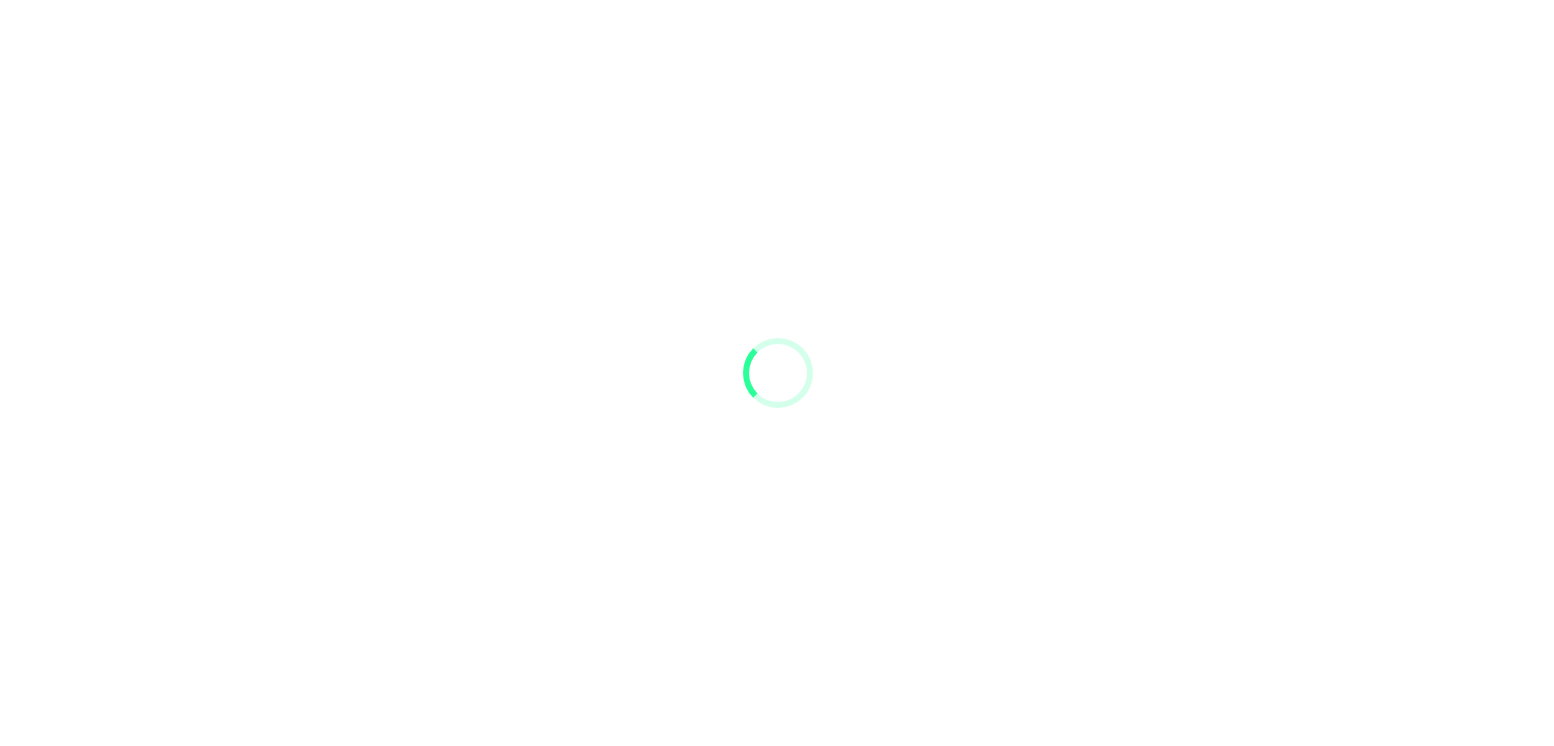 scroll, scrollTop: 0, scrollLeft: 0, axis: both 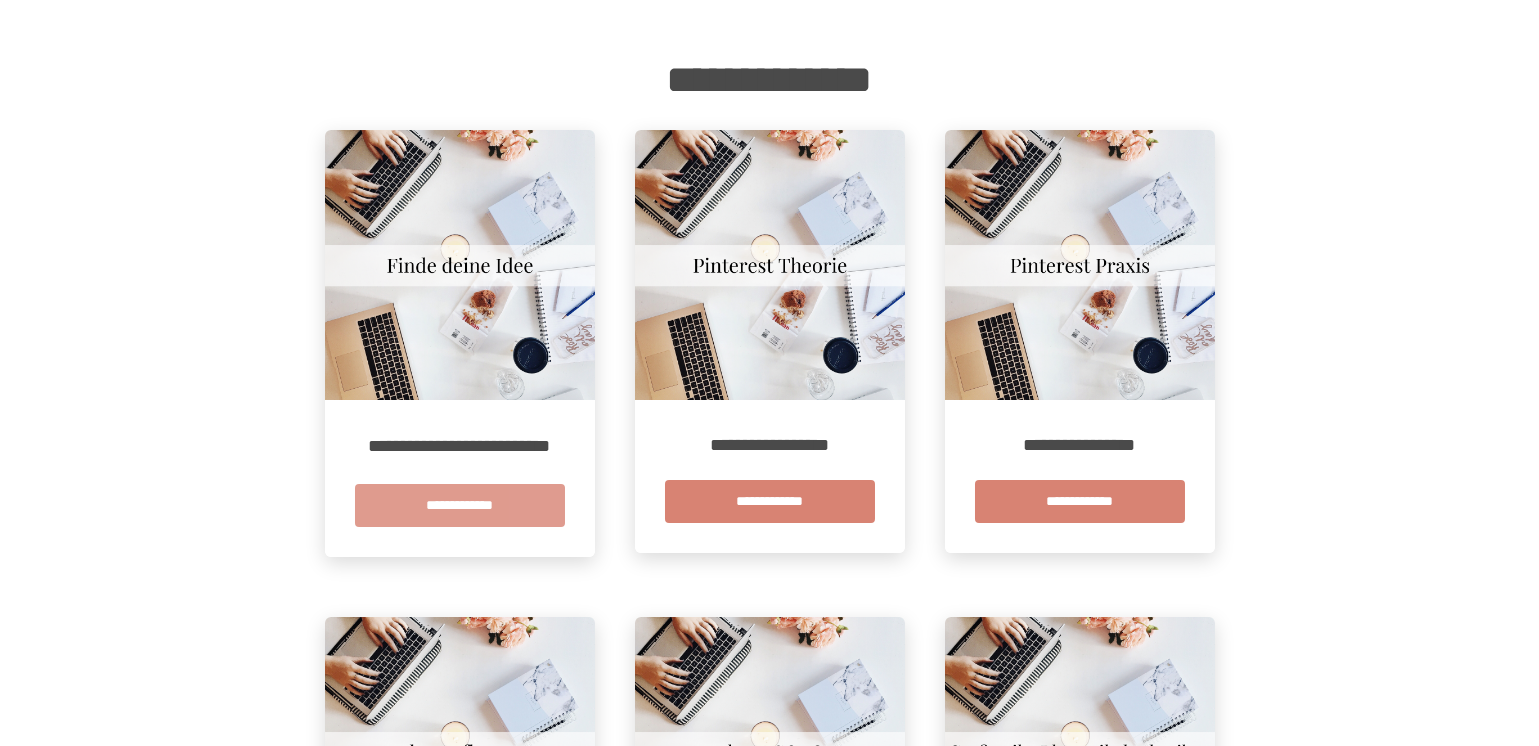 click on "**********" at bounding box center [460, 505] 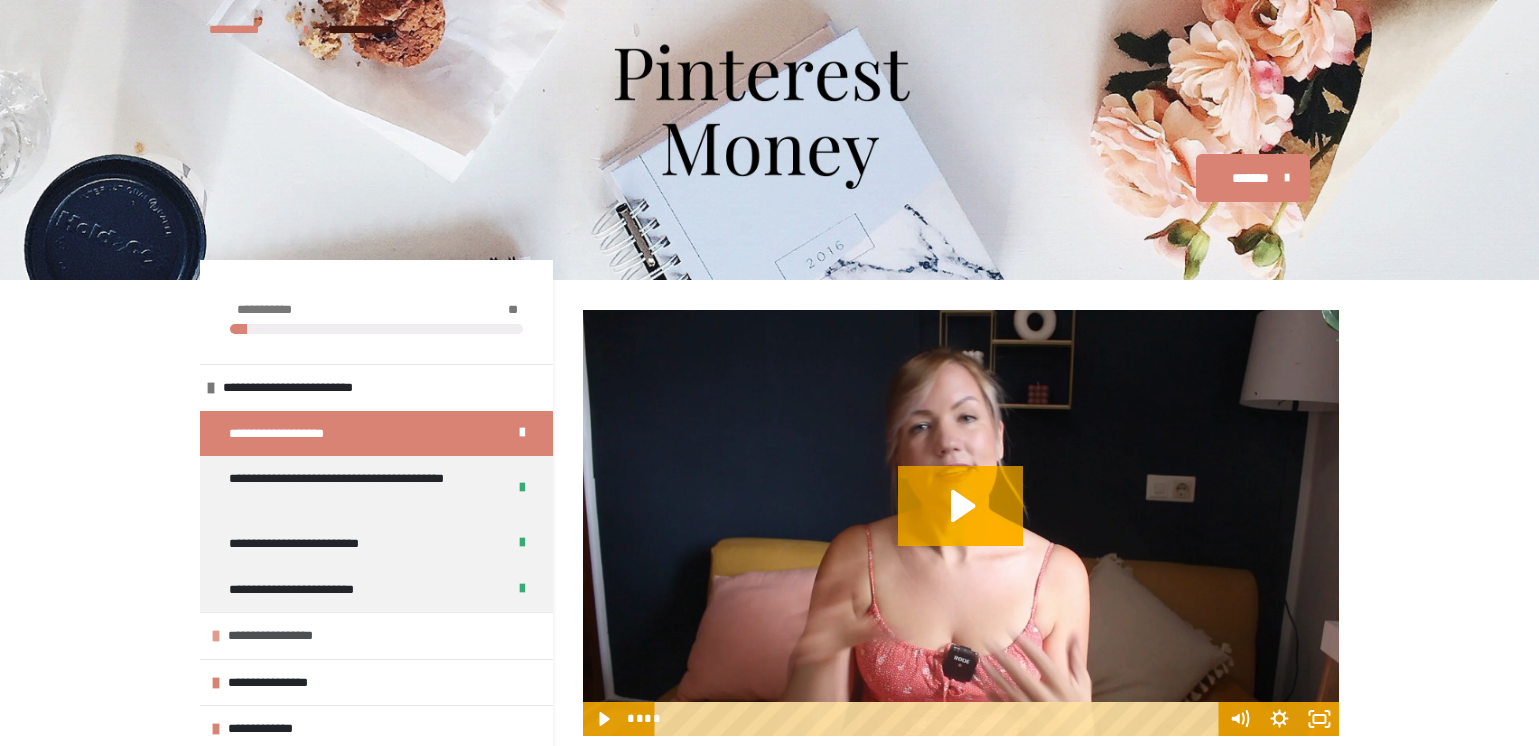 scroll, scrollTop: 200, scrollLeft: 0, axis: vertical 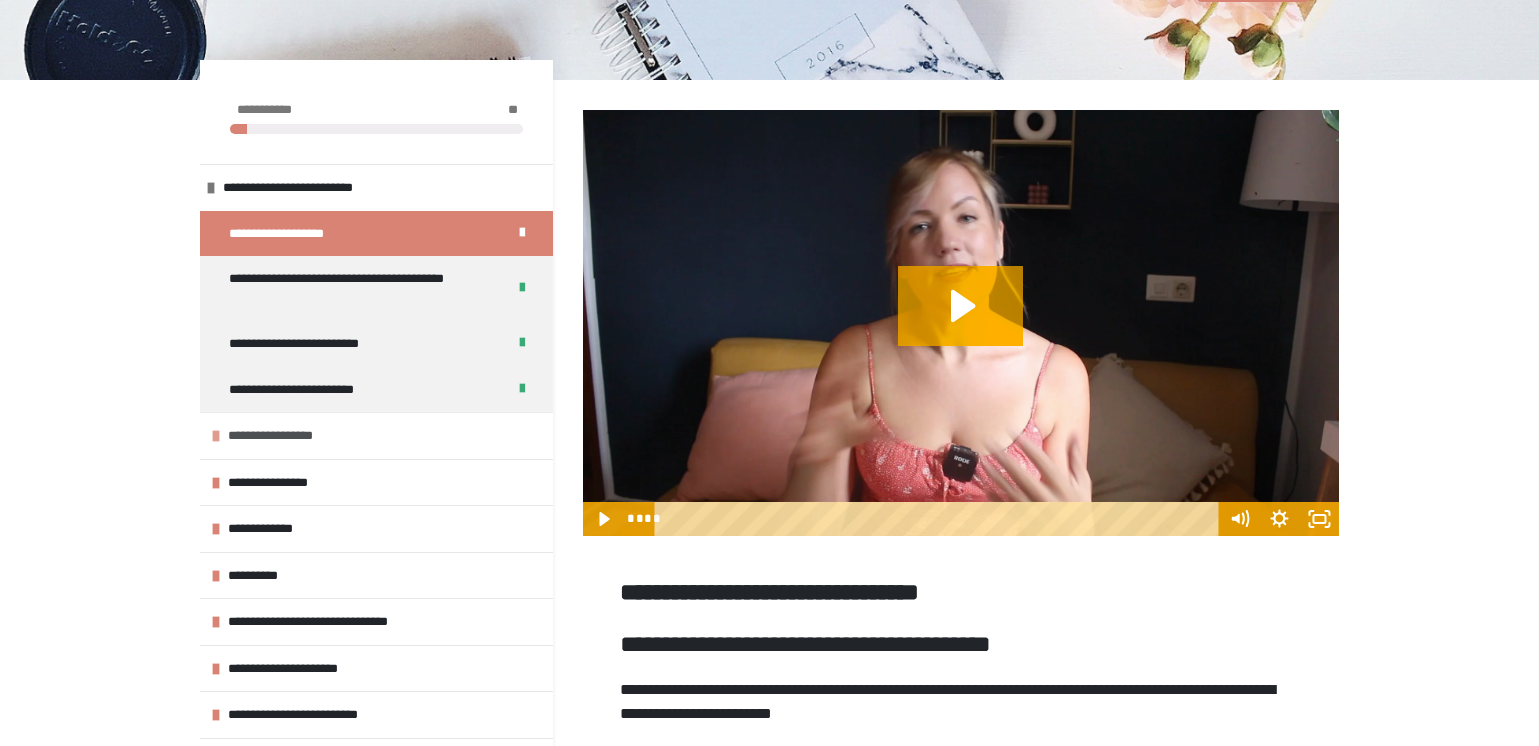 click at bounding box center (217, 436) 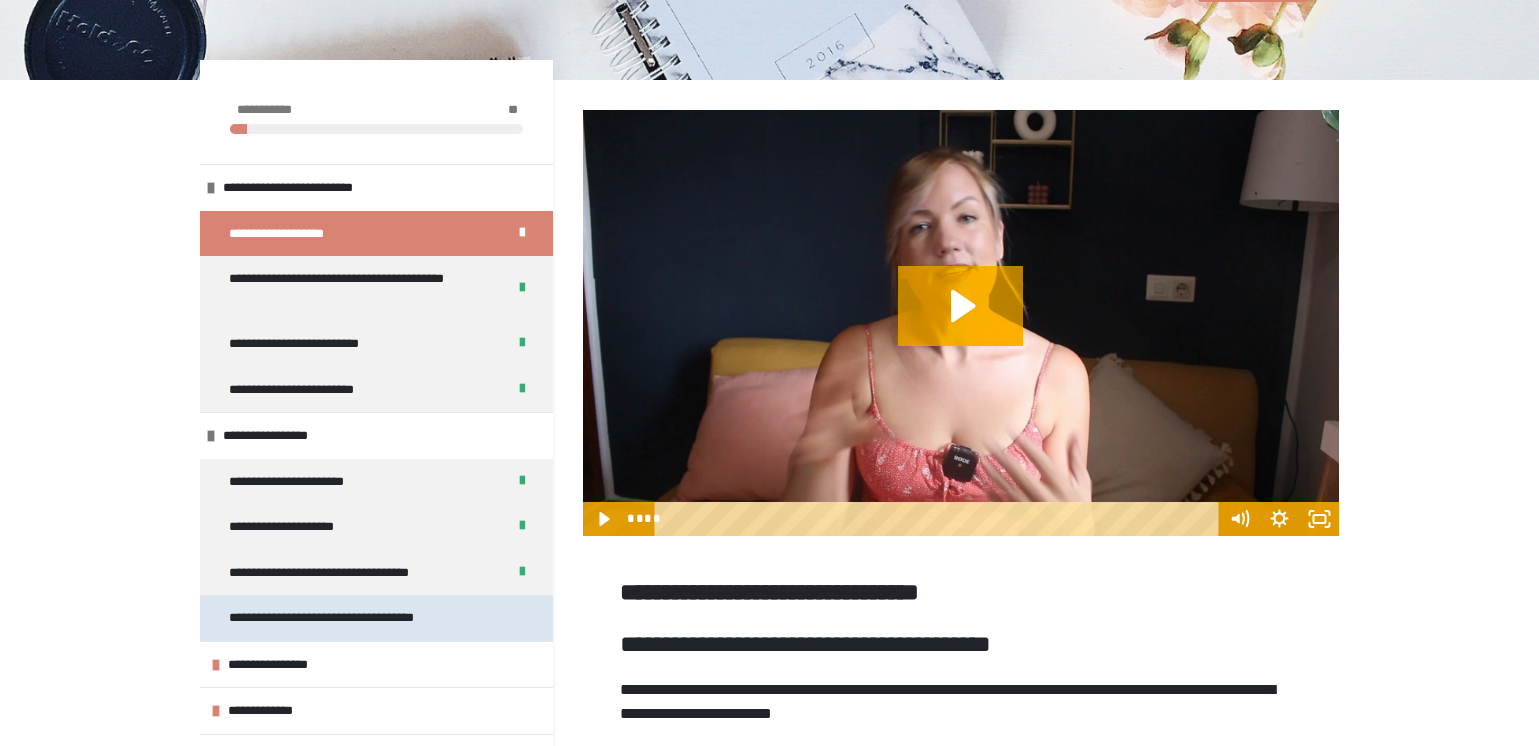 click on "**********" at bounding box center (349, 617) 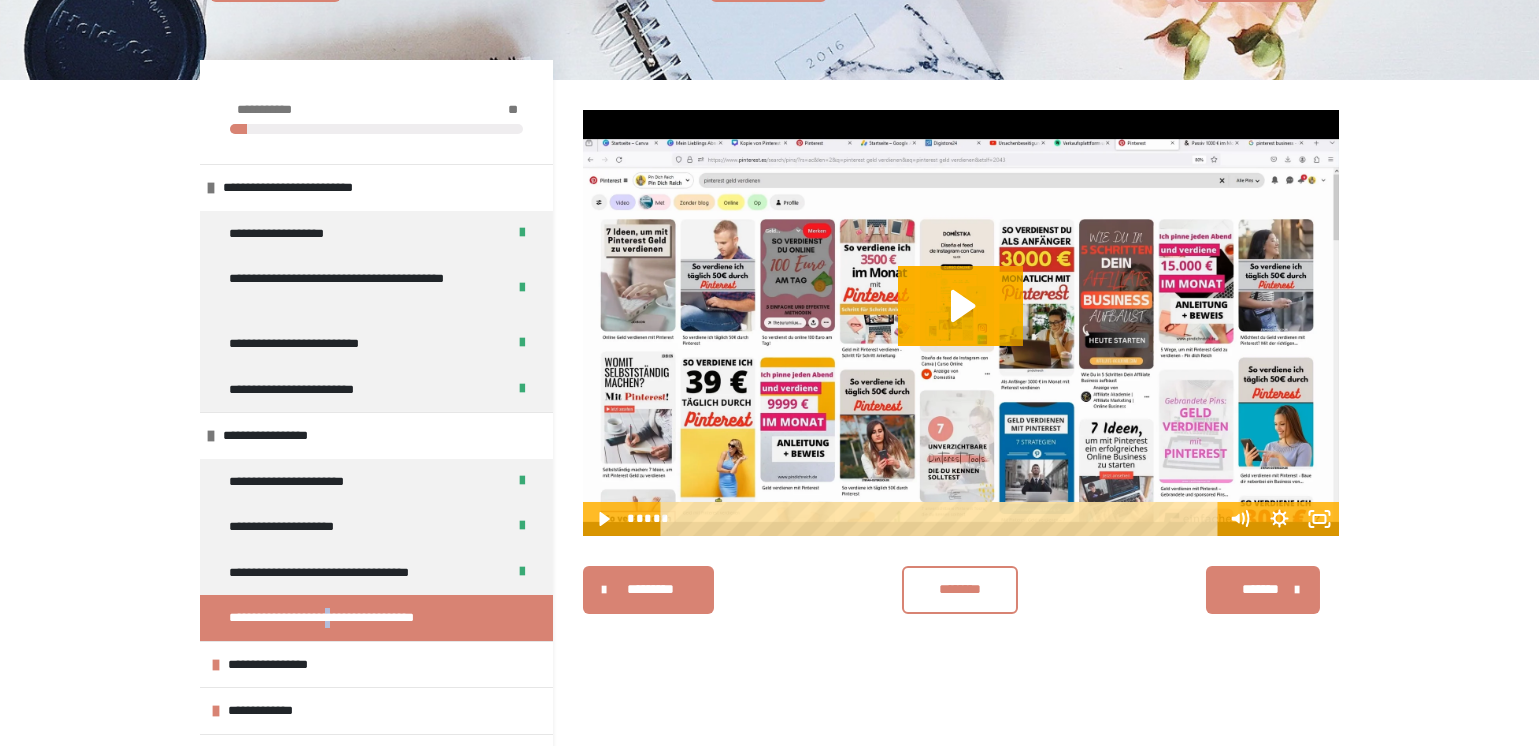 click on "********" at bounding box center [960, 590] 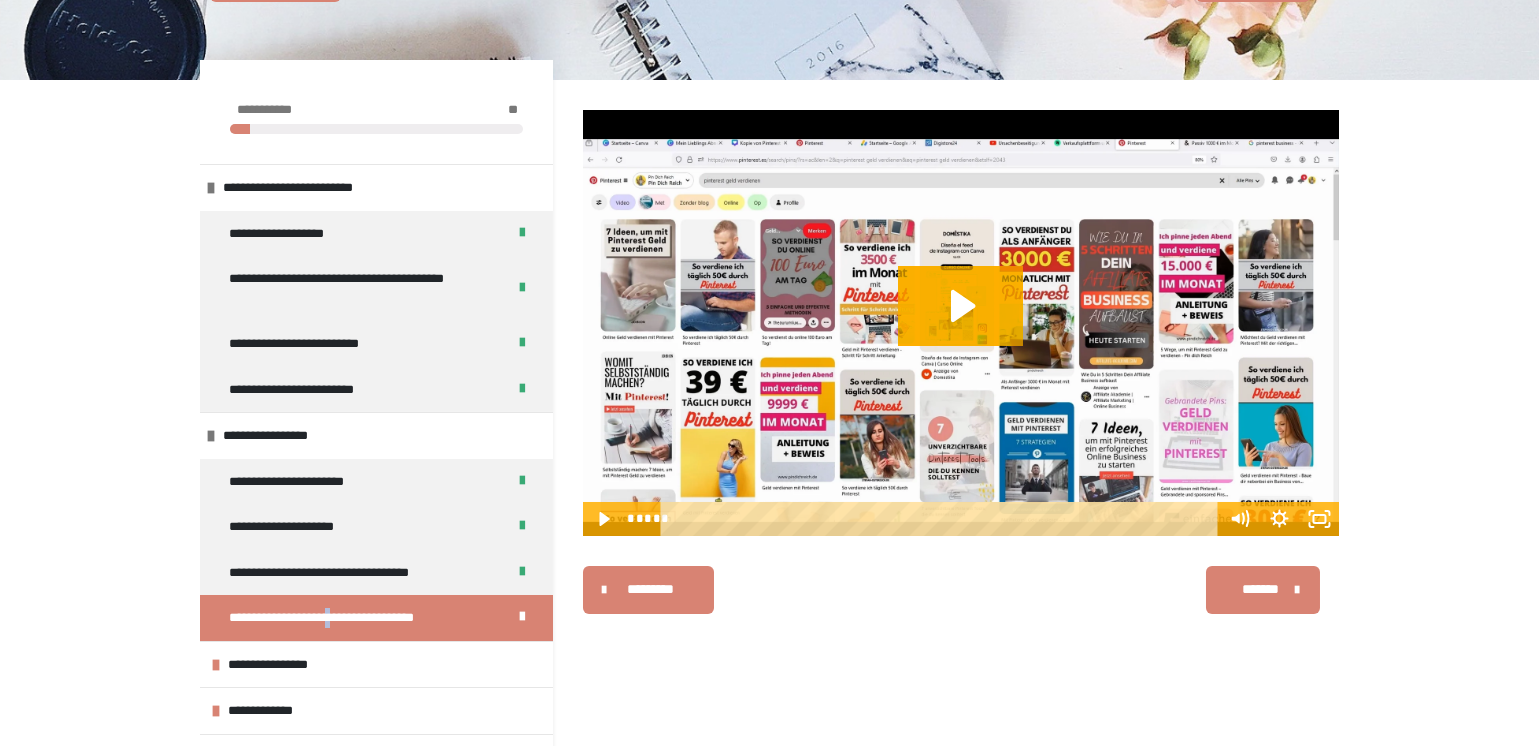 click on "*******" at bounding box center [1260, 589] 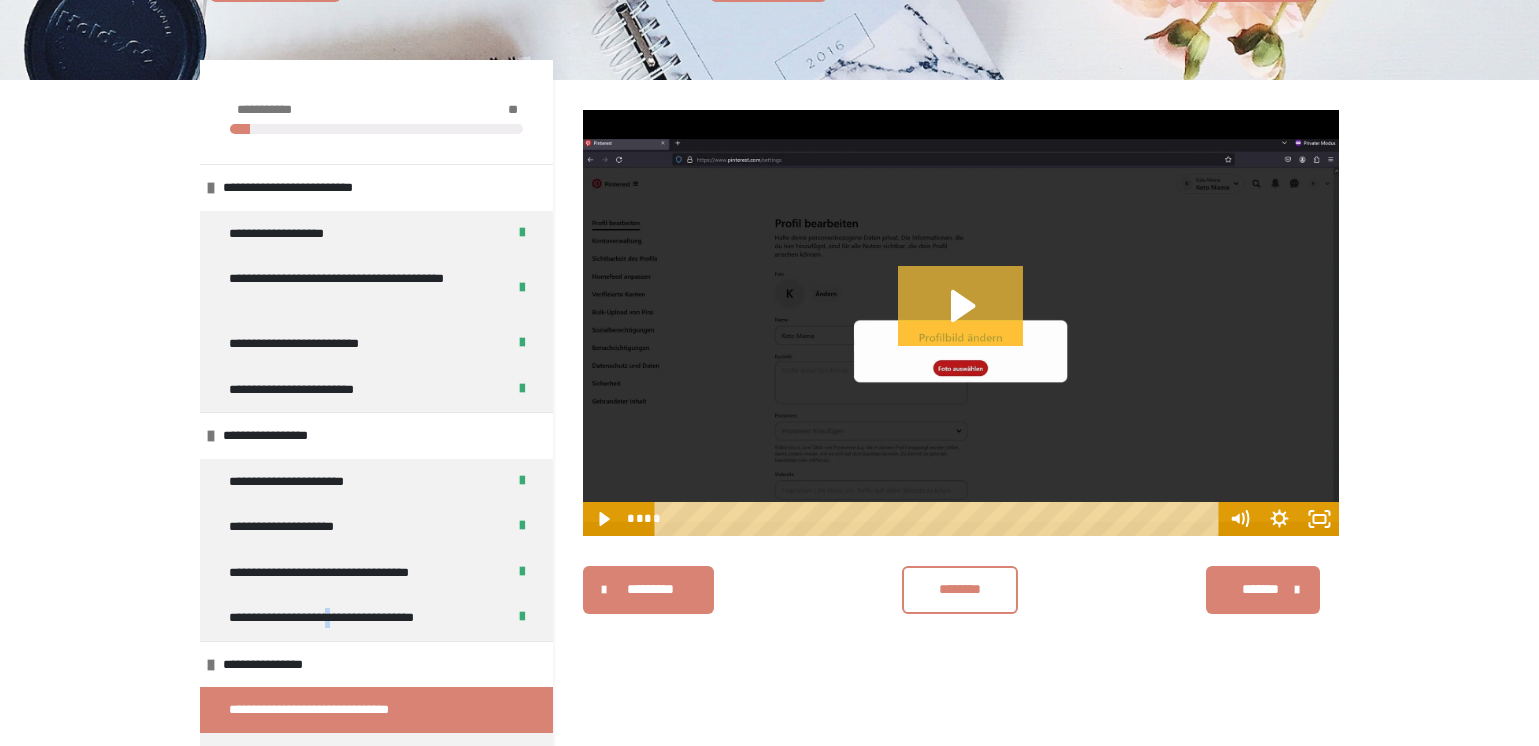 click 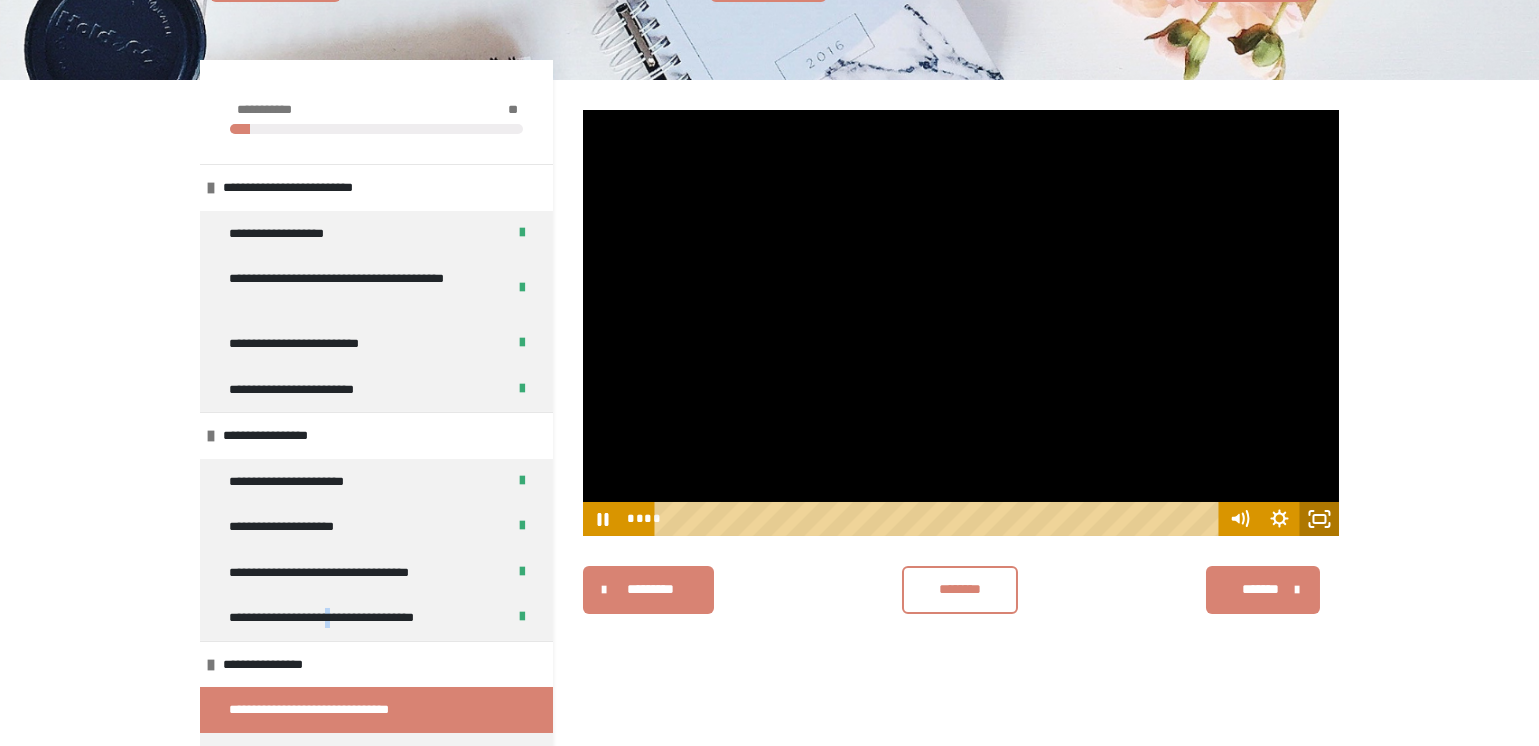 drag, startPoint x: 1317, startPoint y: 524, endPoint x: 1321, endPoint y: 628, distance: 104.0769 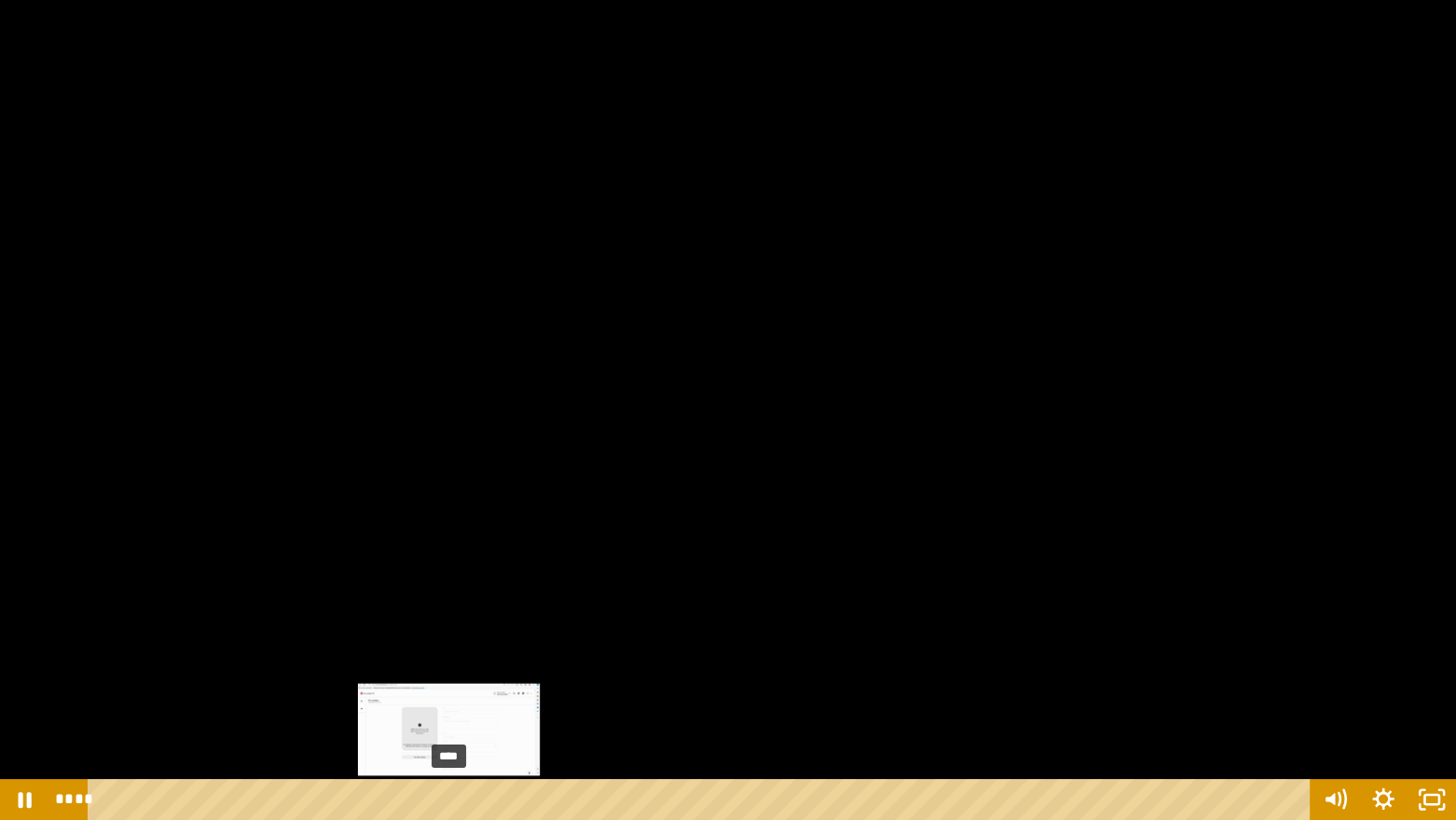 click on "****" at bounding box center [702, 800] 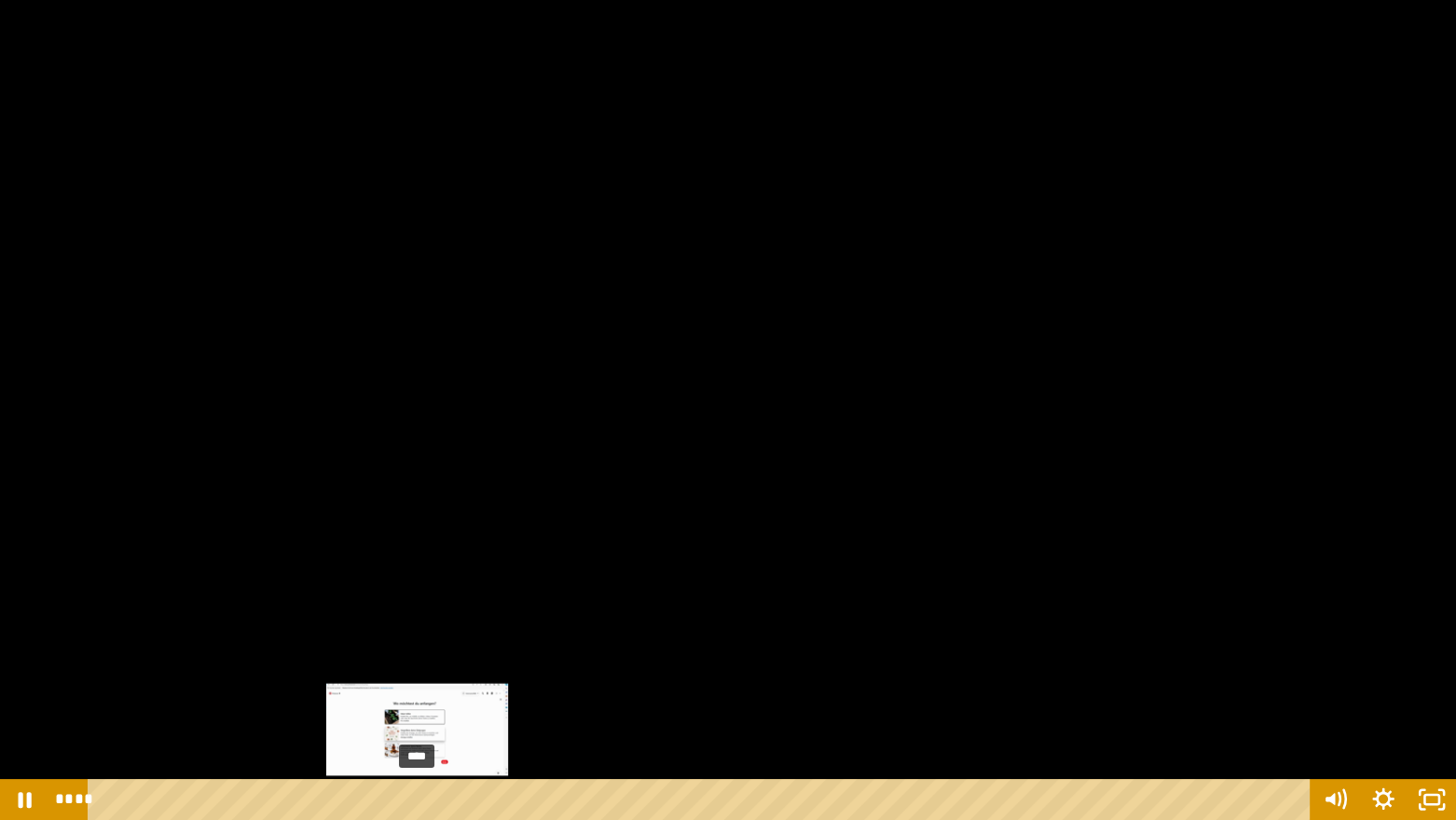 click on "****" at bounding box center (702, 800) 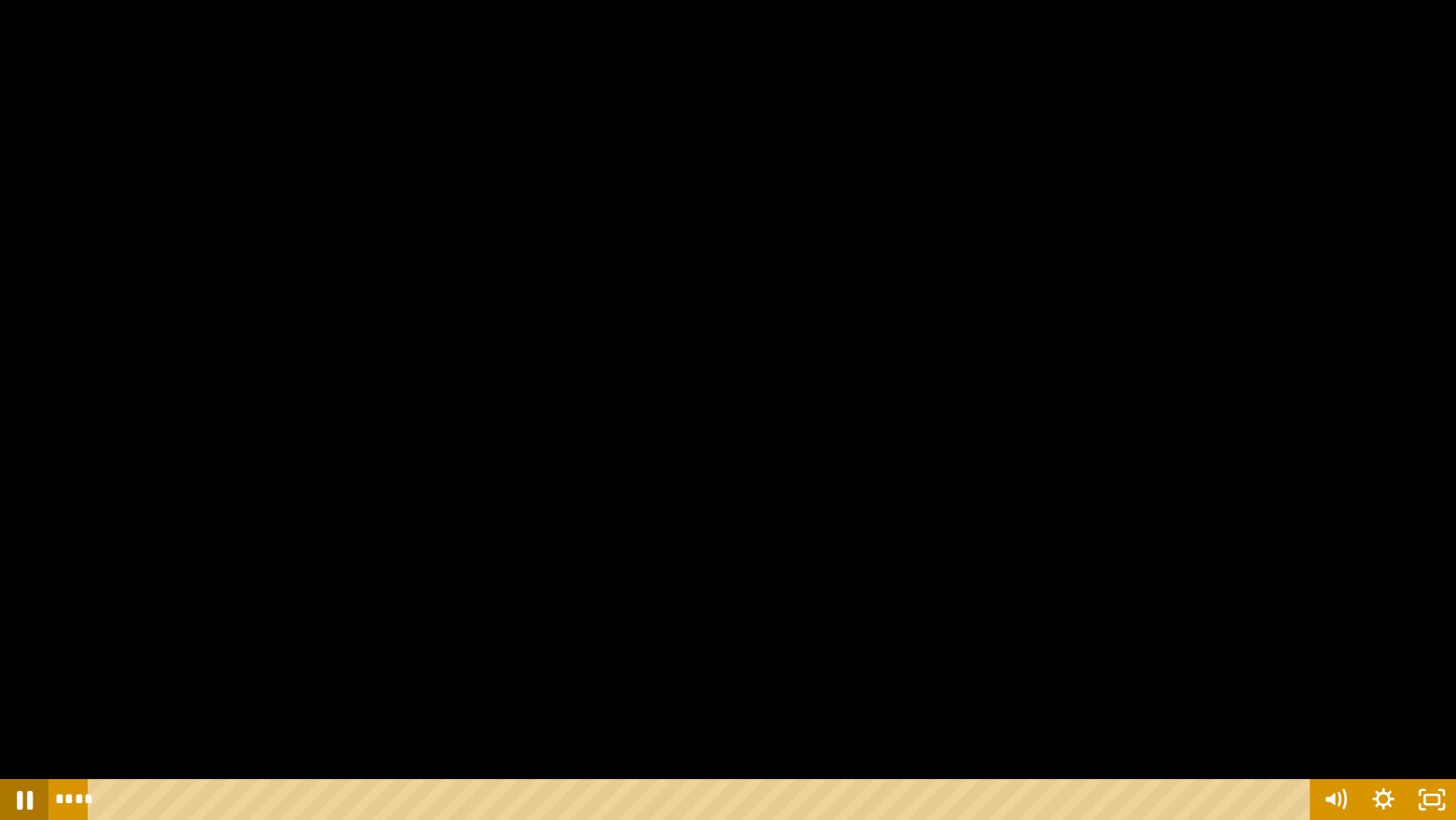 click 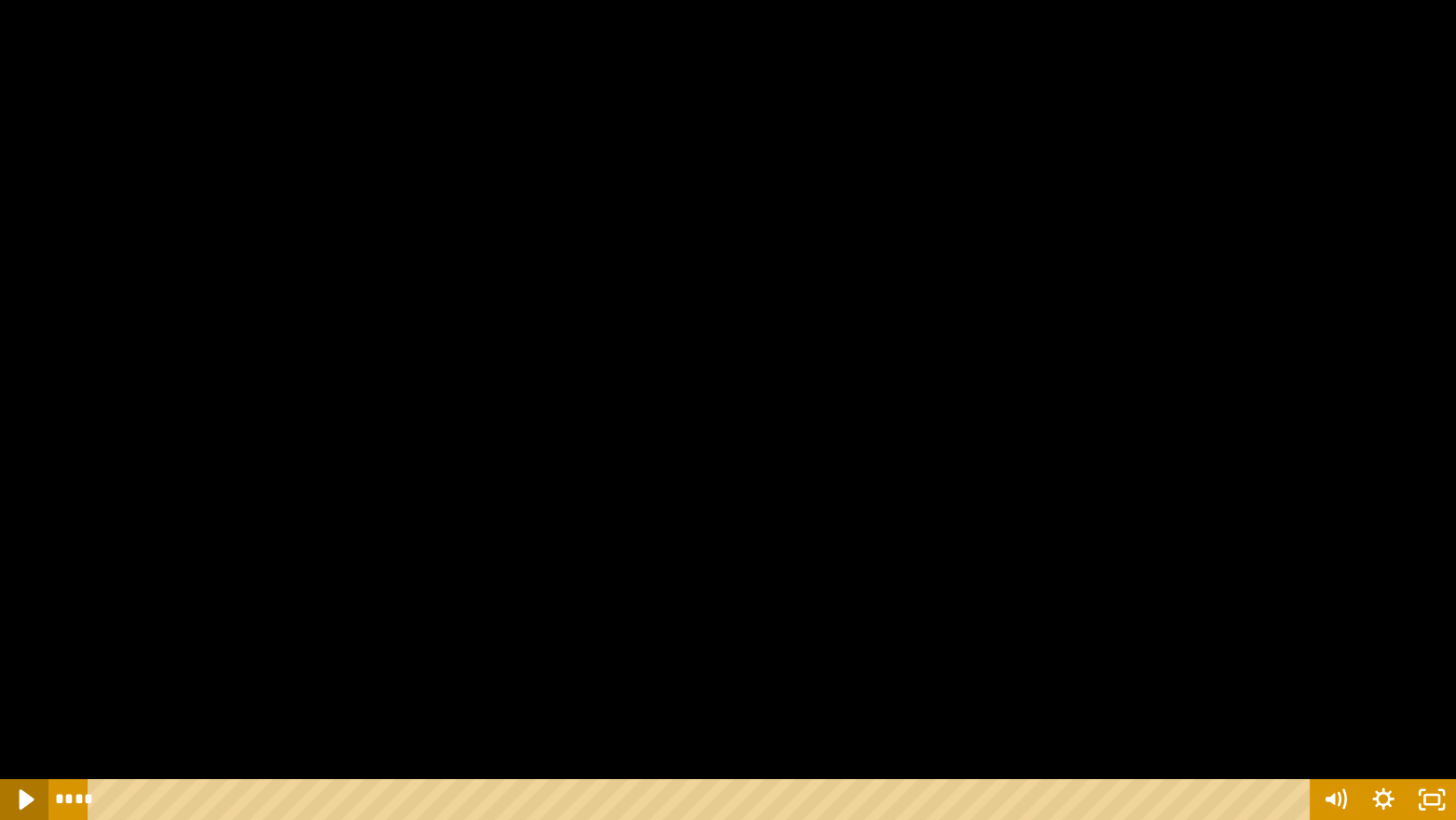 click 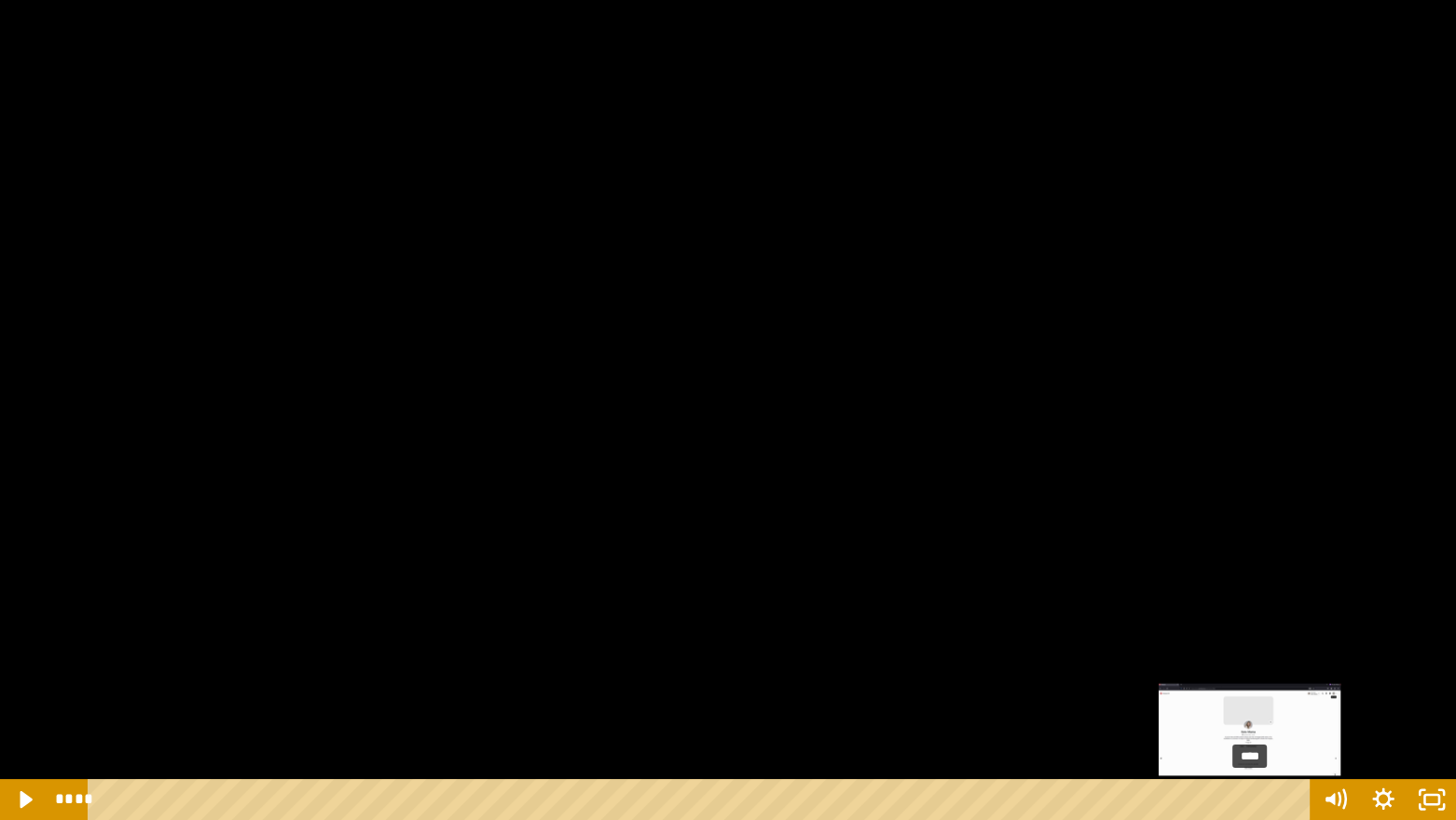 click on "****" at bounding box center [702, 800] 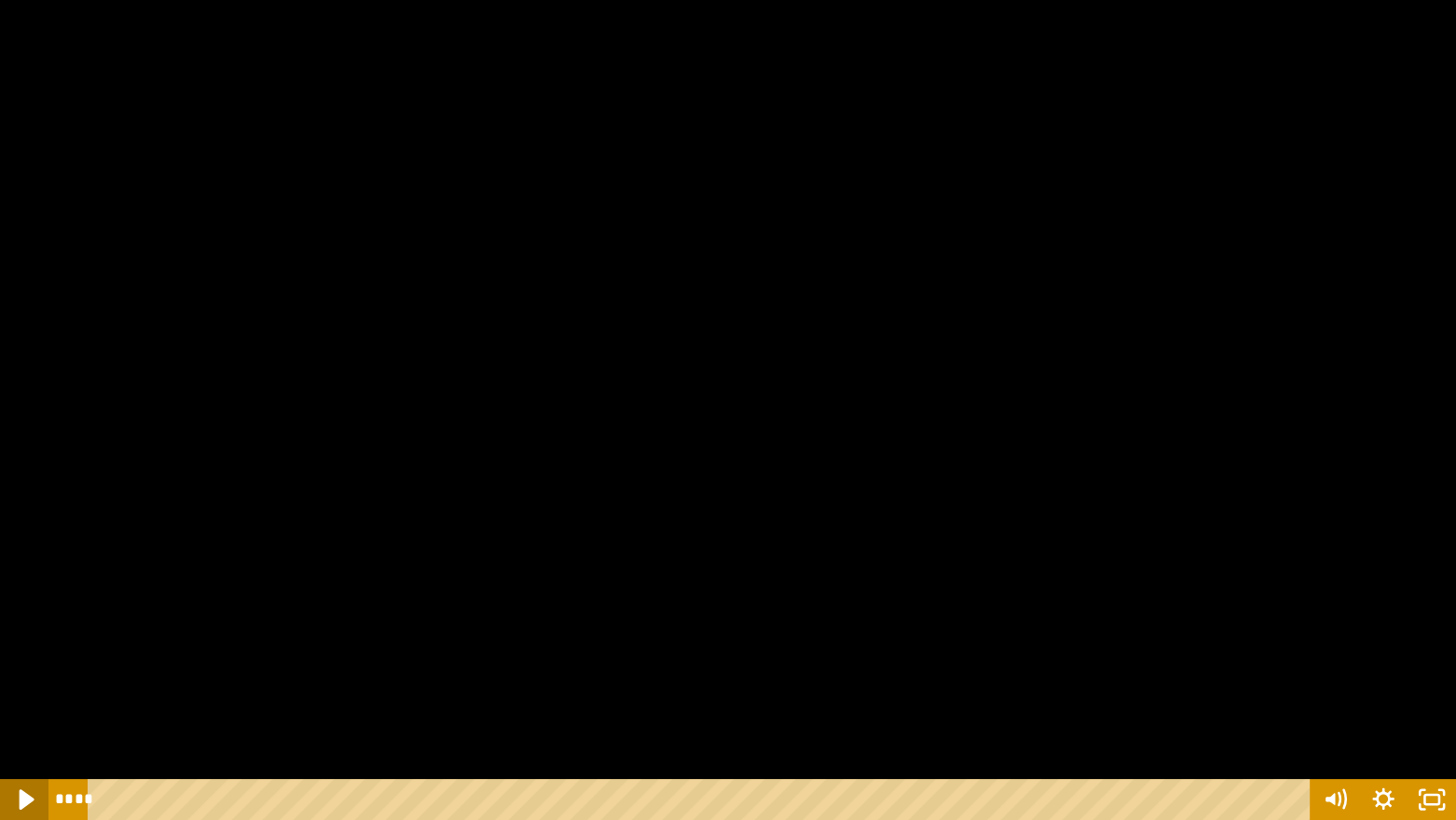 click 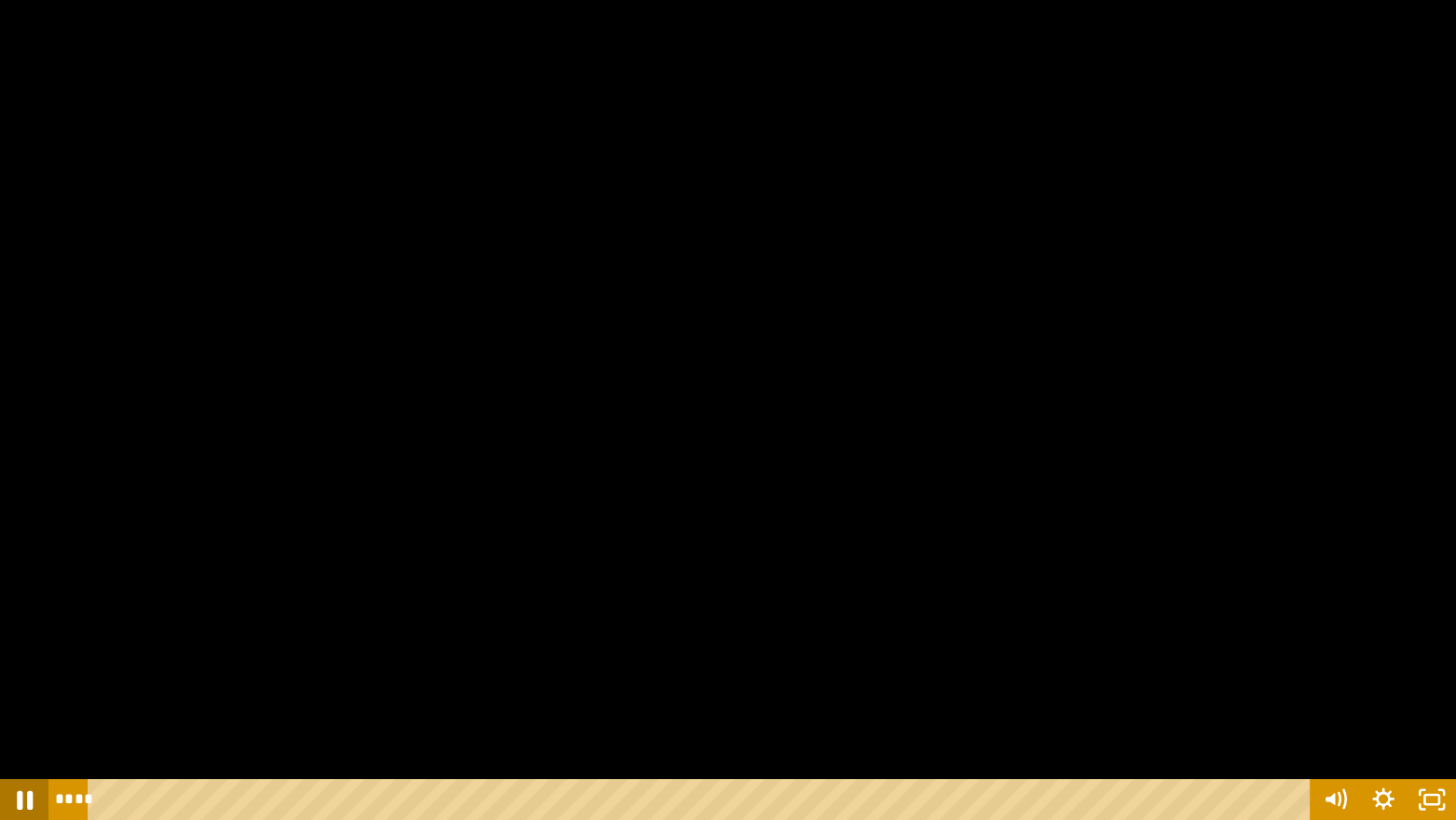 click 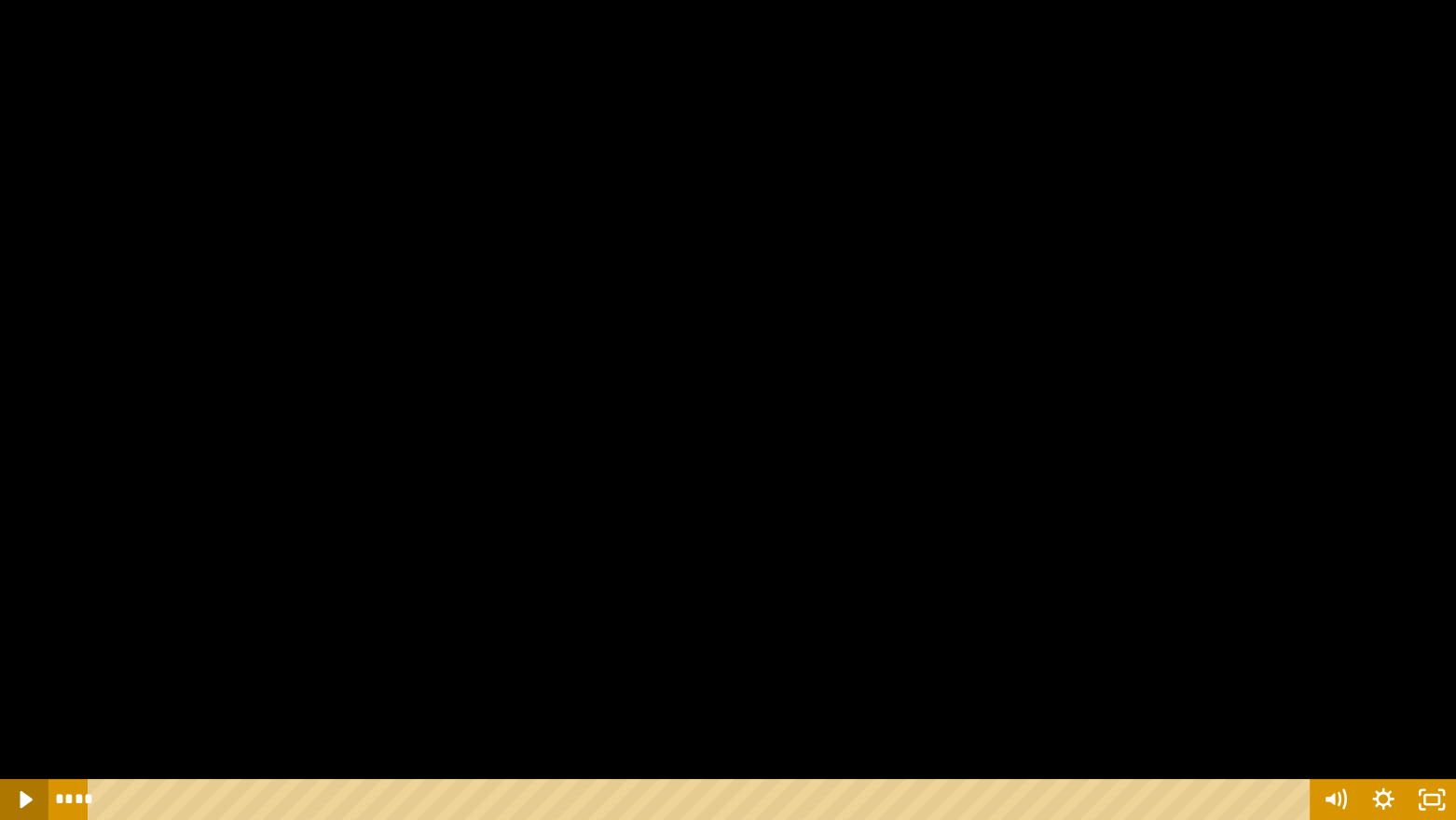click 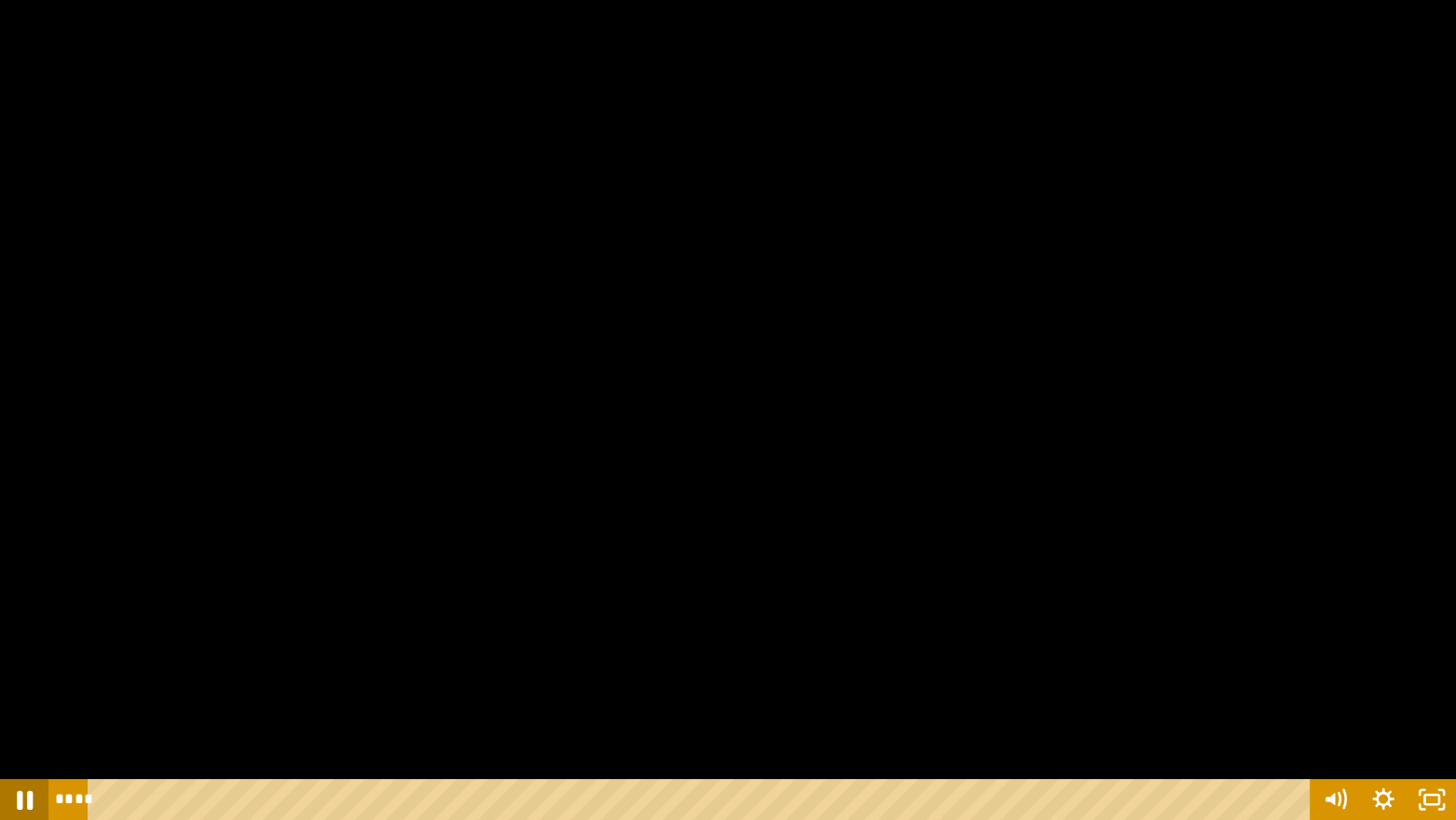 click 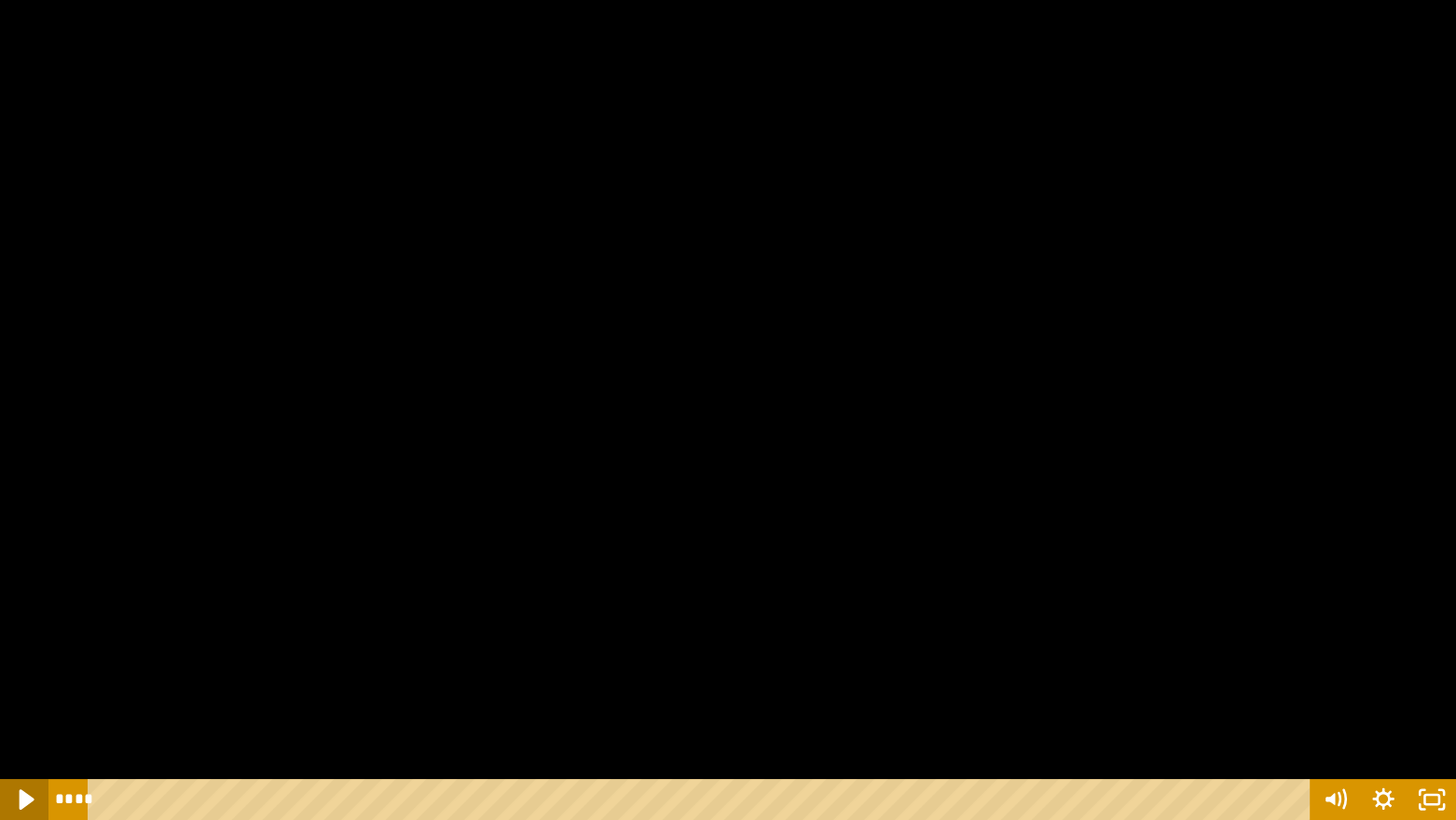 click 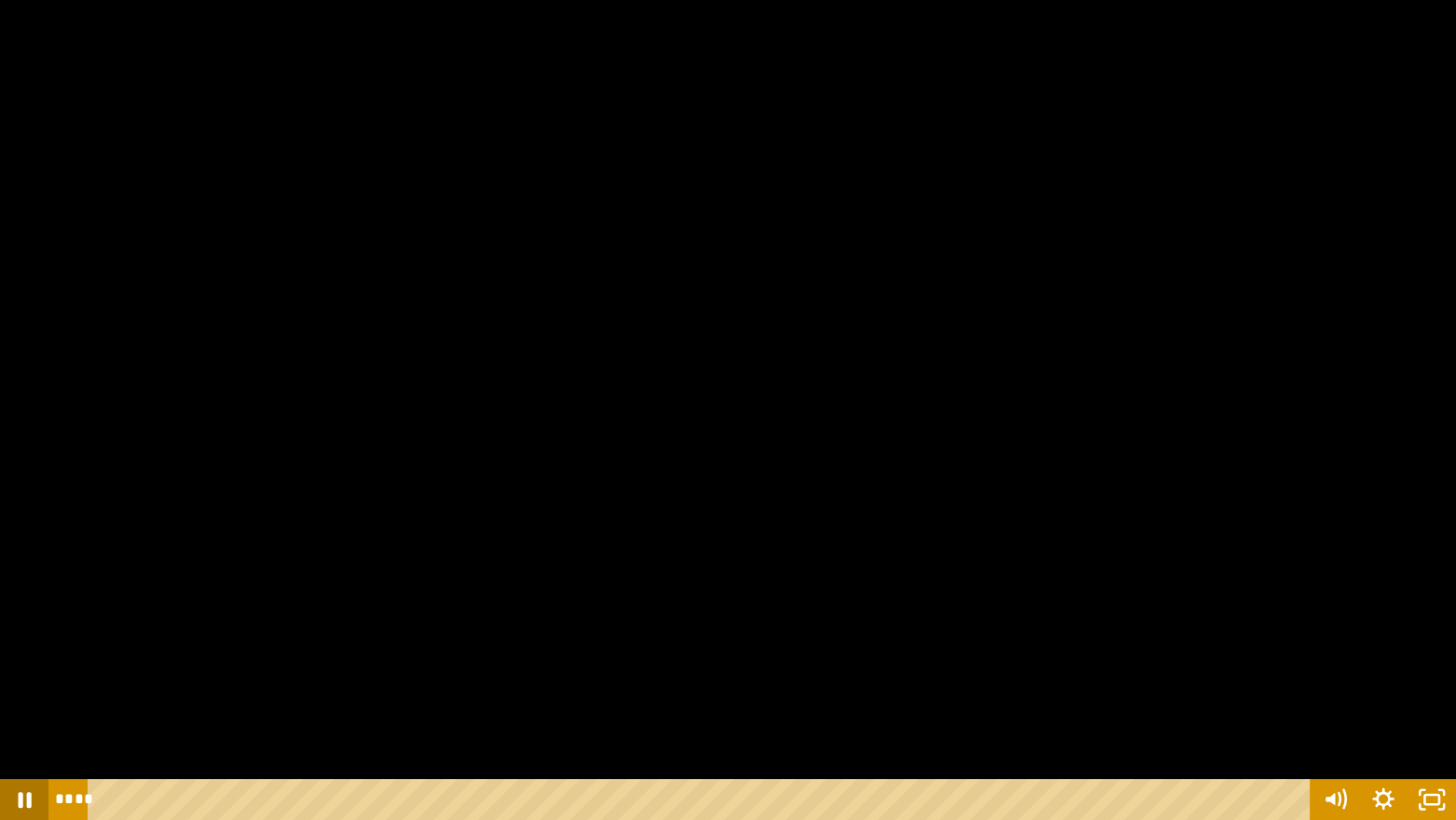click 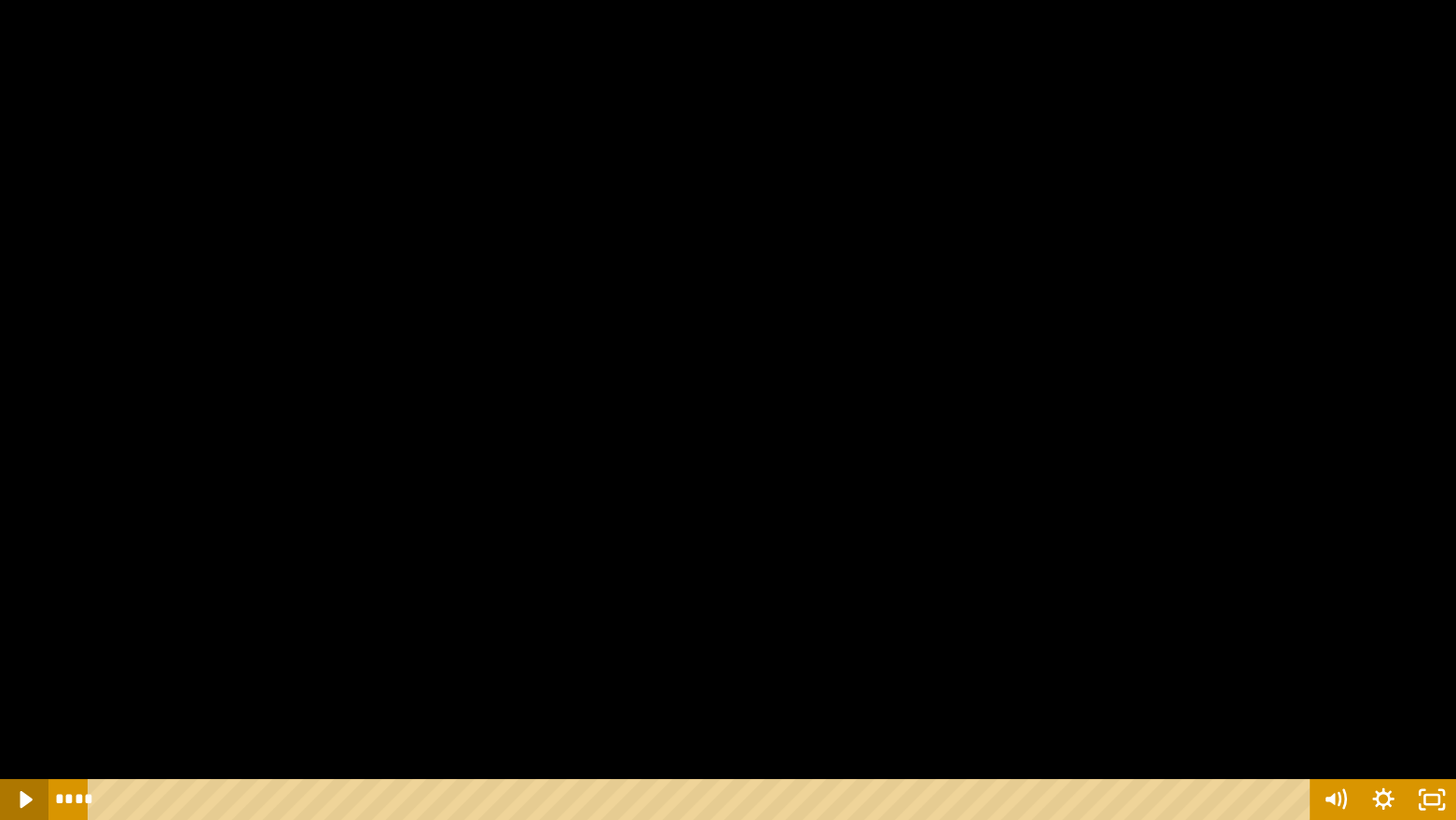 click 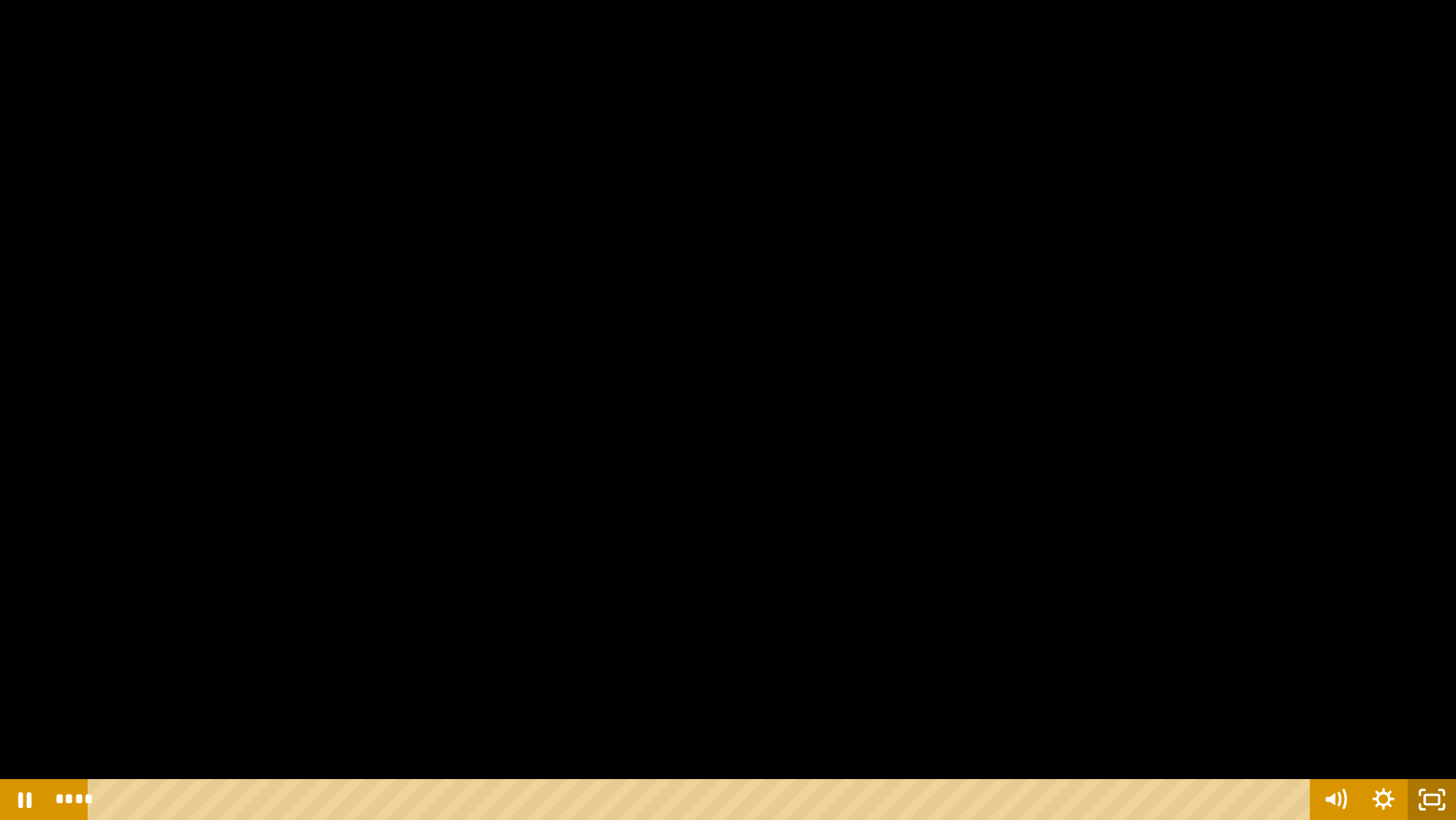 click 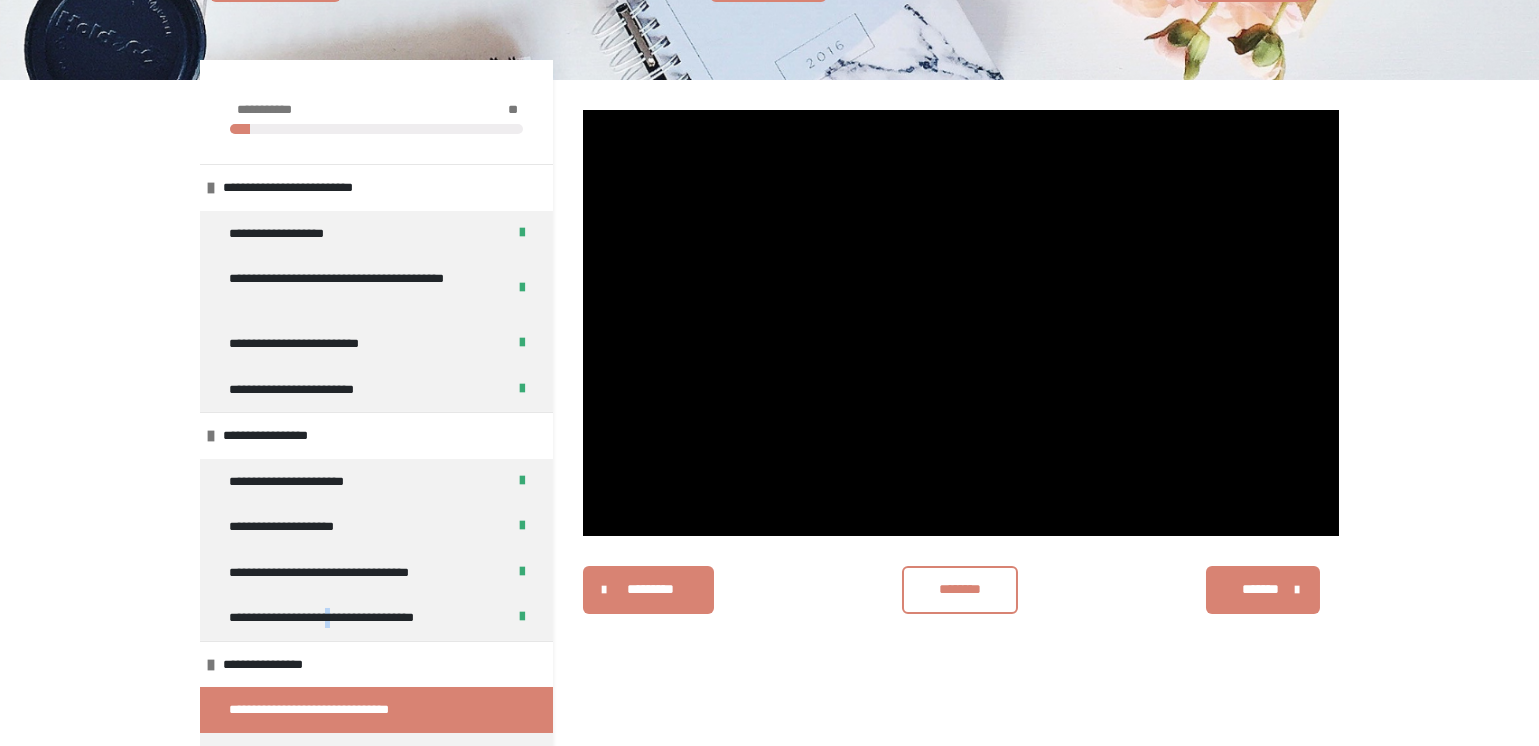 click on "********" at bounding box center (960, 589) 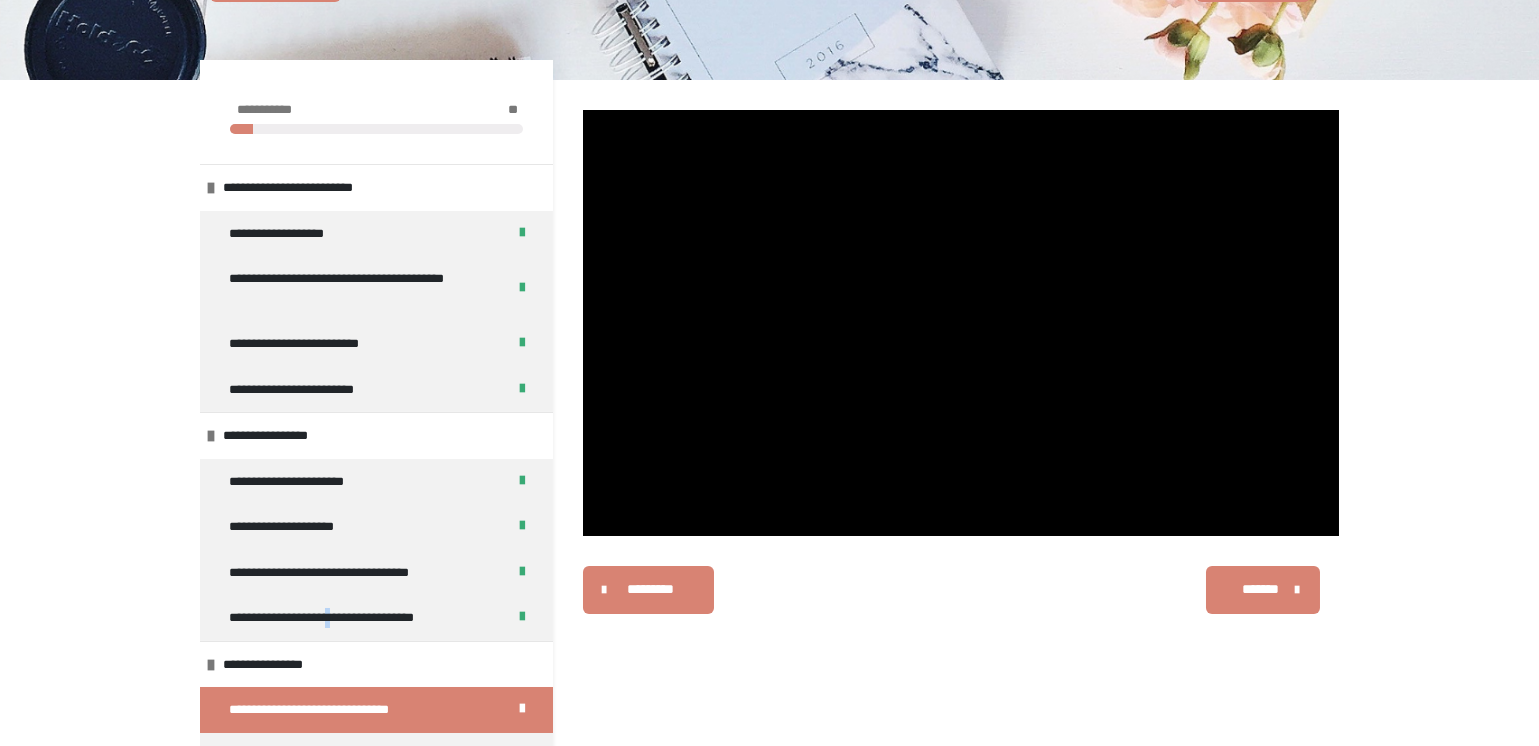 click on "*******" at bounding box center (1262, 590) 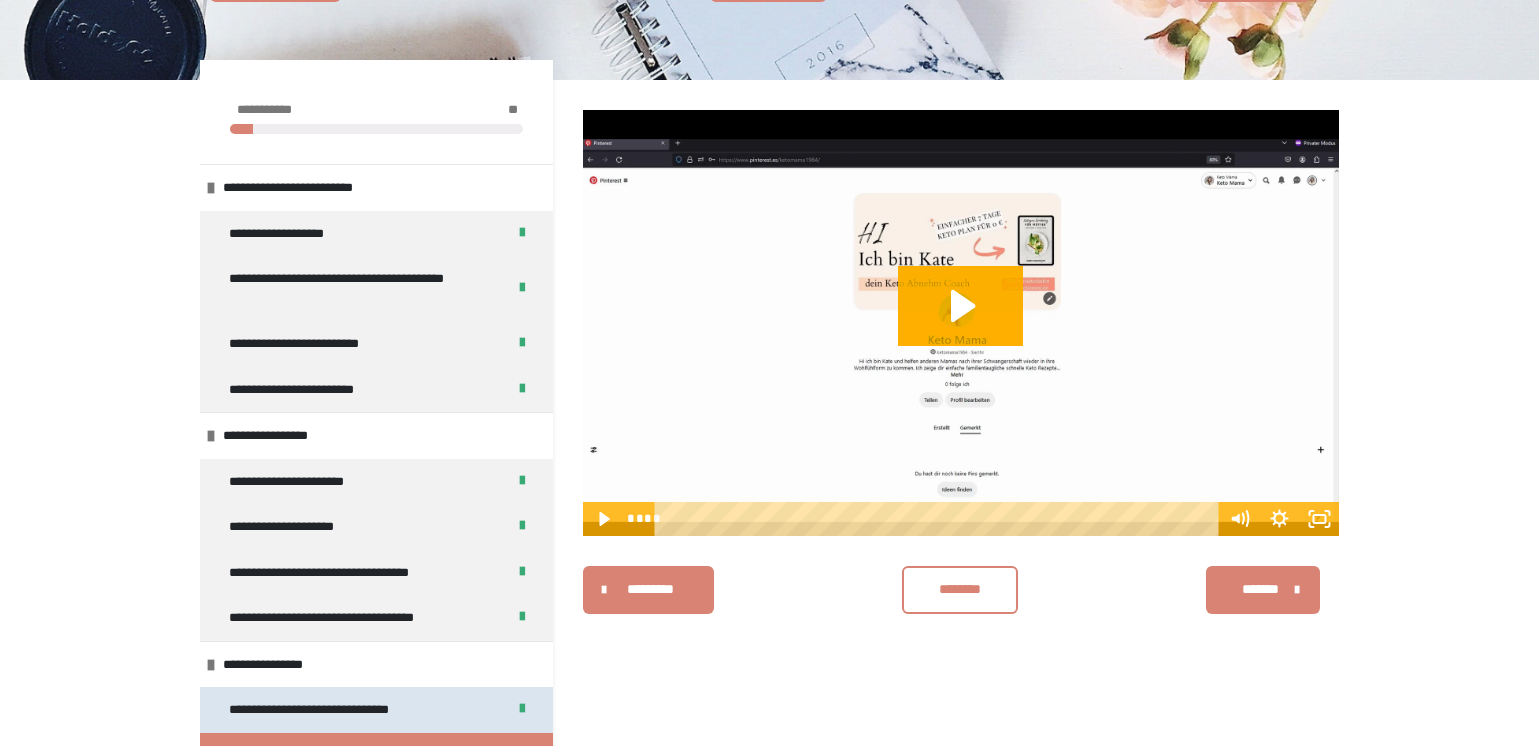 click on "**********" at bounding box center (329, 709) 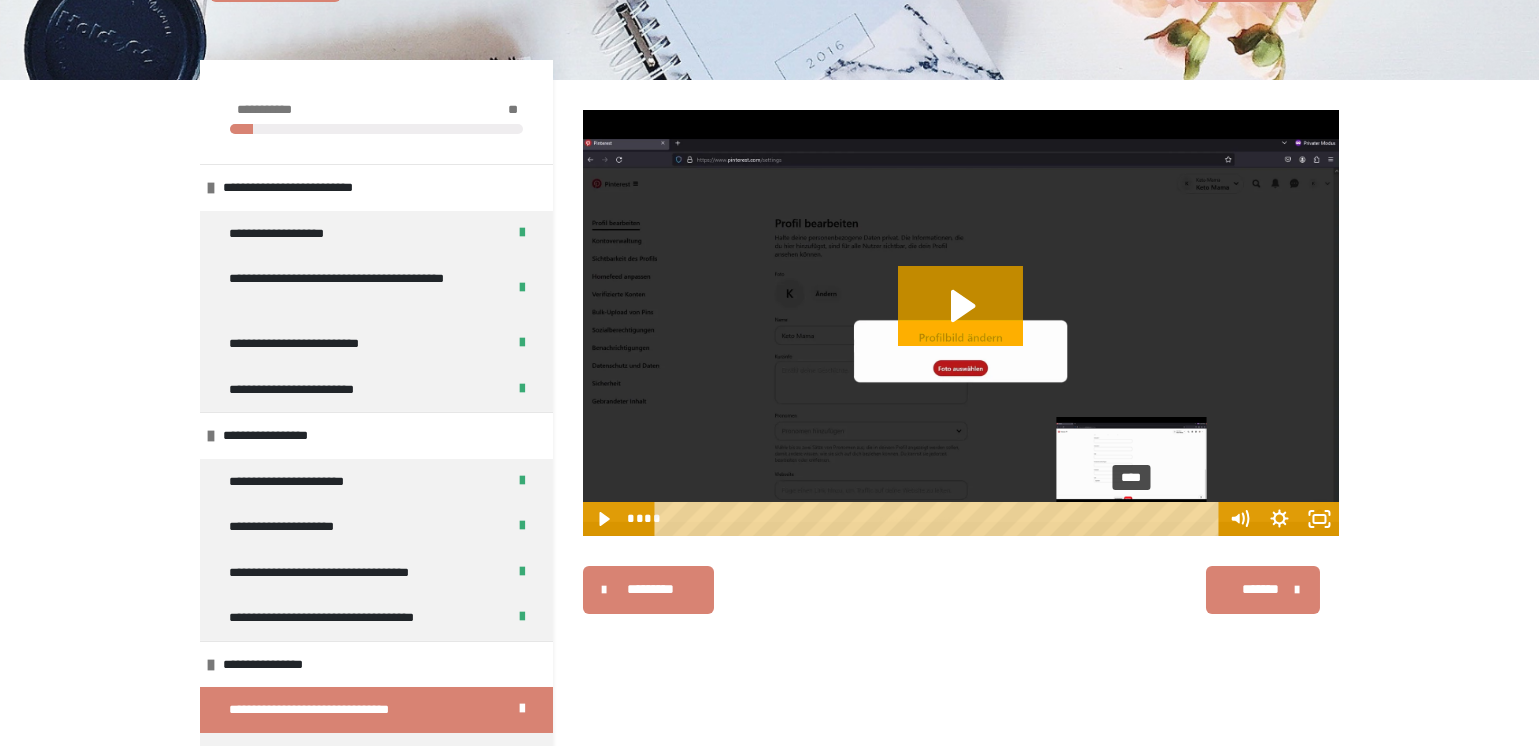 click on "****" at bounding box center [939, 519] 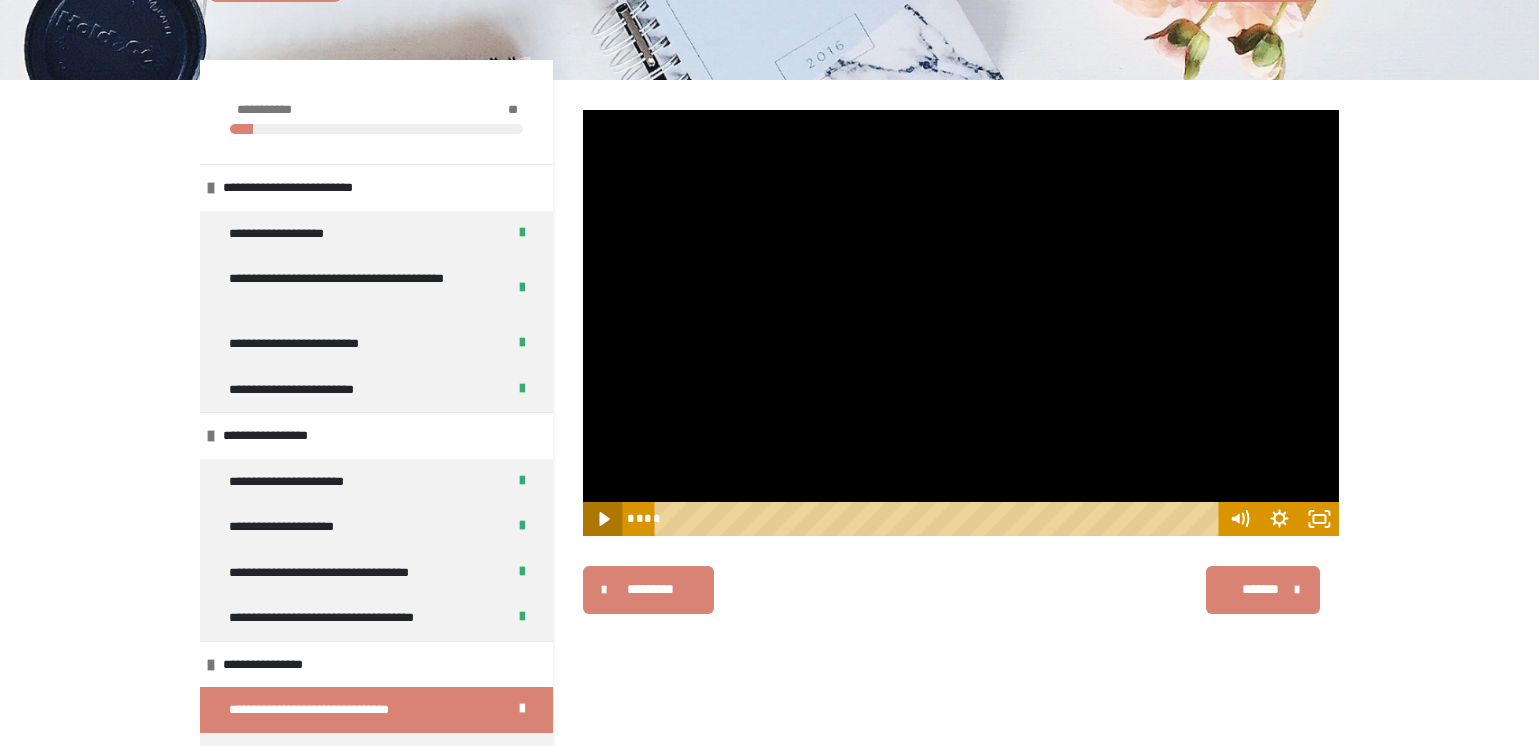 click 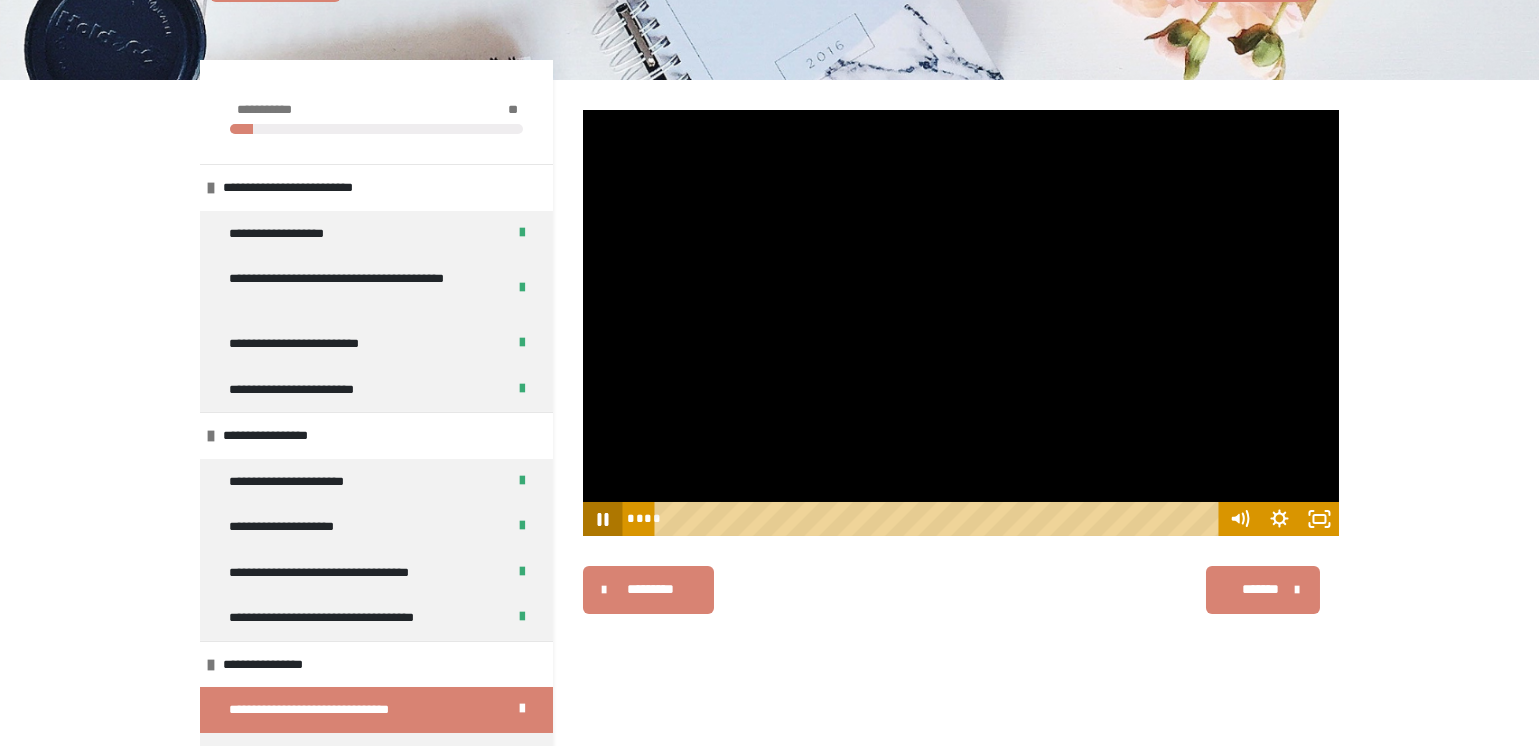 click 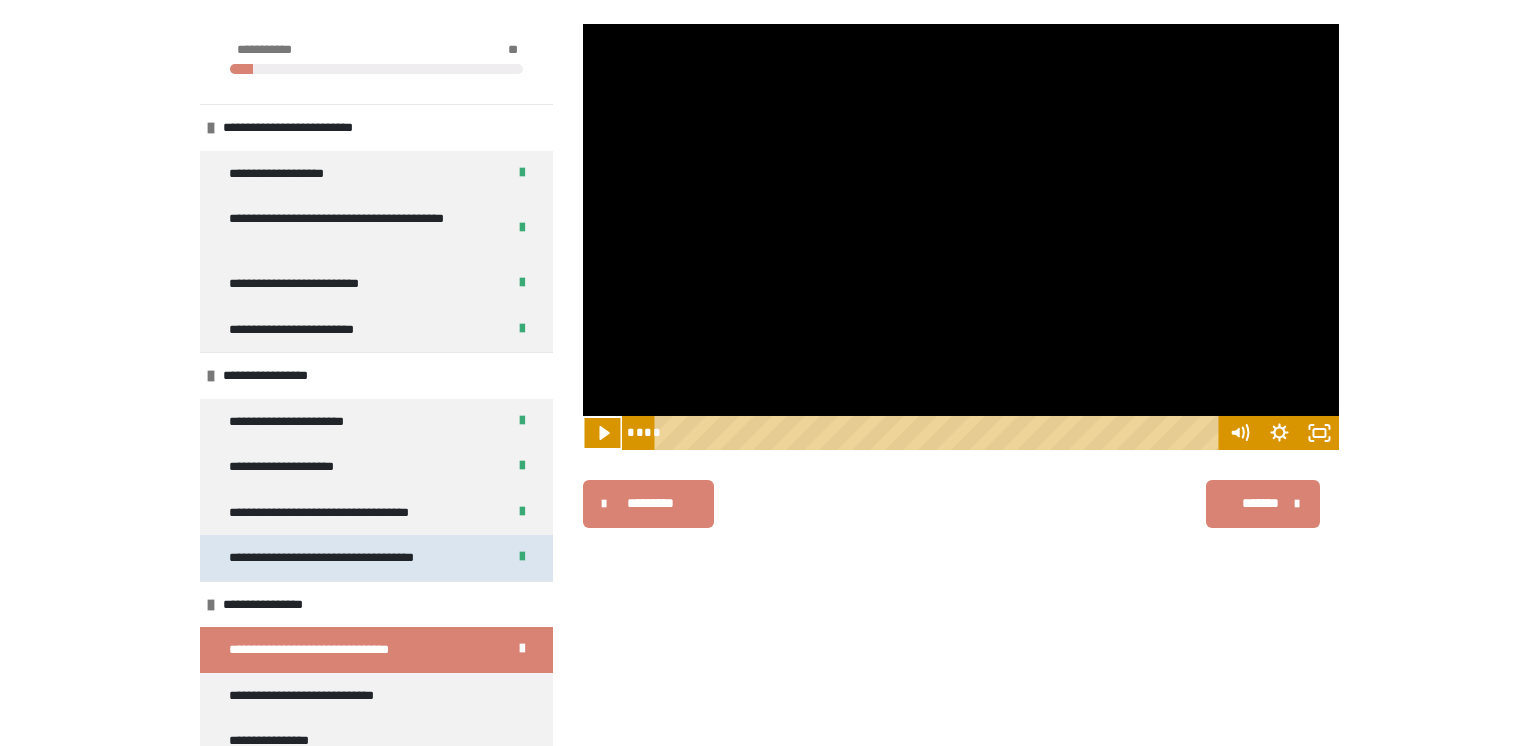 scroll, scrollTop: 339, scrollLeft: 0, axis: vertical 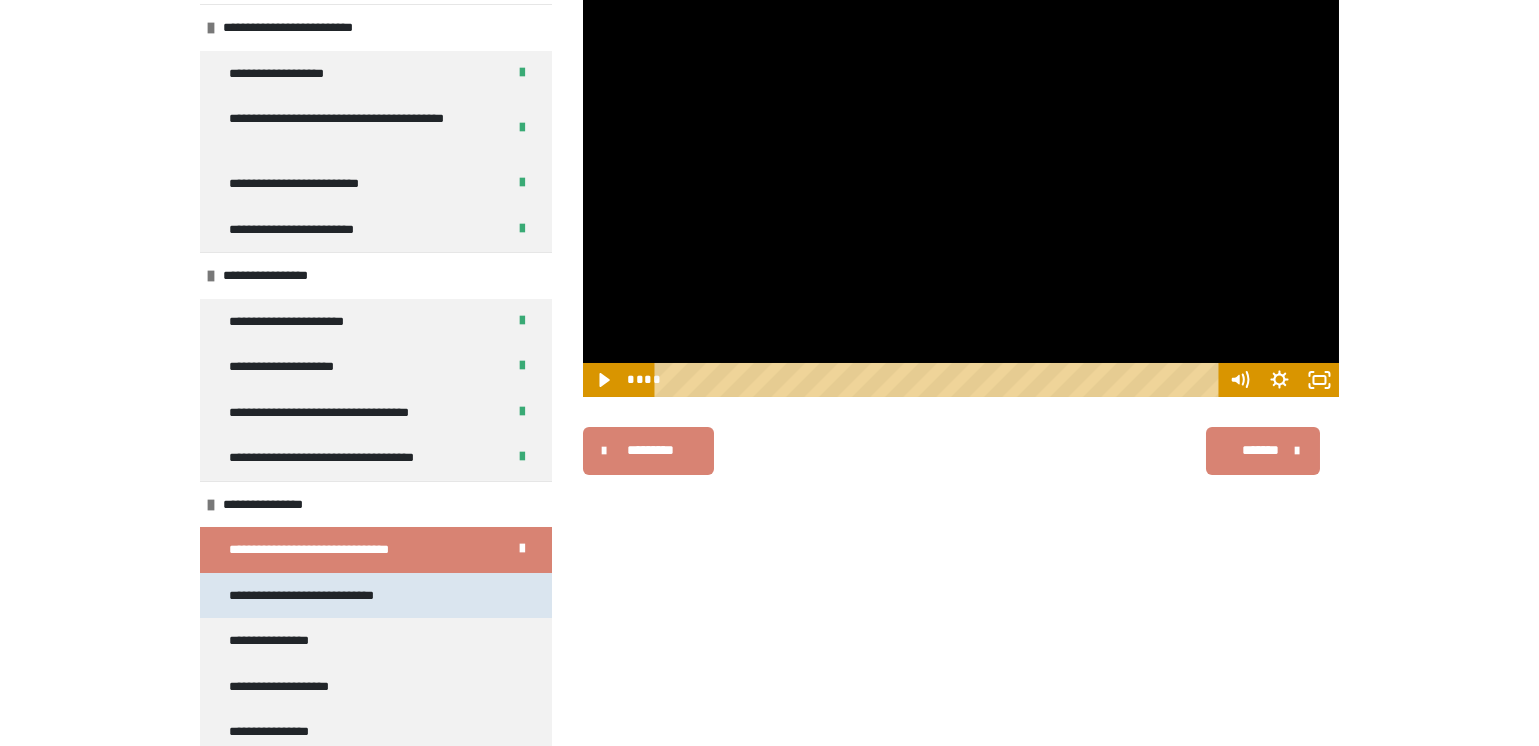 click on "**********" at bounding box center [321, 595] 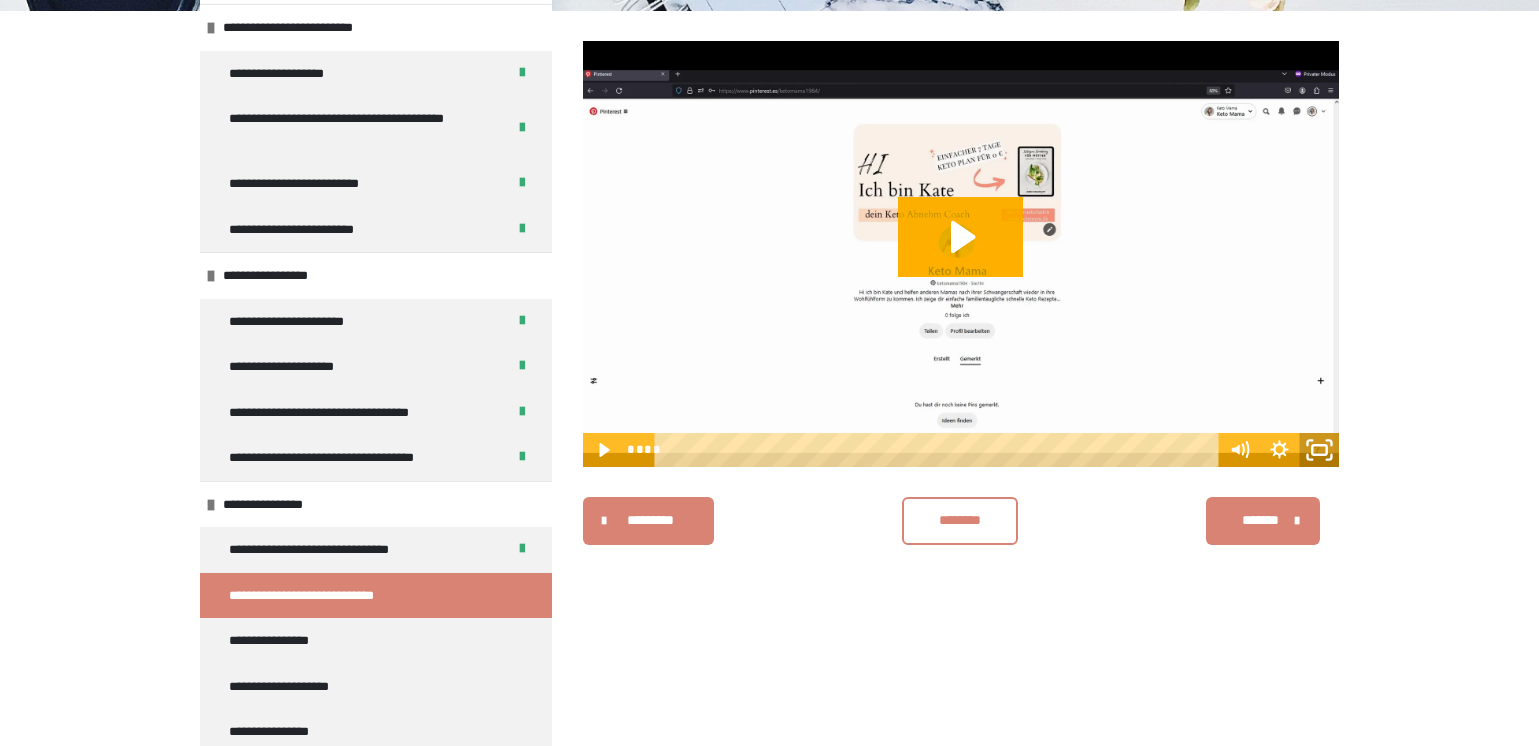 click 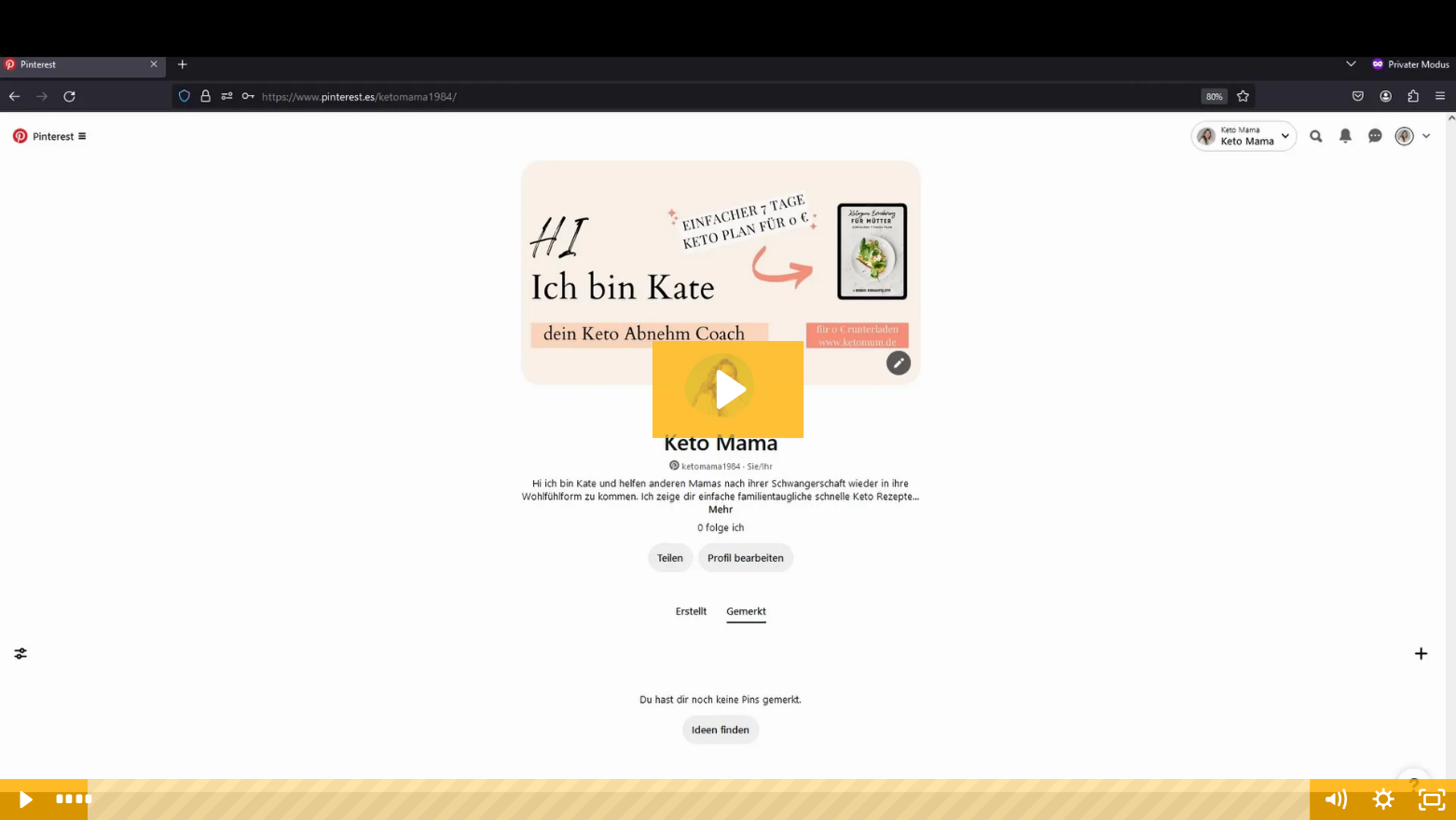click 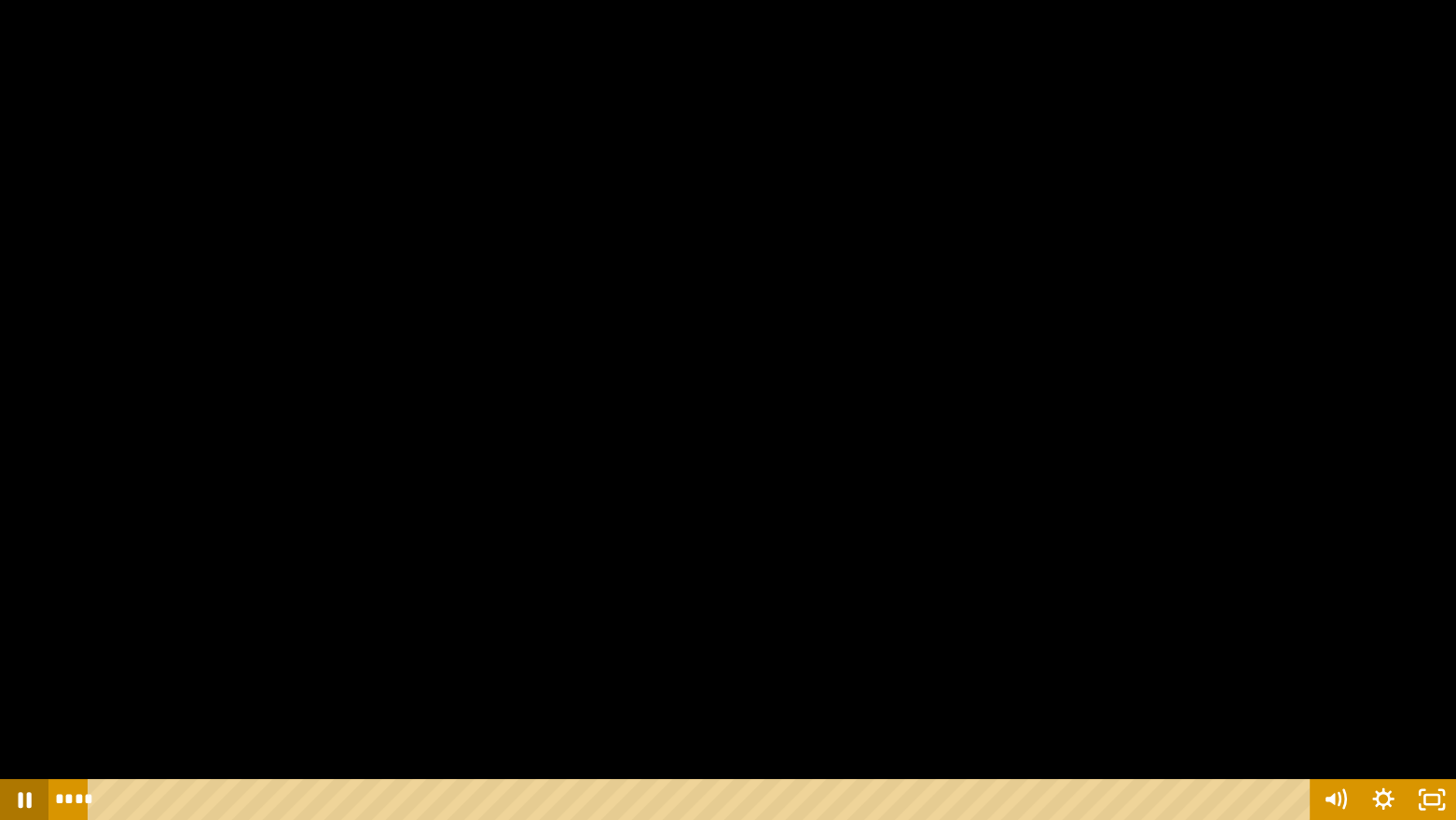 click 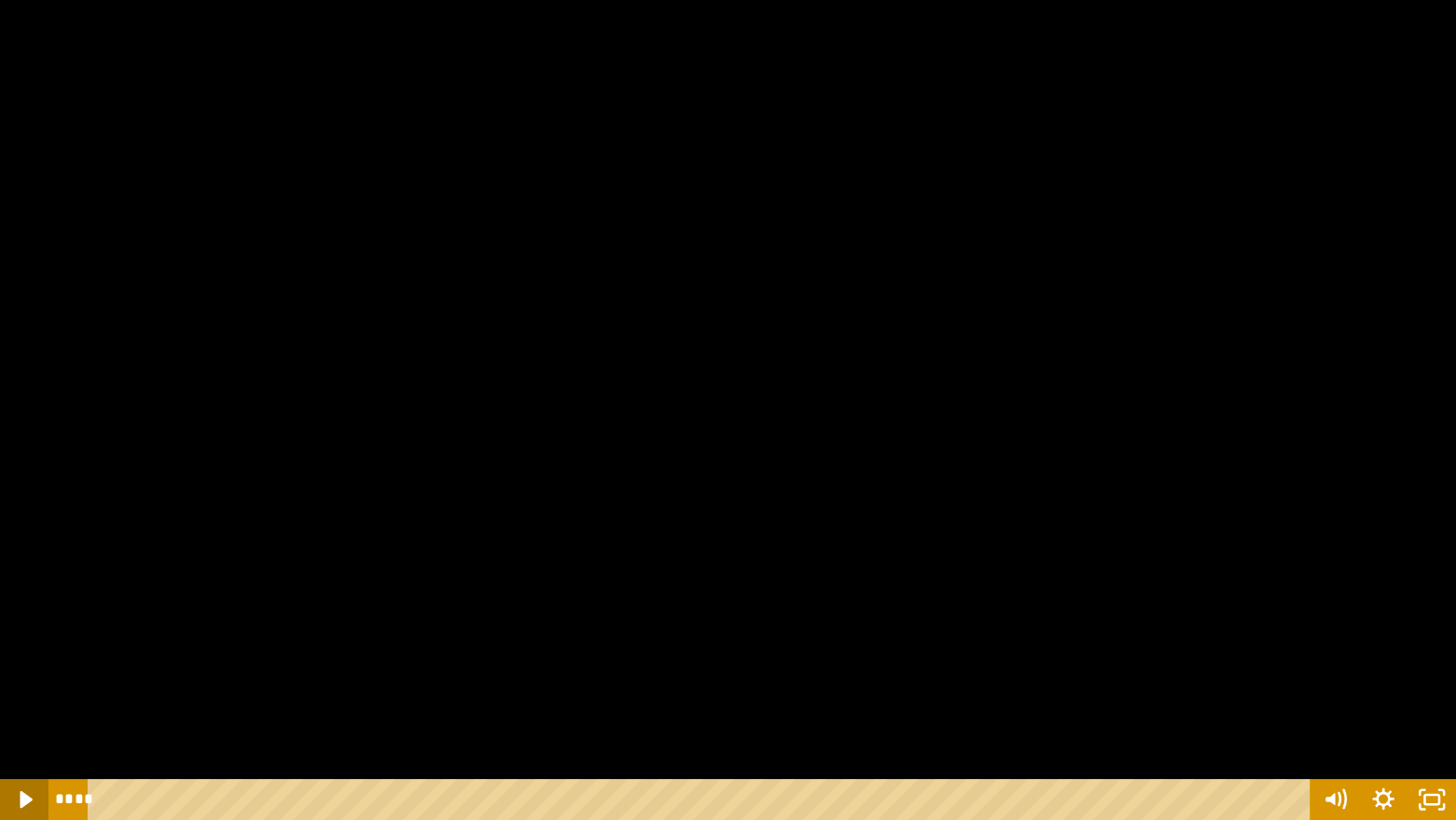 click 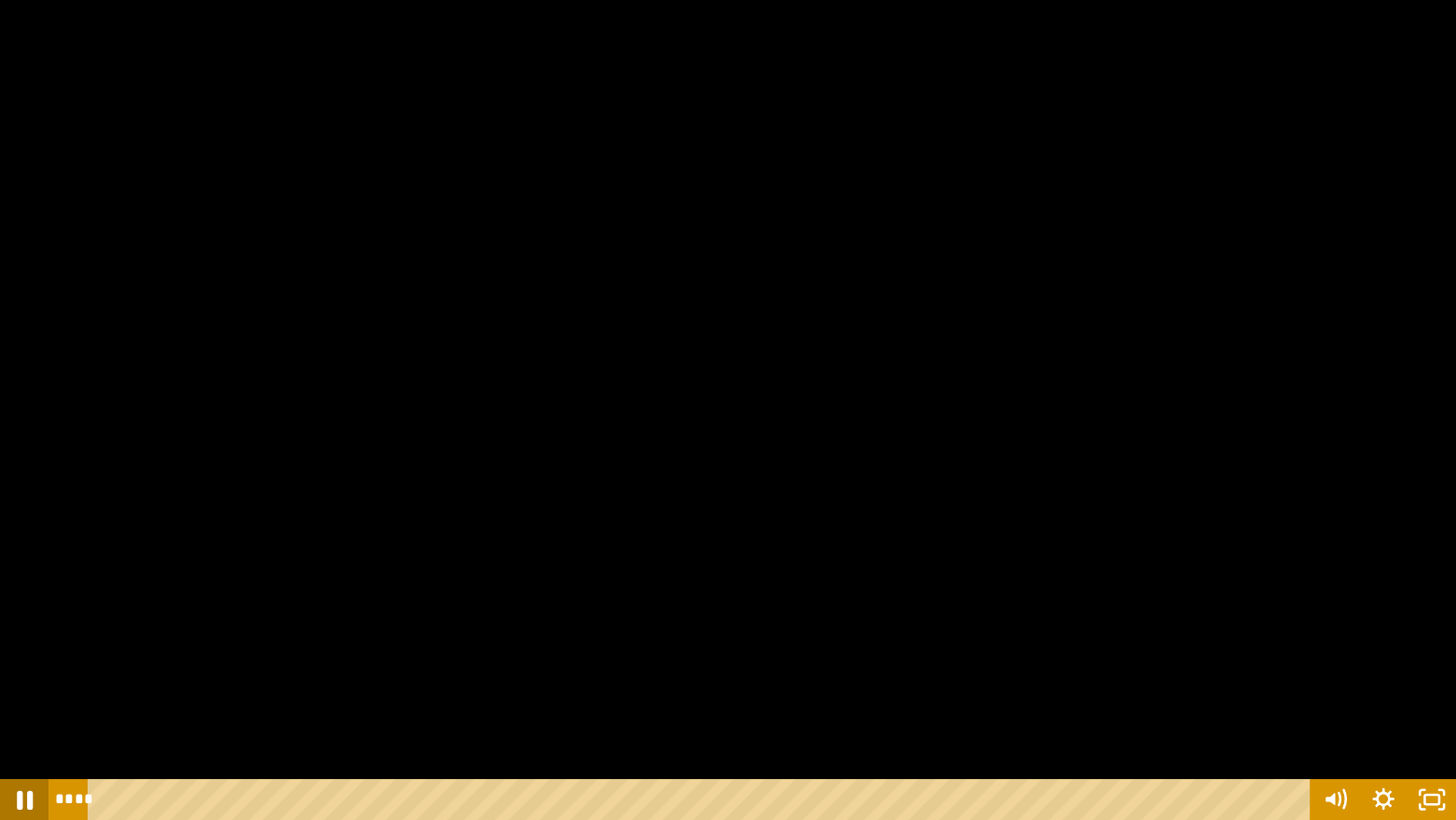 click 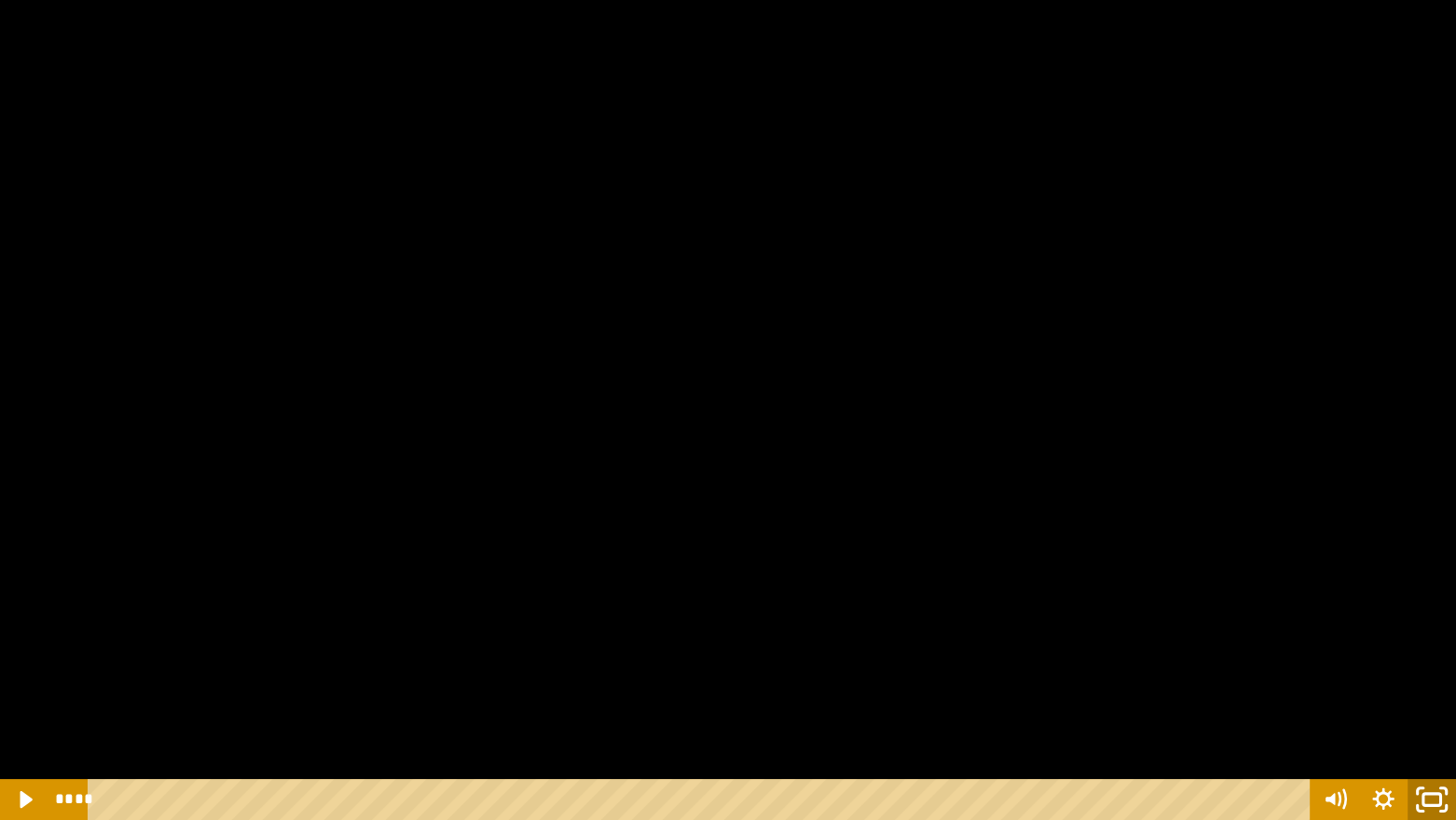 click 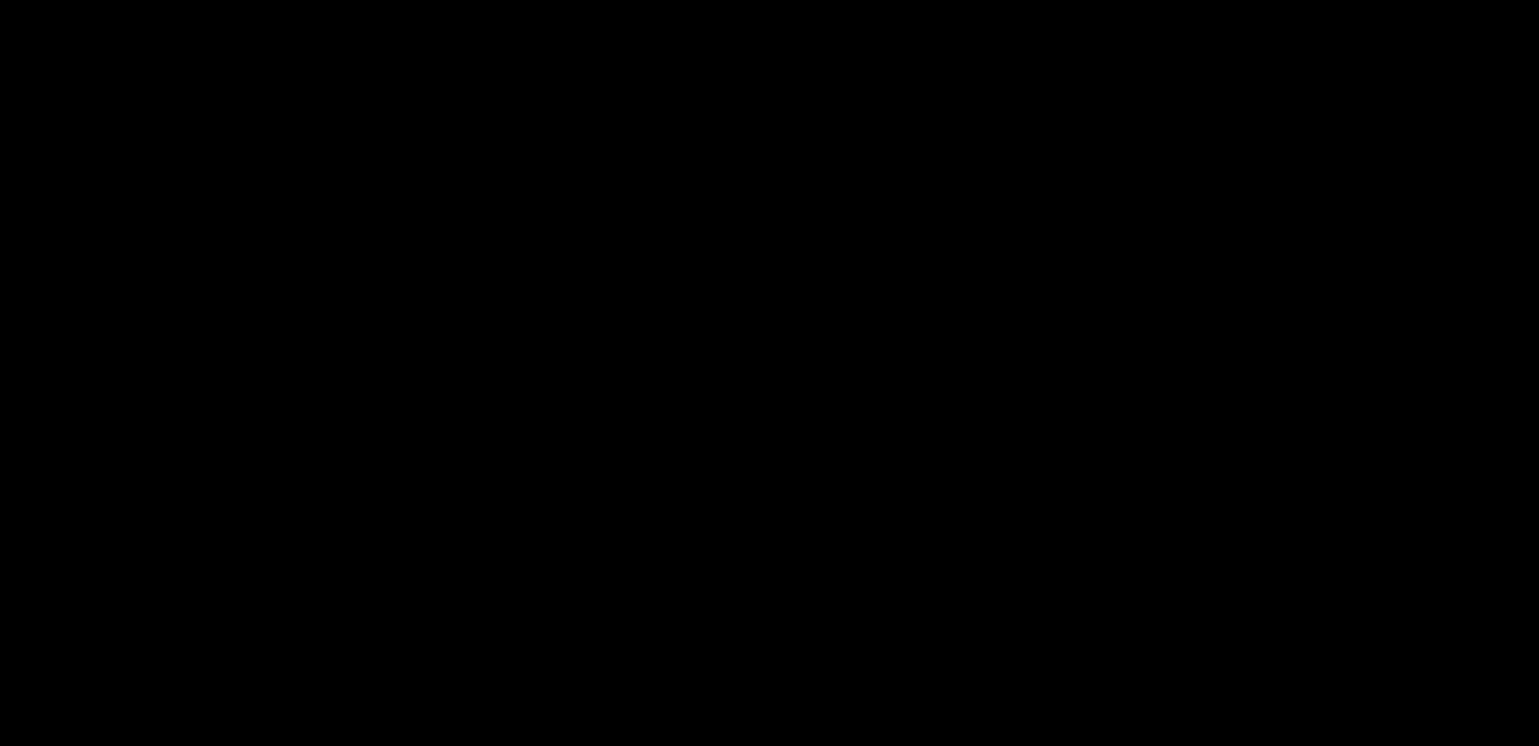 scroll, scrollTop: 124, scrollLeft: 0, axis: vertical 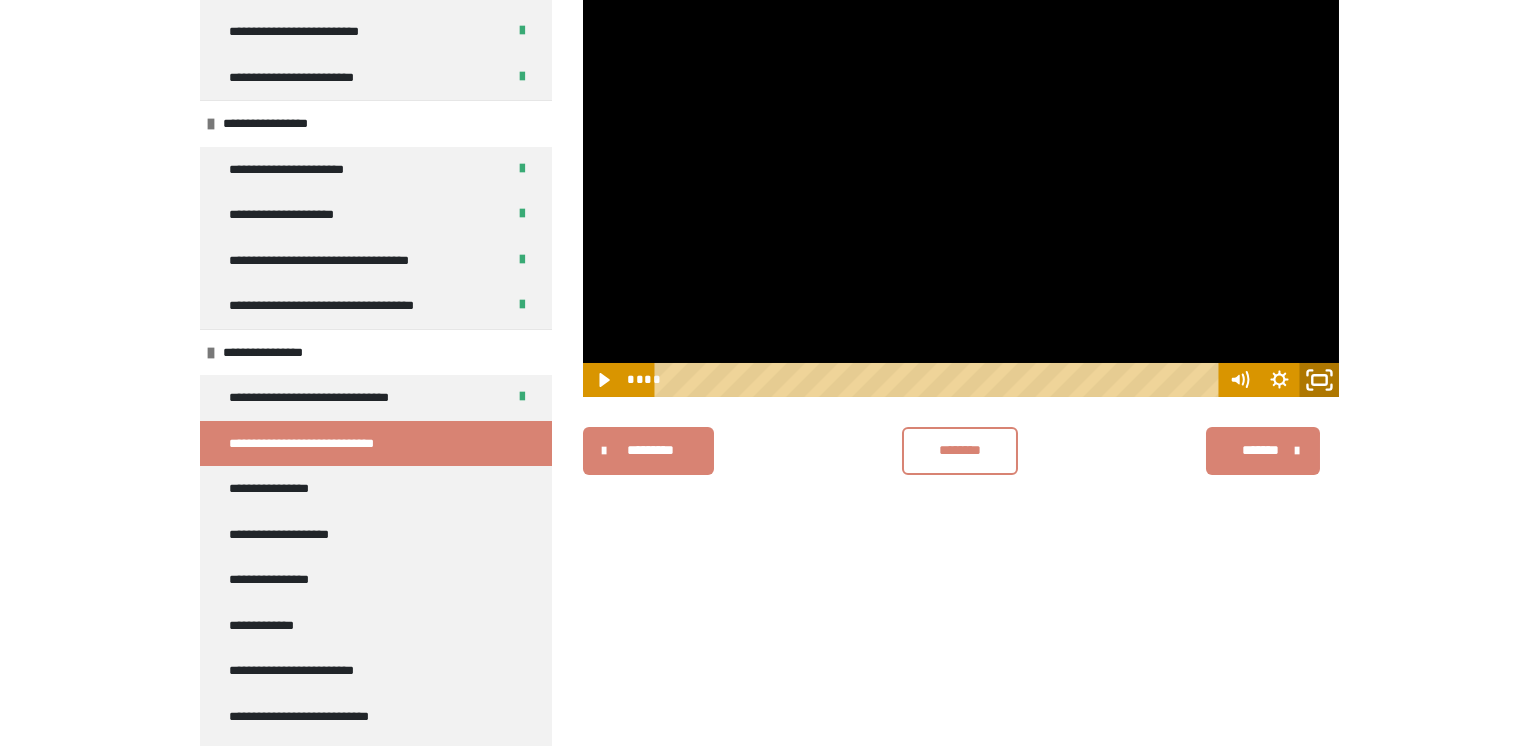 click 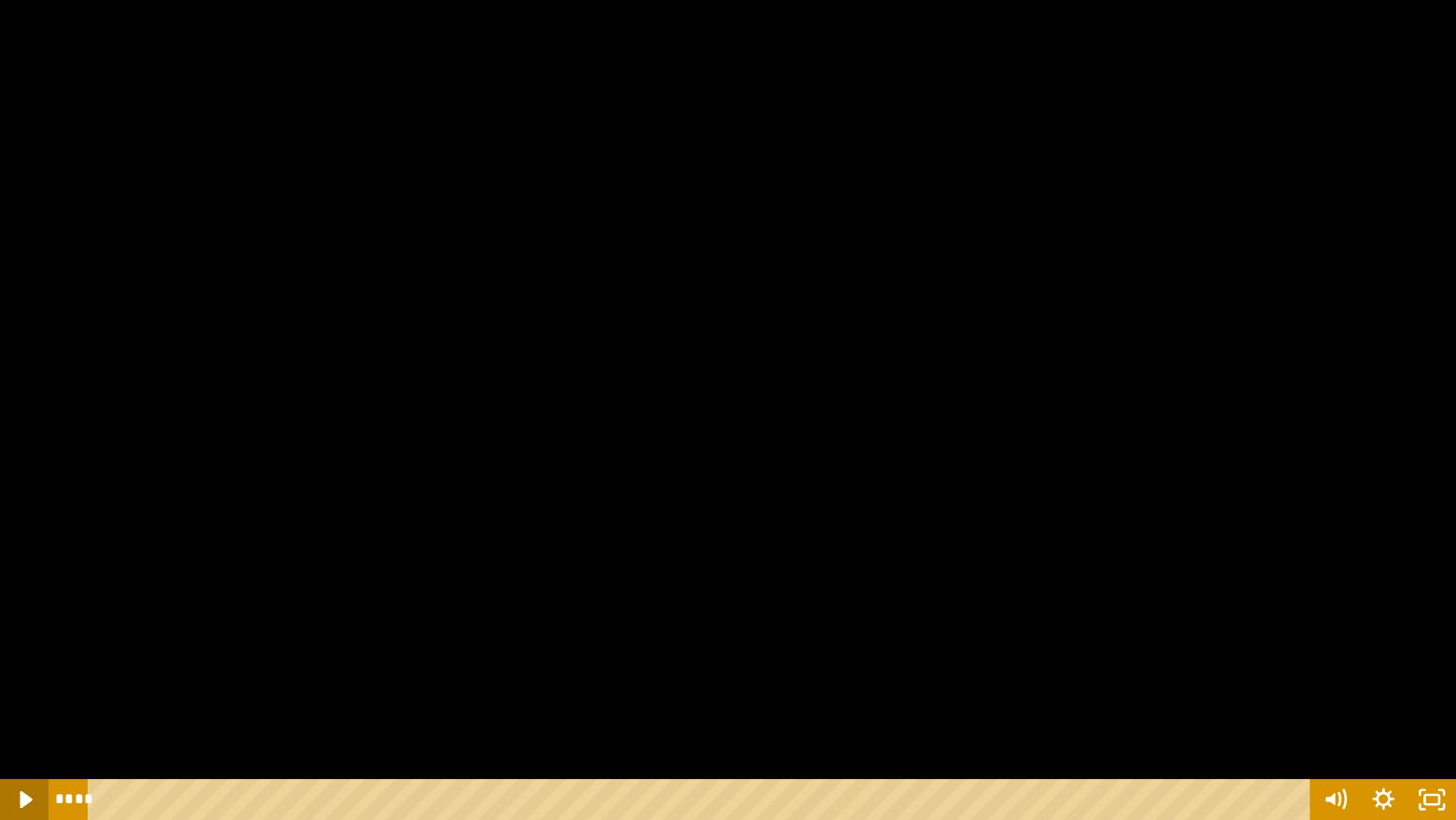 click 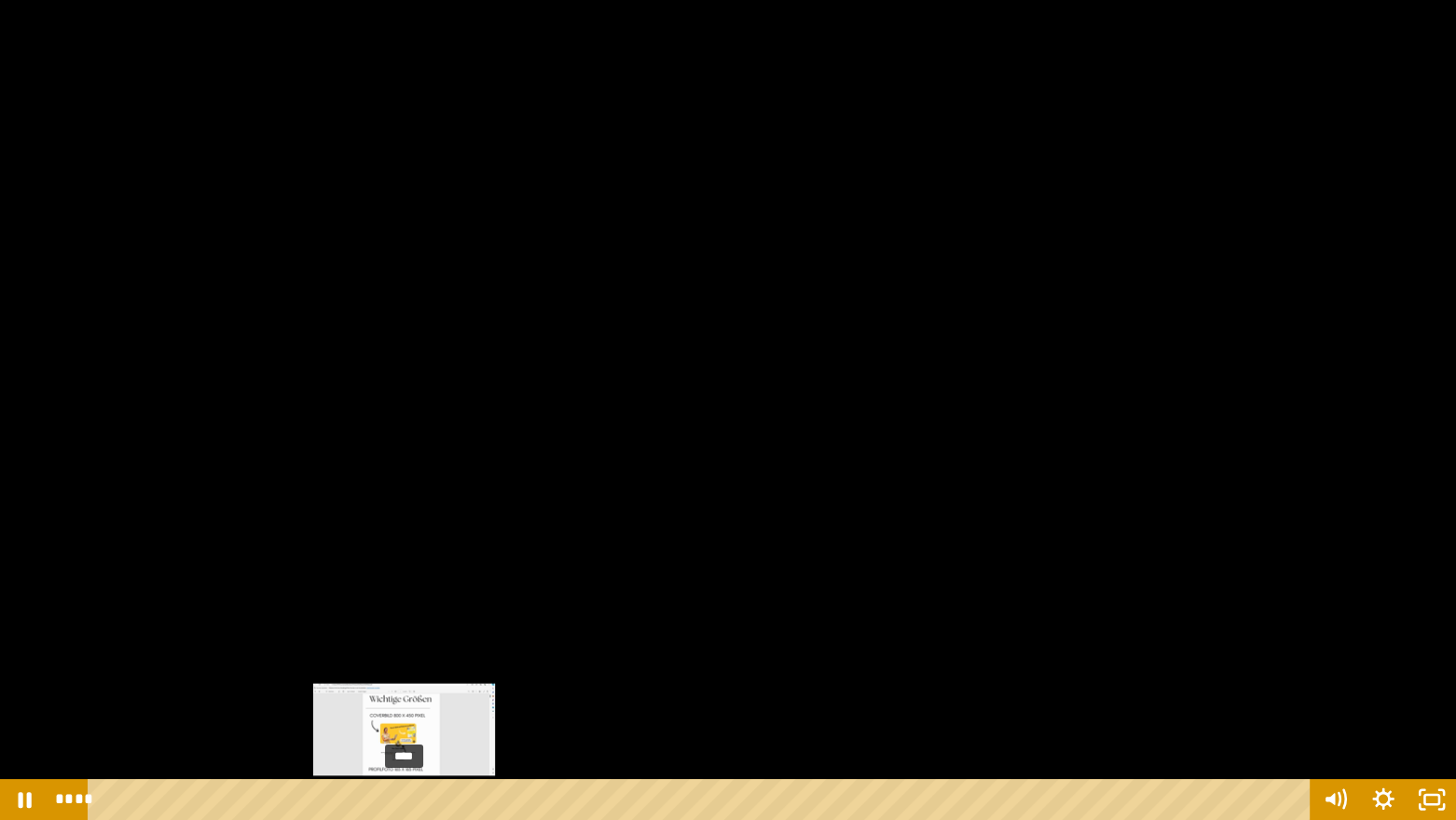 click on "****" at bounding box center [702, 800] 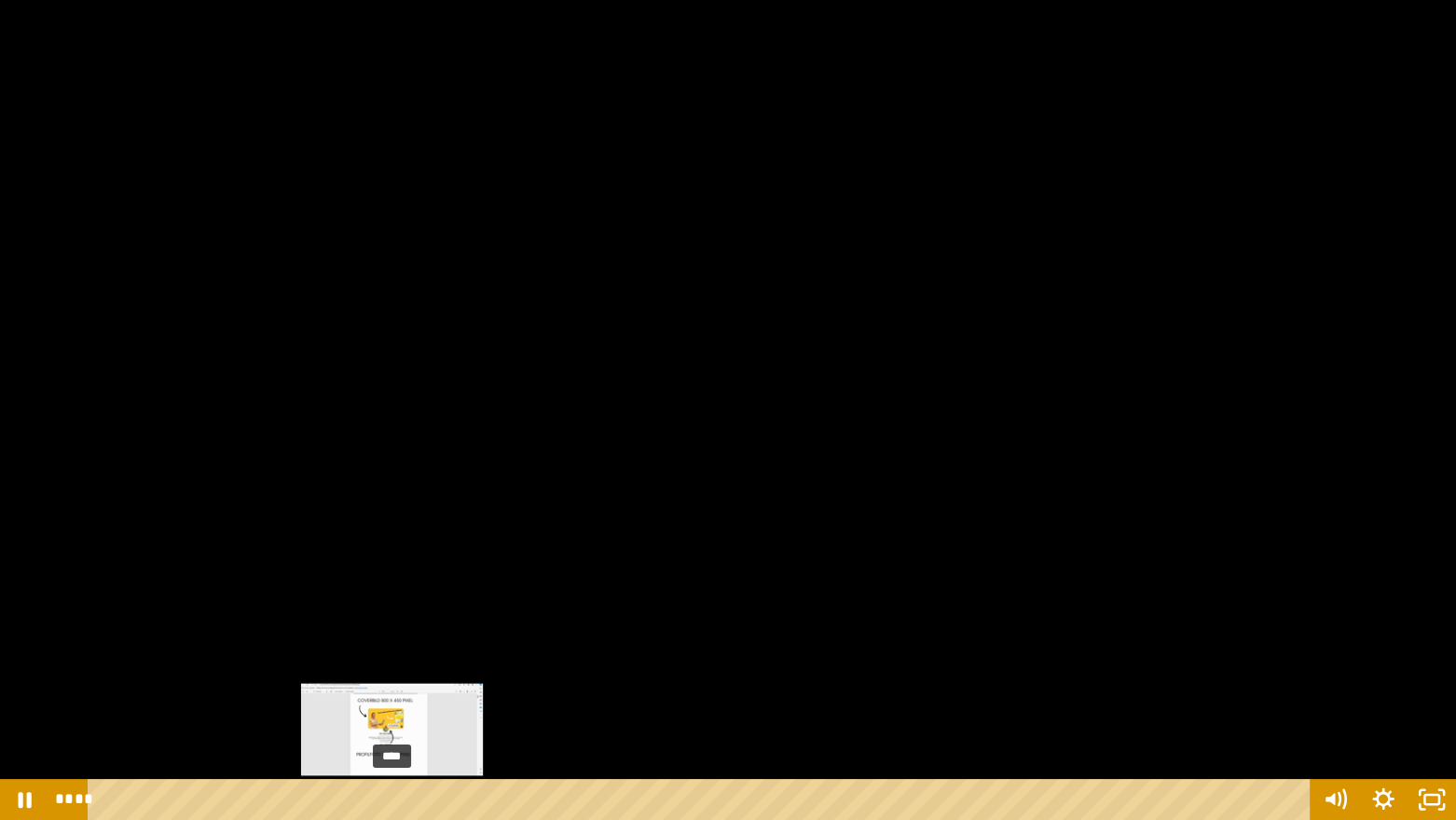 click on "****" at bounding box center (702, 800) 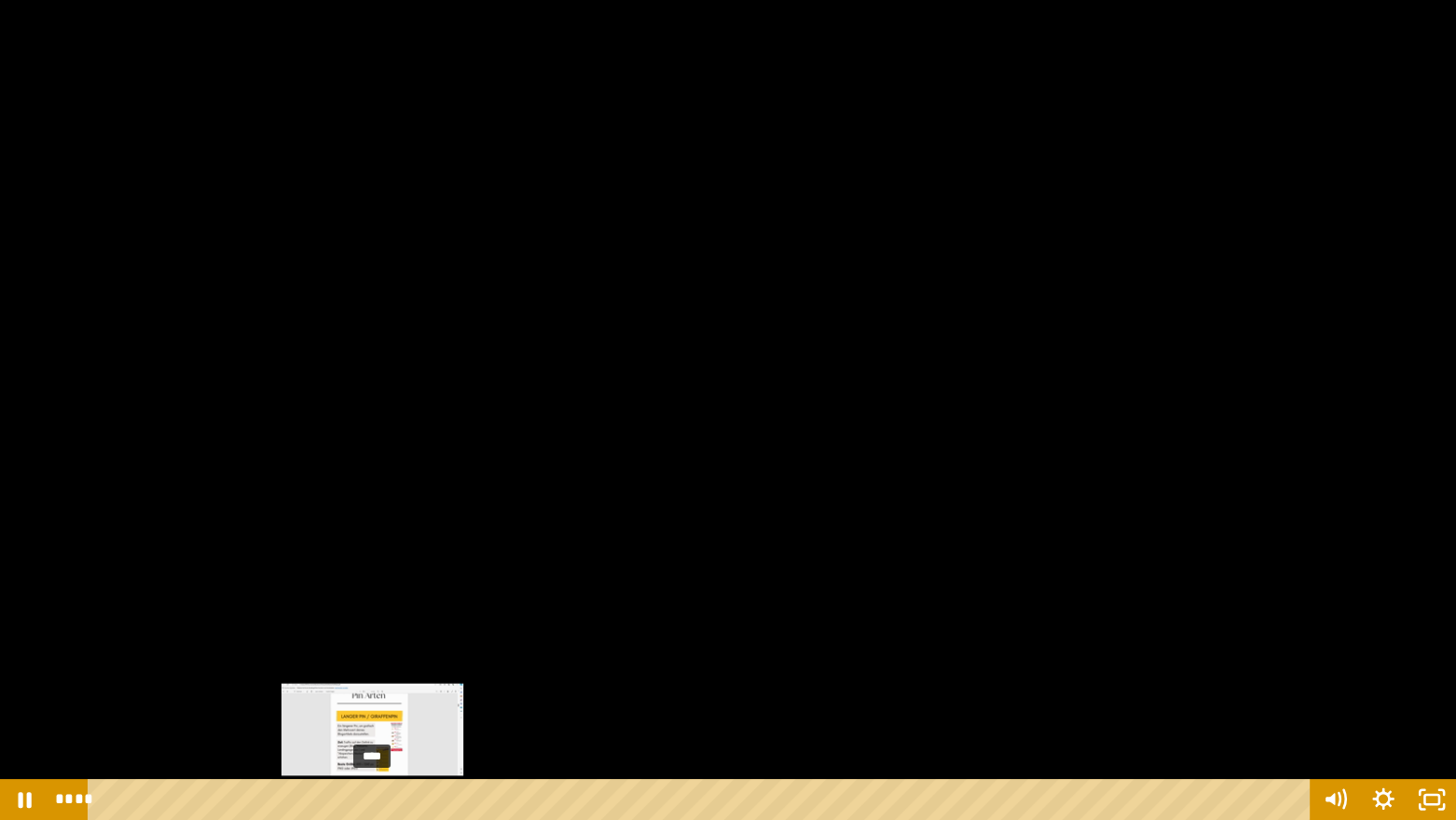 click on "****" at bounding box center [702, 800] 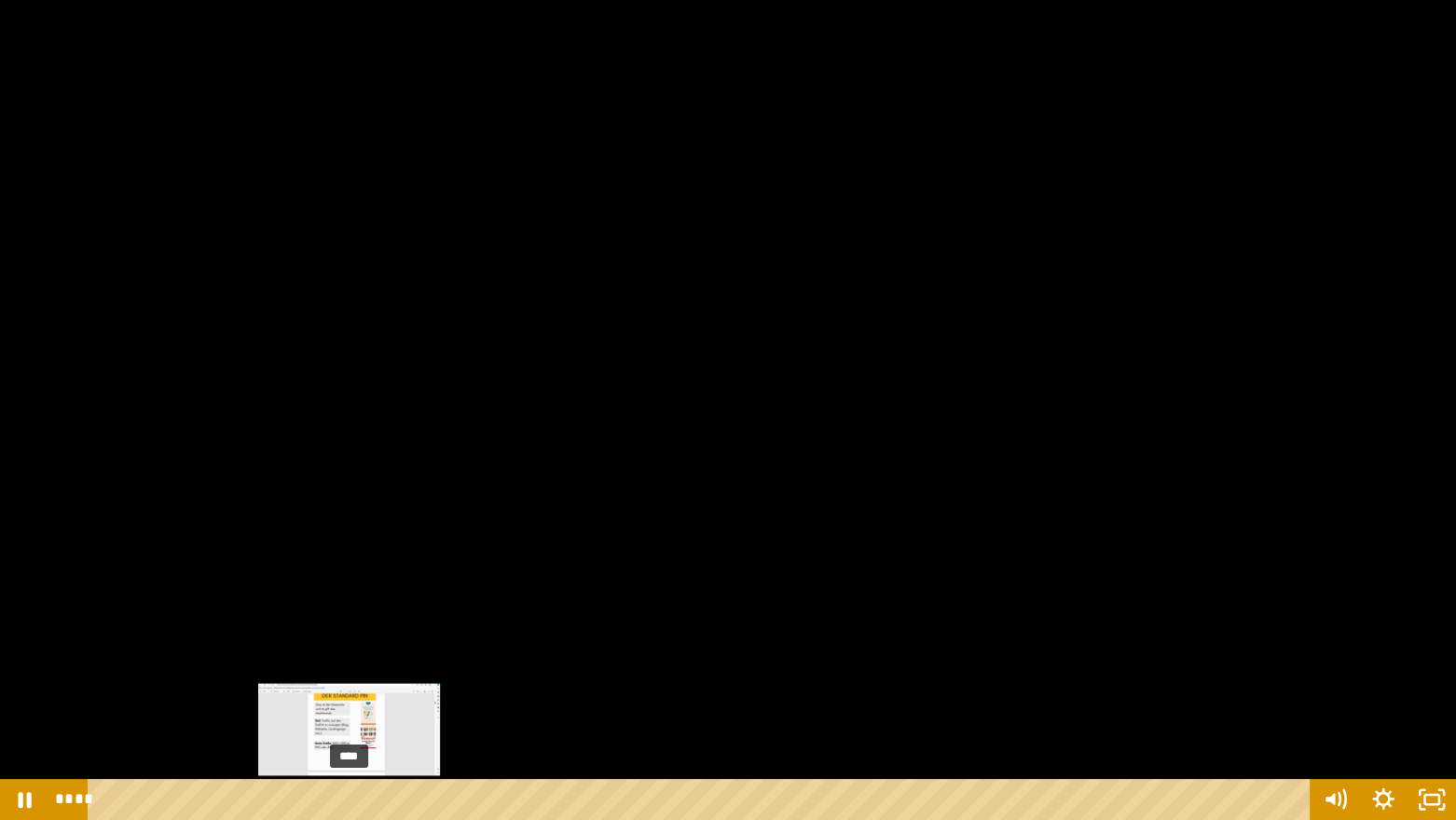 click on "****" at bounding box center (702, 800) 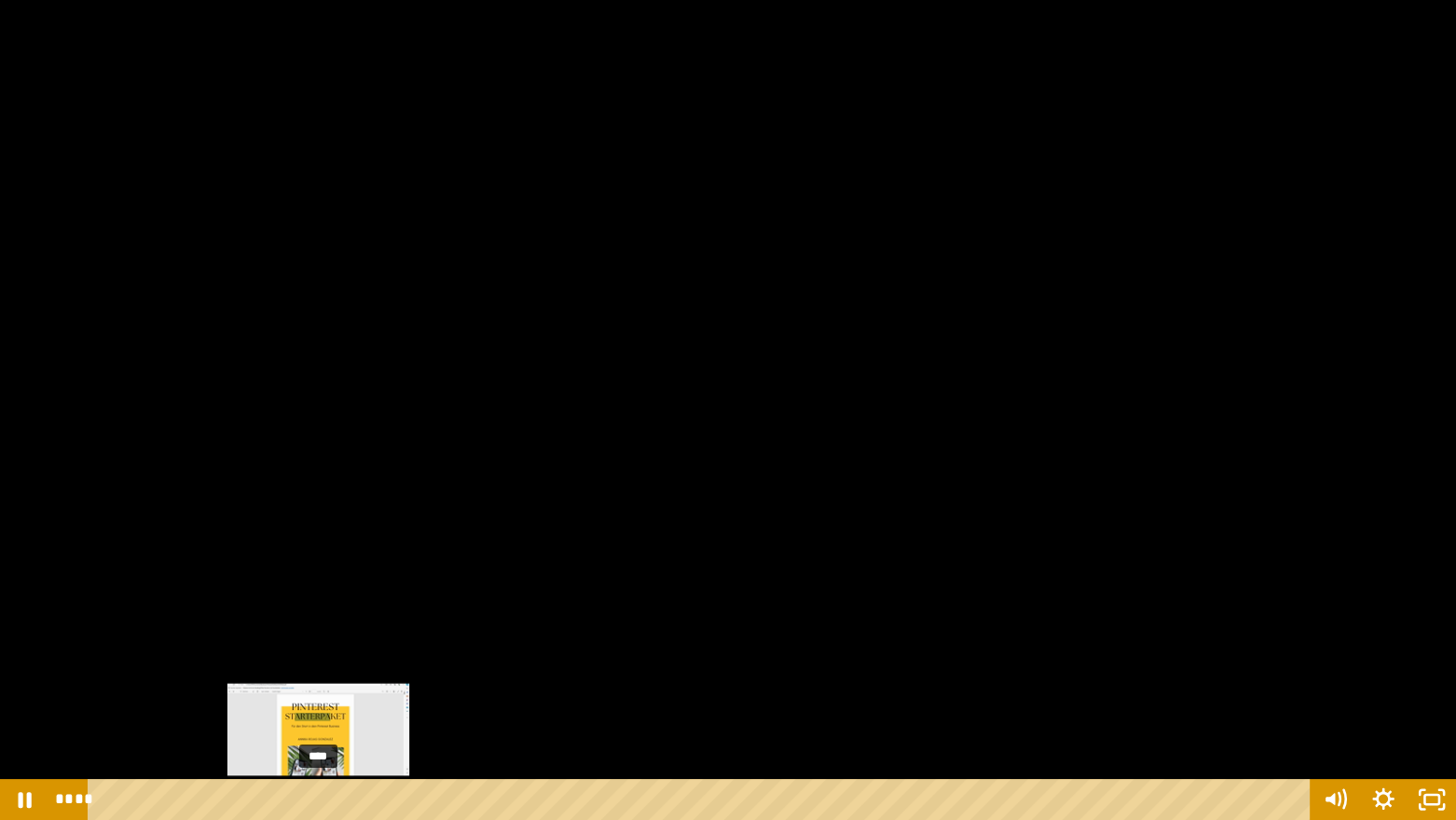 click on "****" at bounding box center (702, 800) 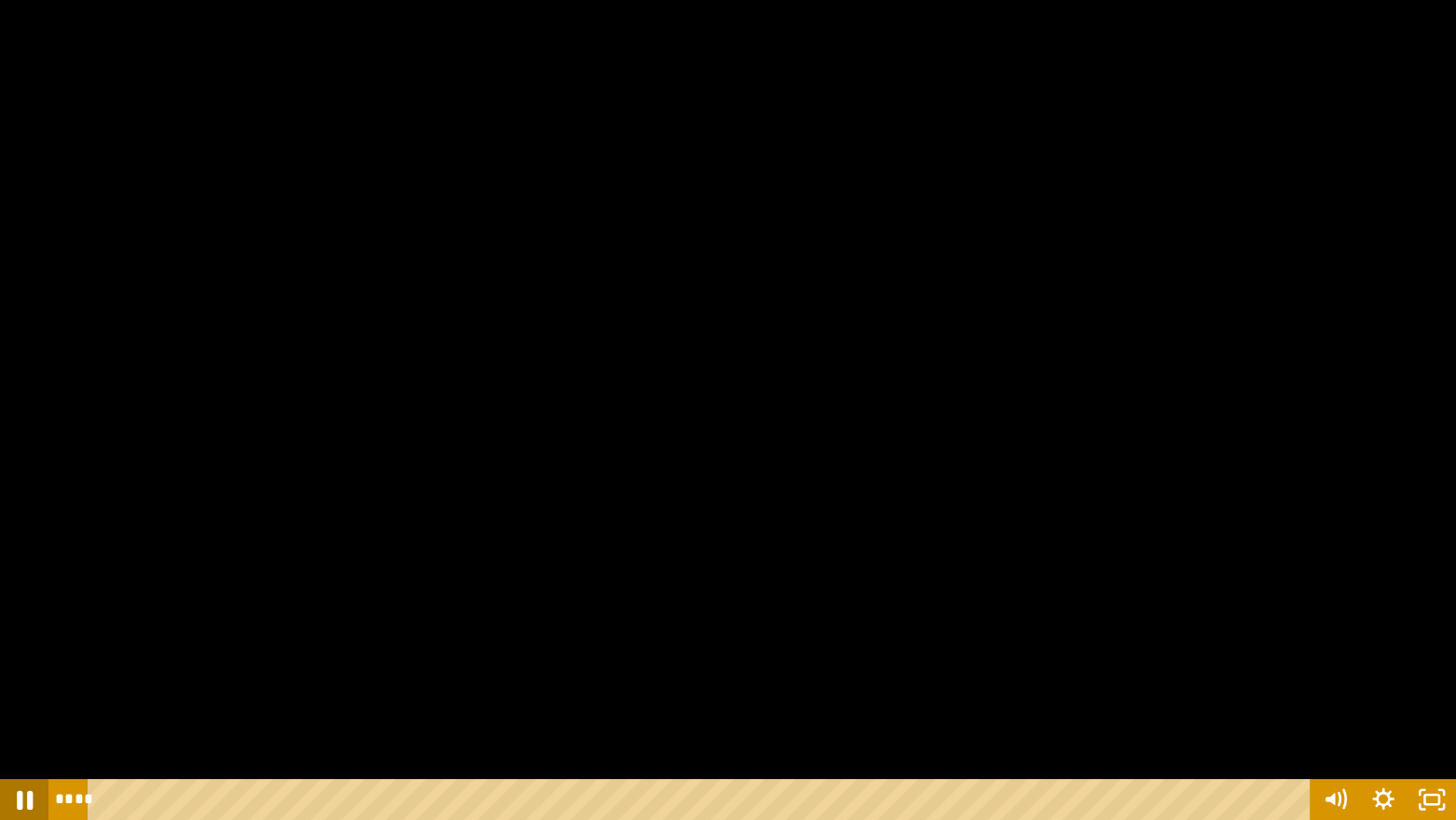 click 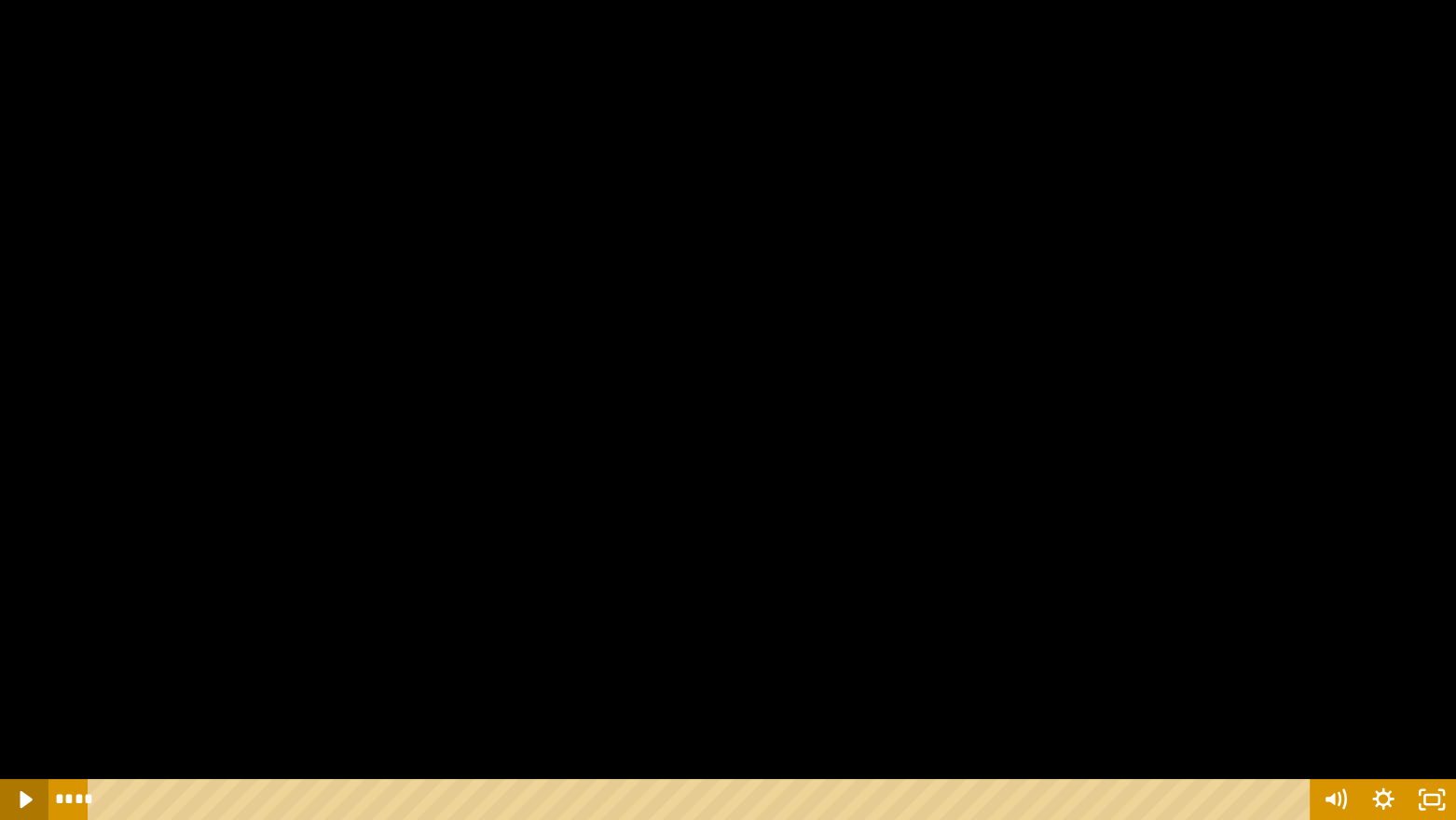 click 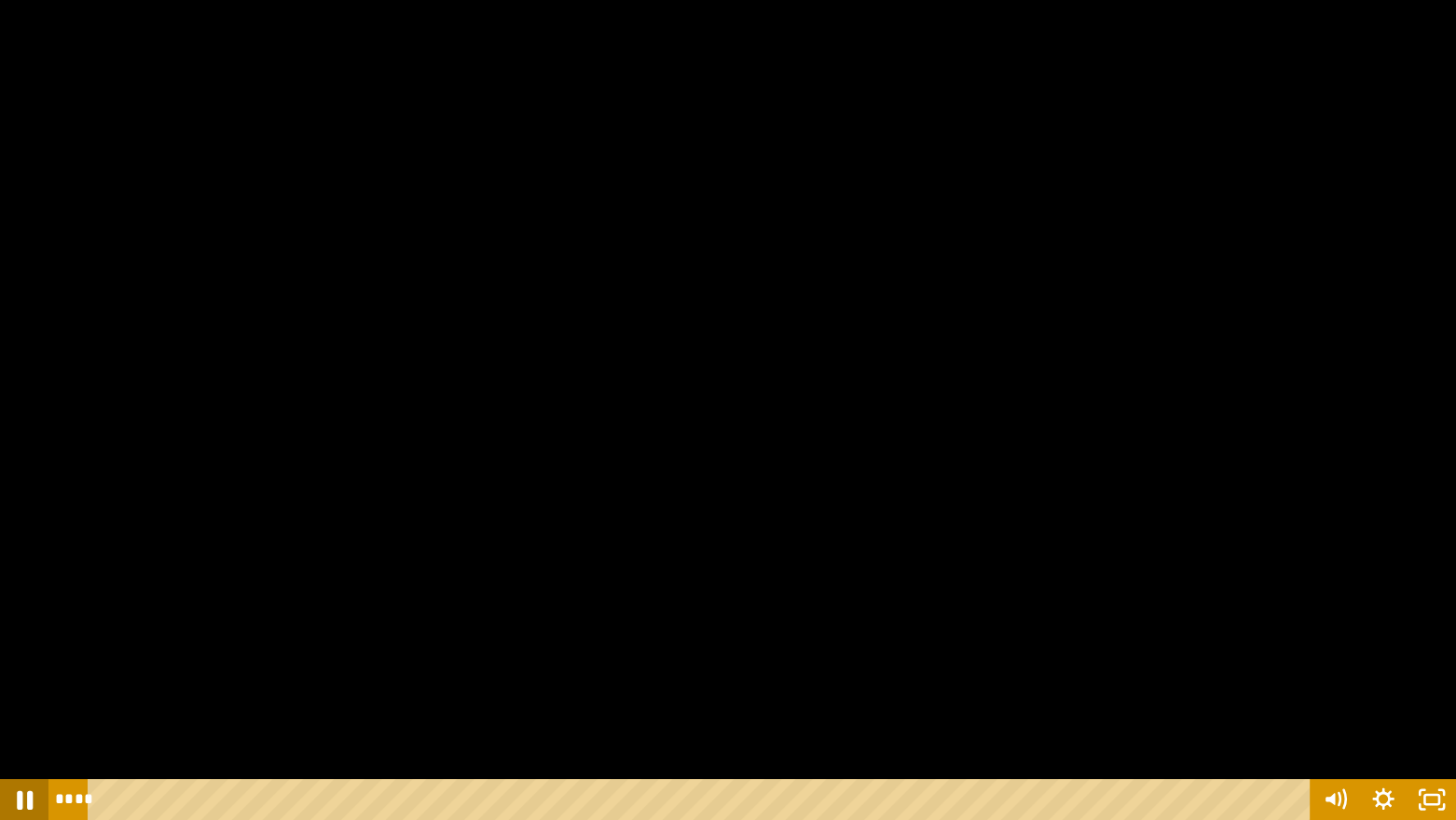 click 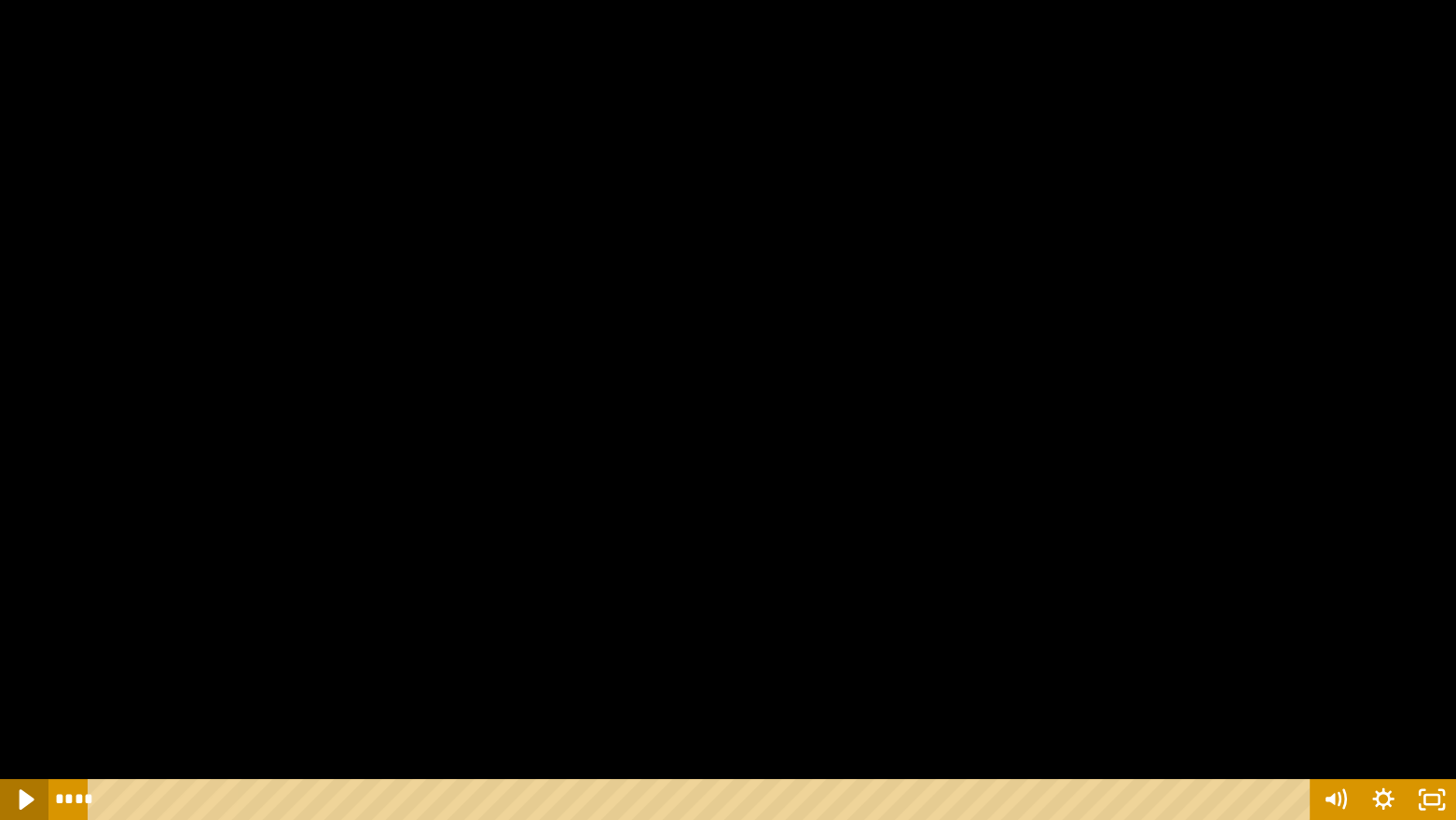 click 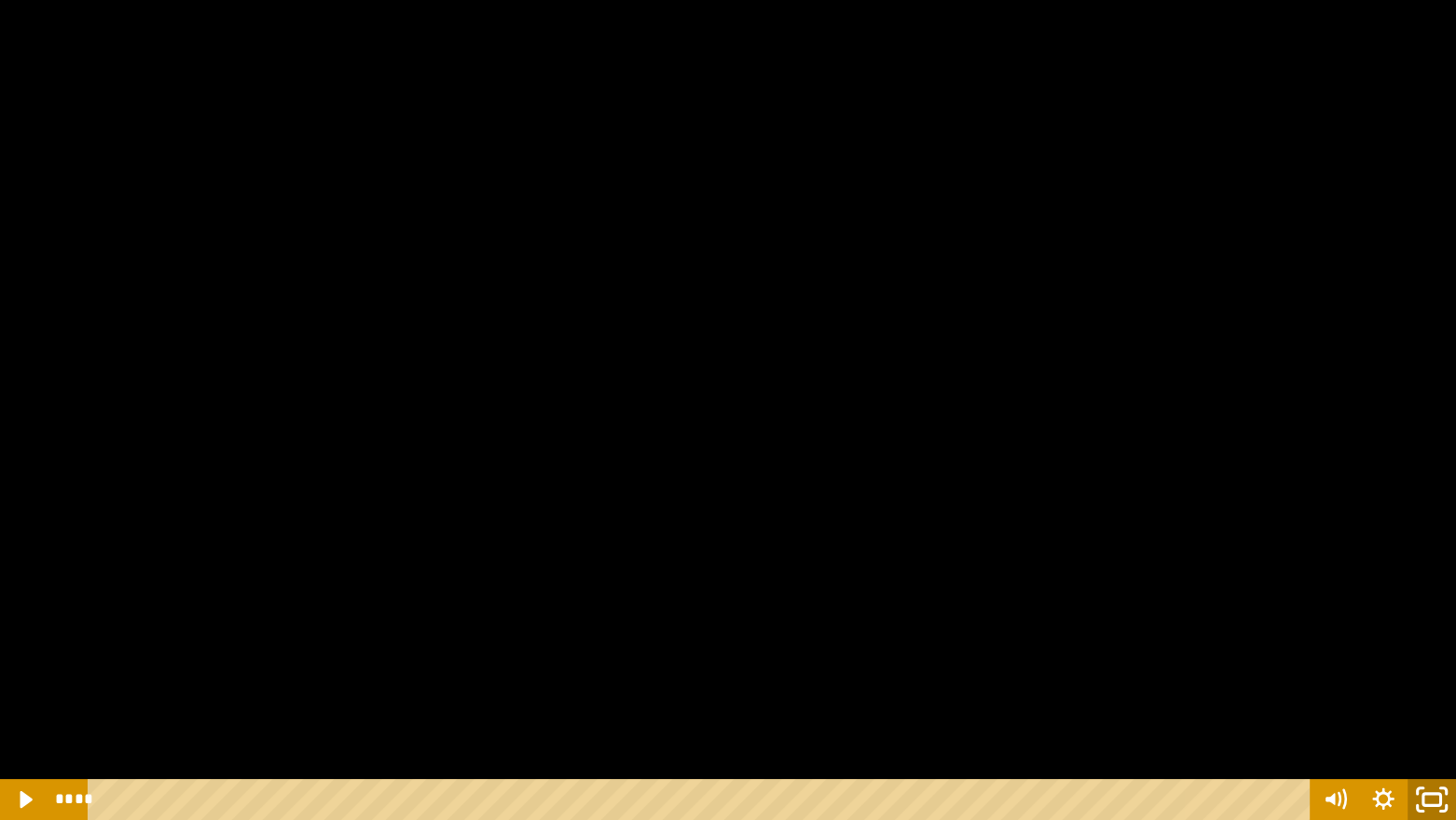 click 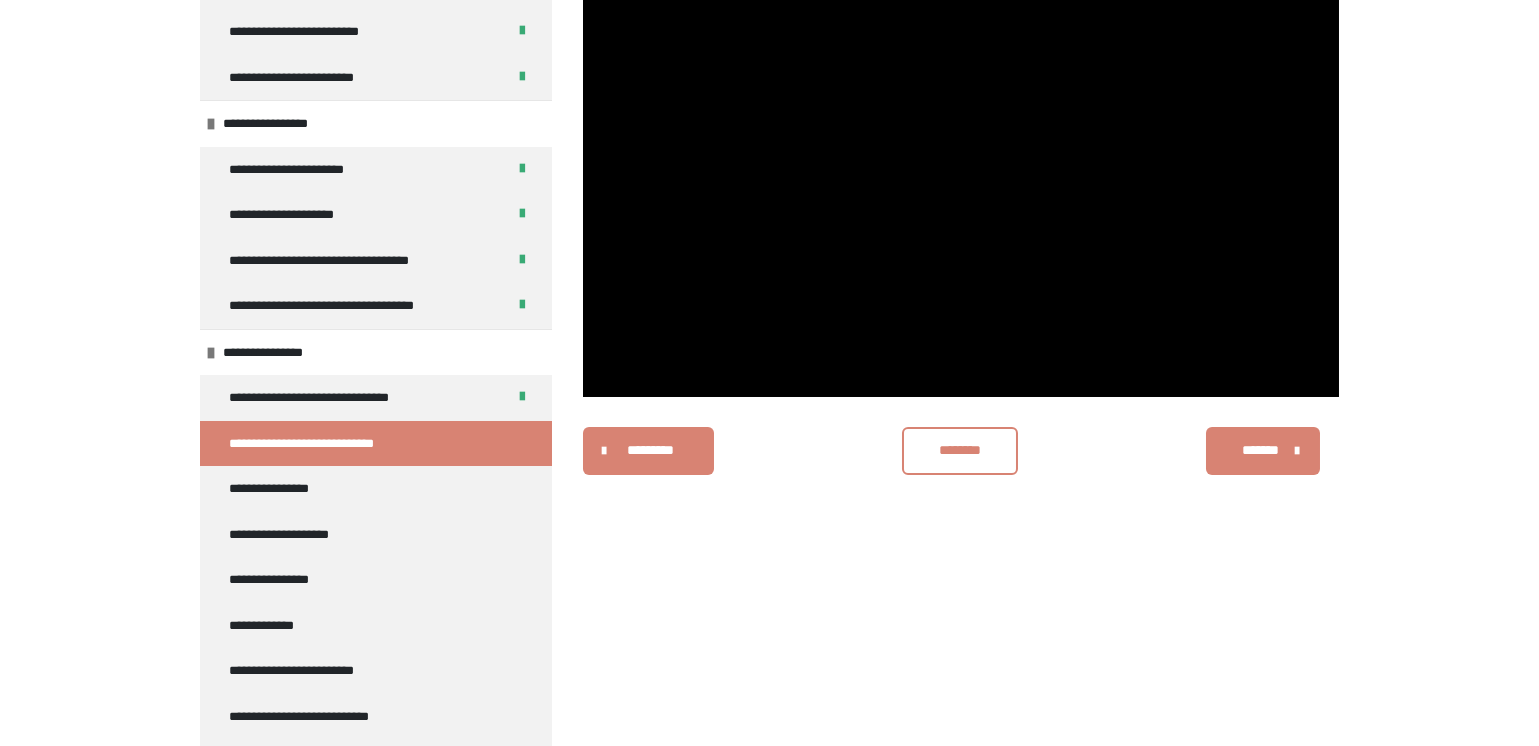click on "********" at bounding box center (960, 450) 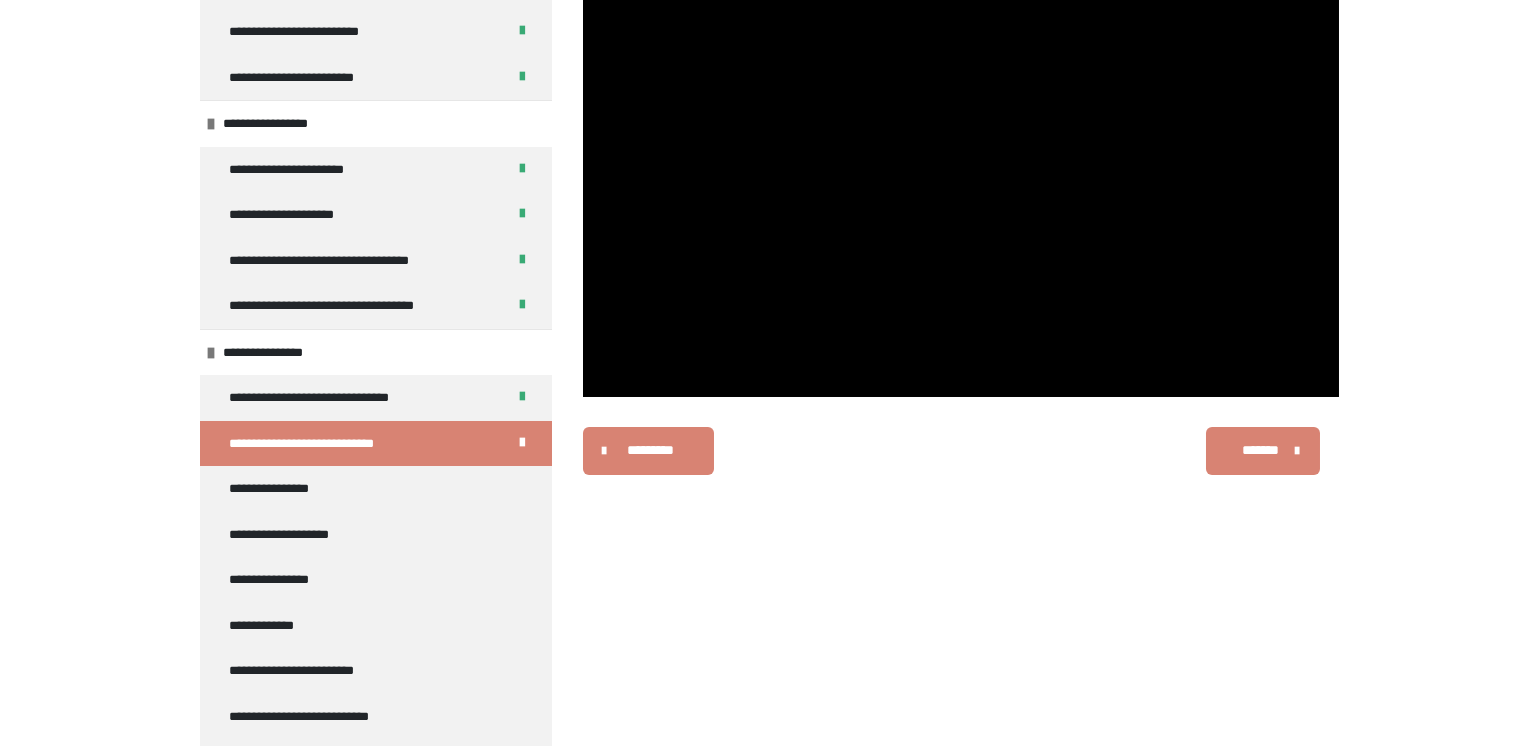 click on "*******" at bounding box center [1260, 450] 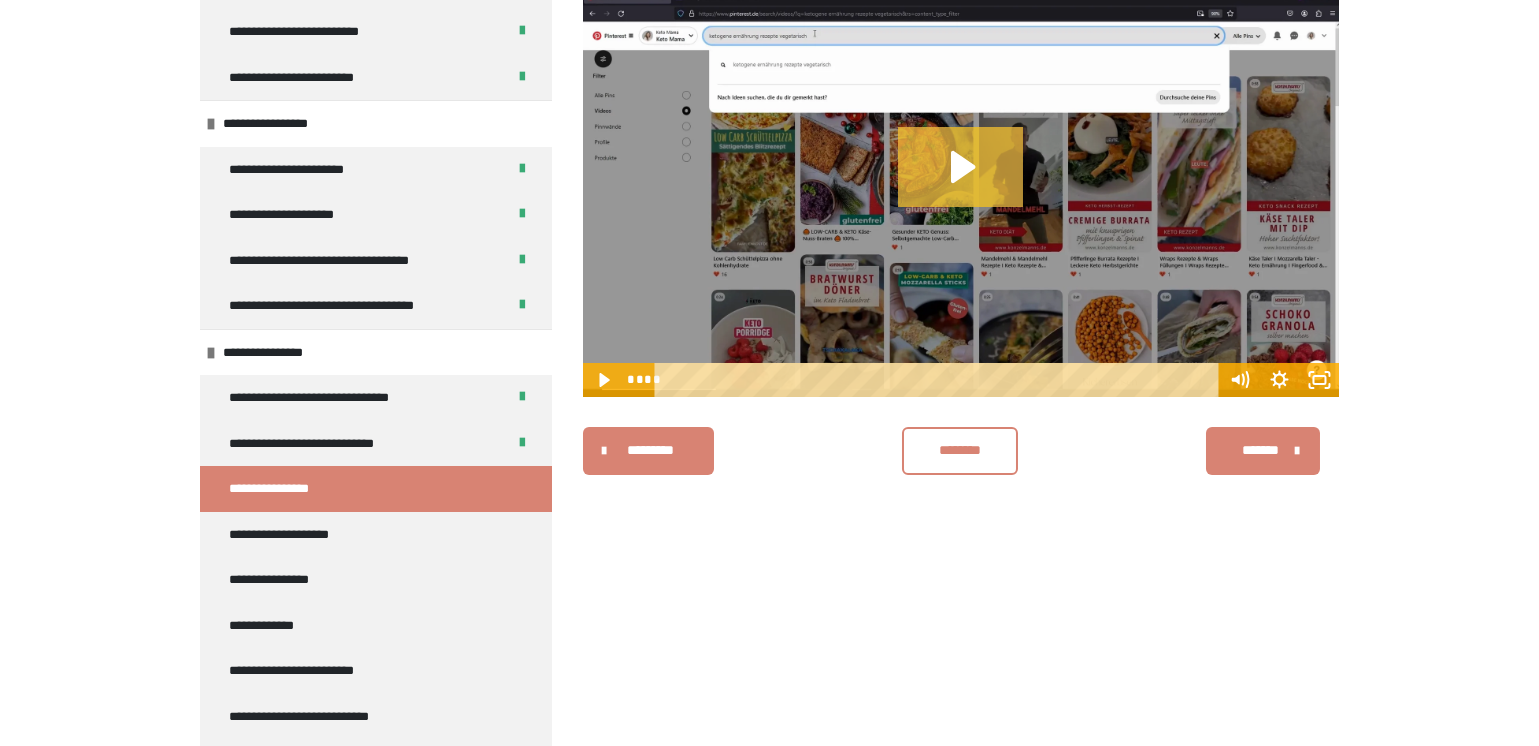 click 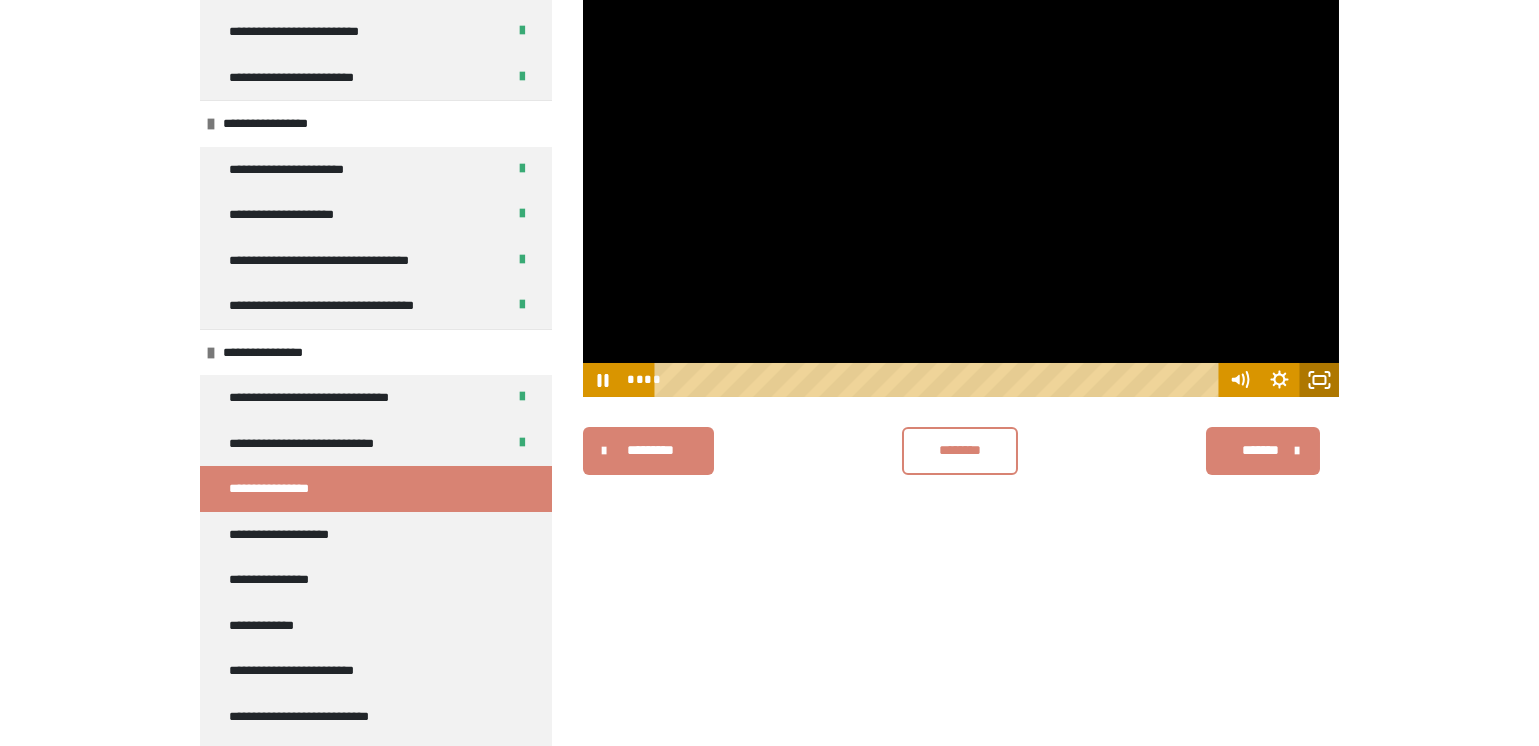 click 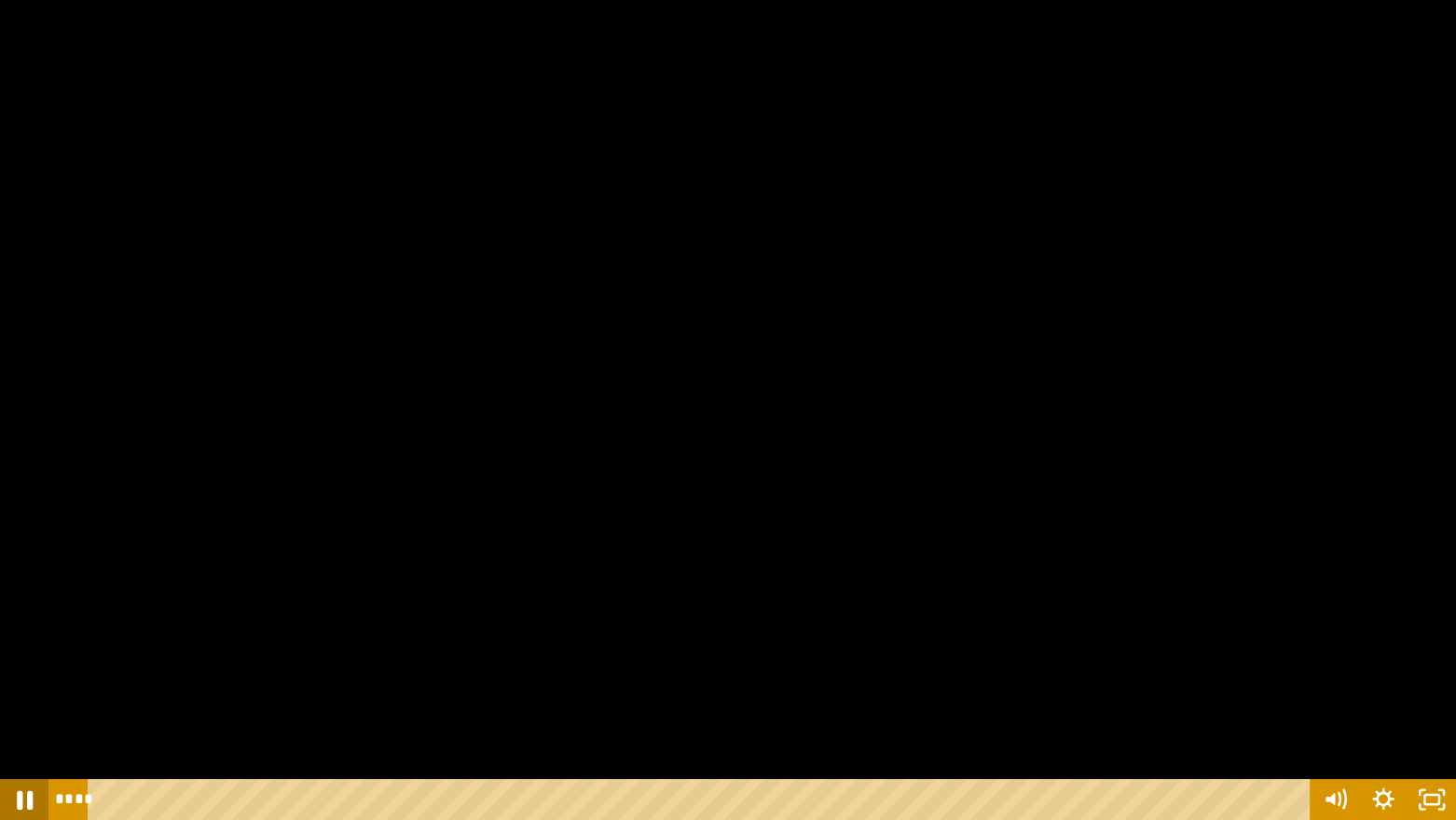 click 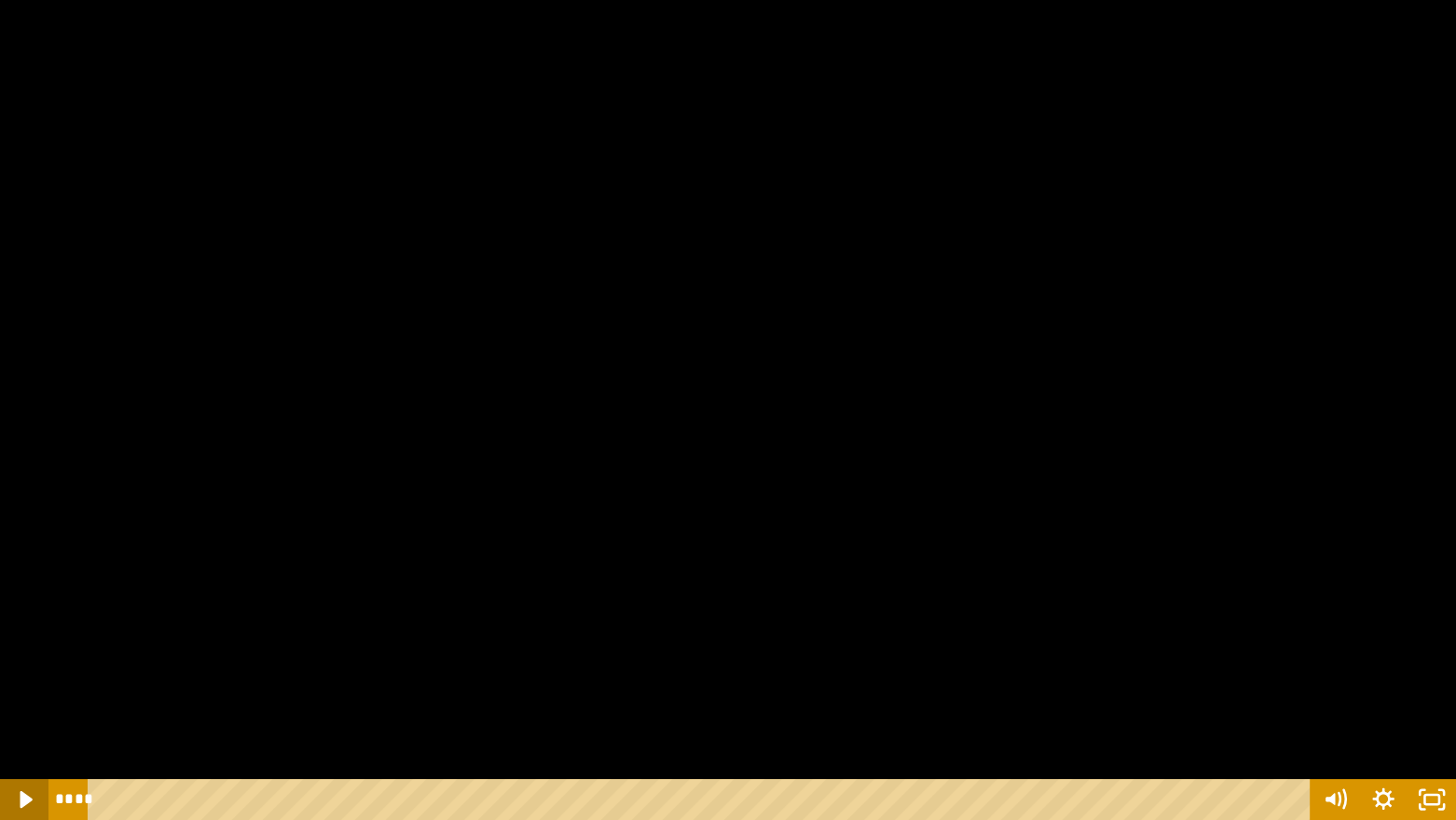 click 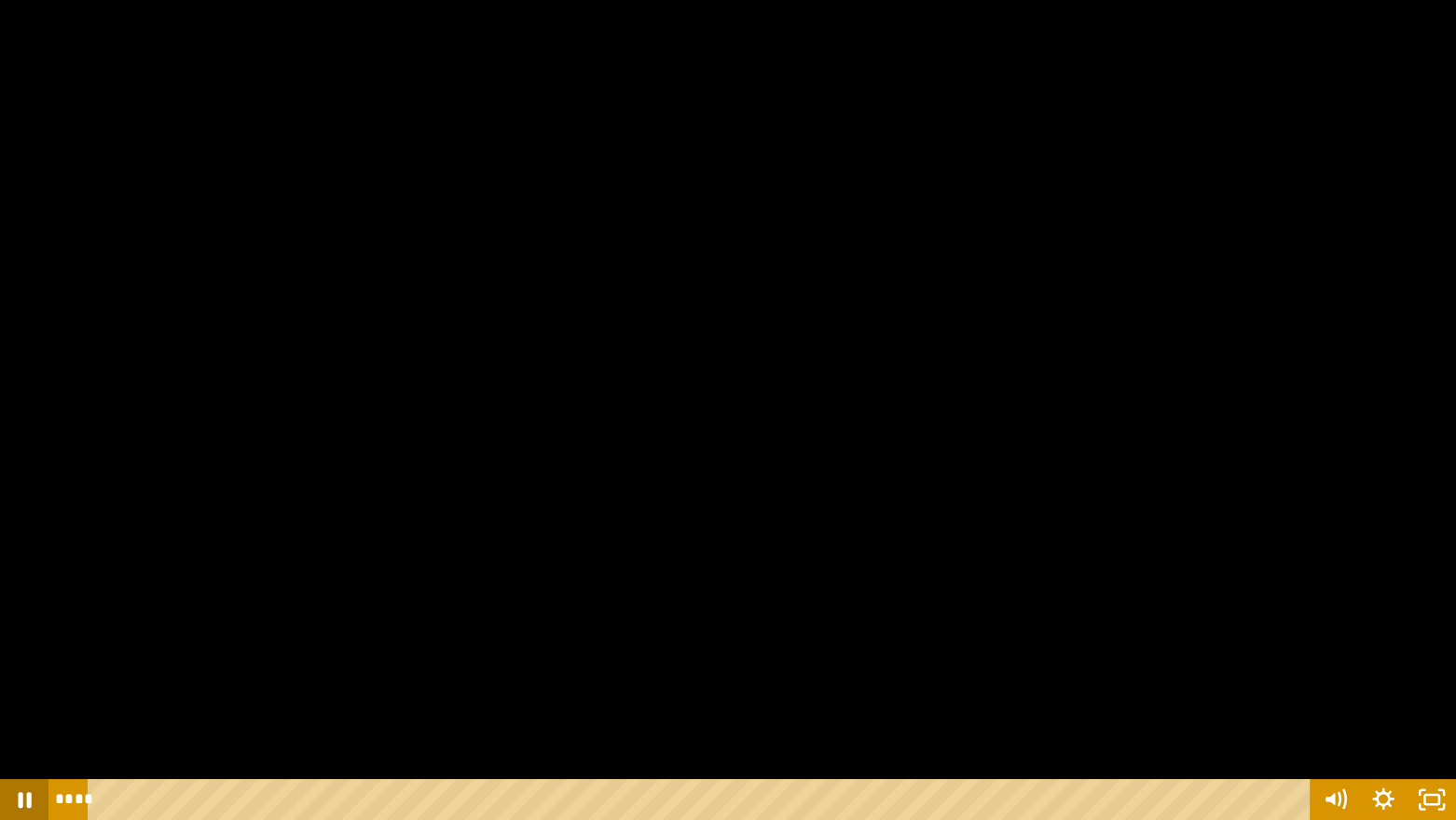 click 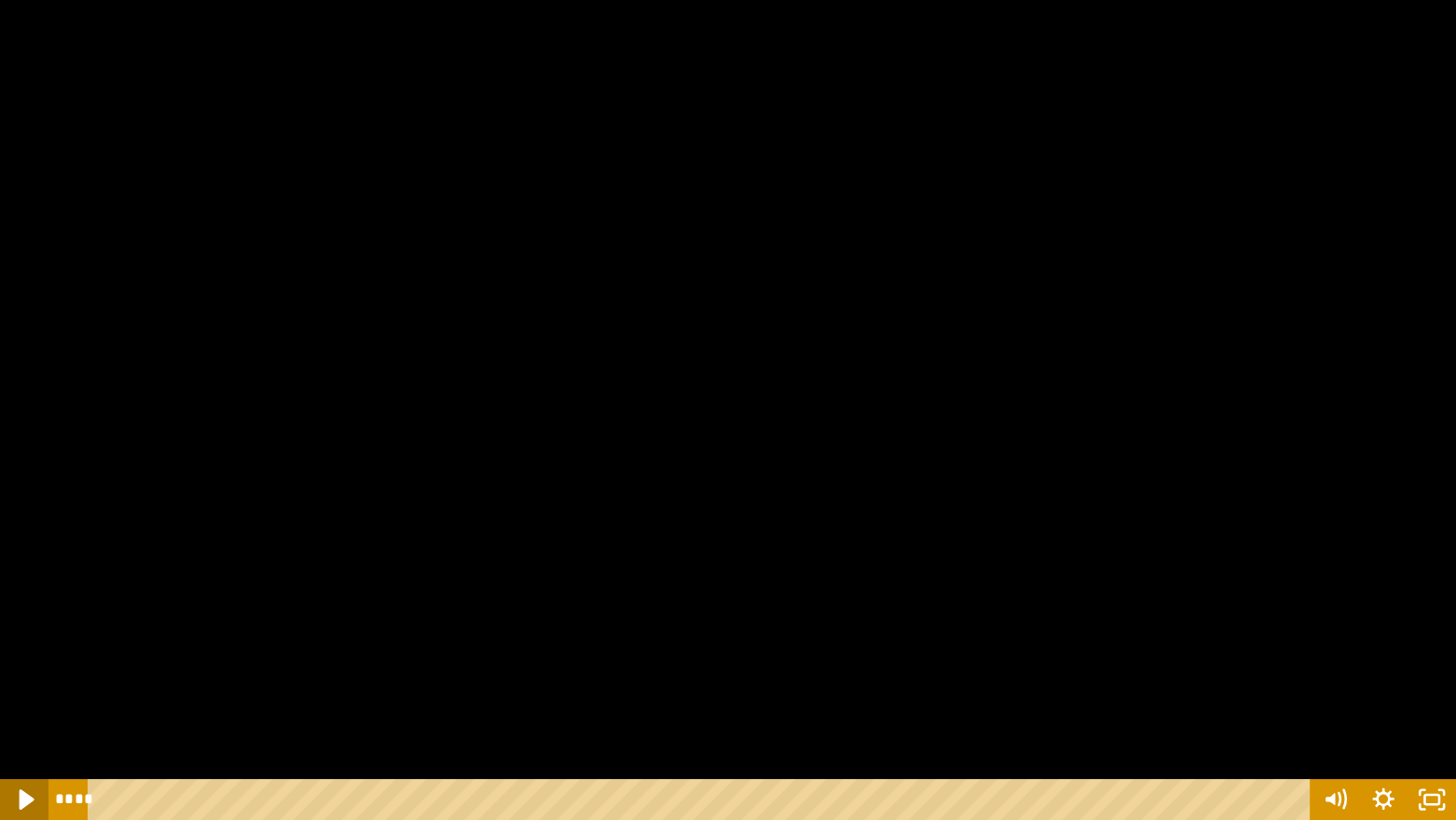 click 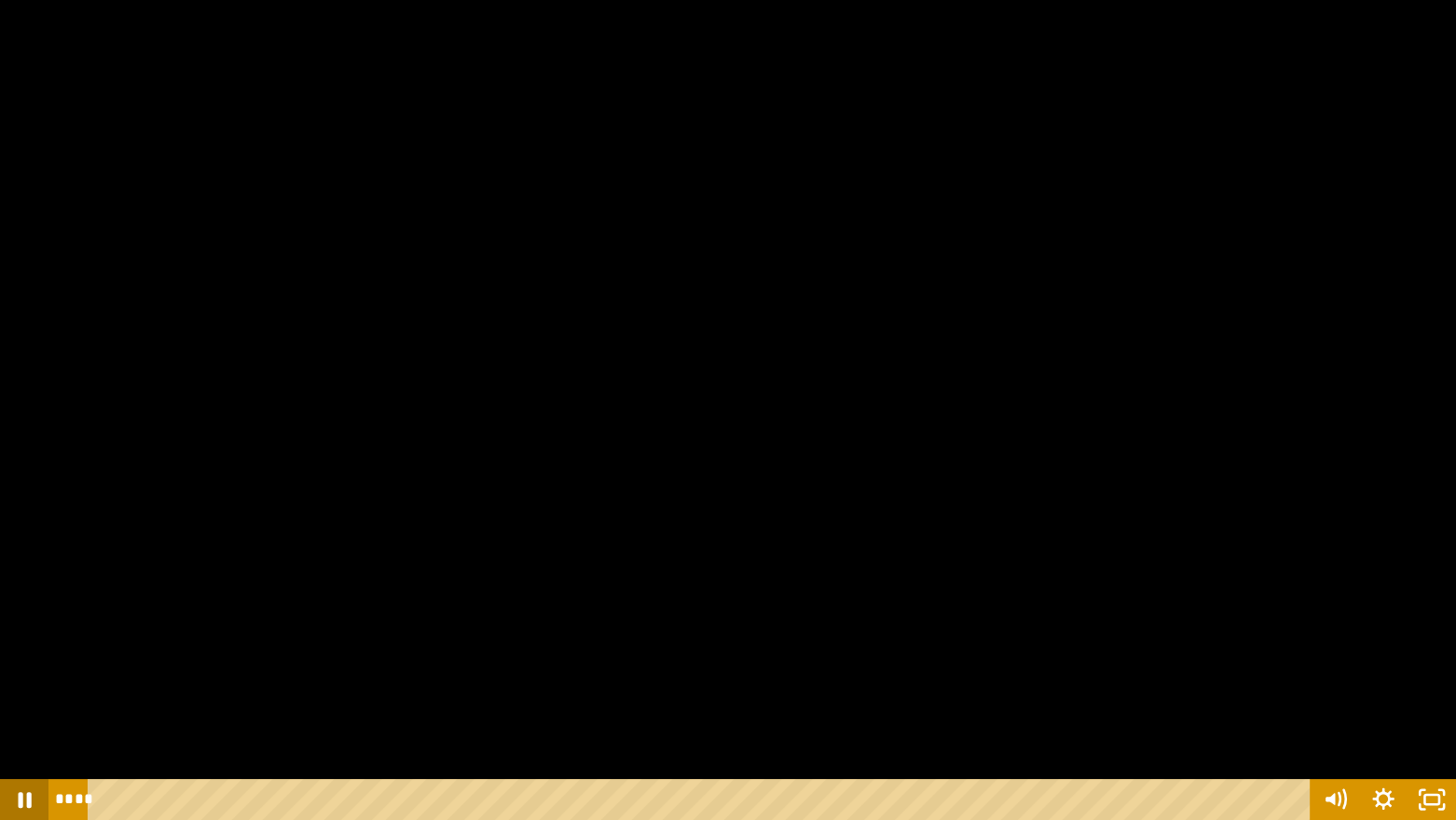 click 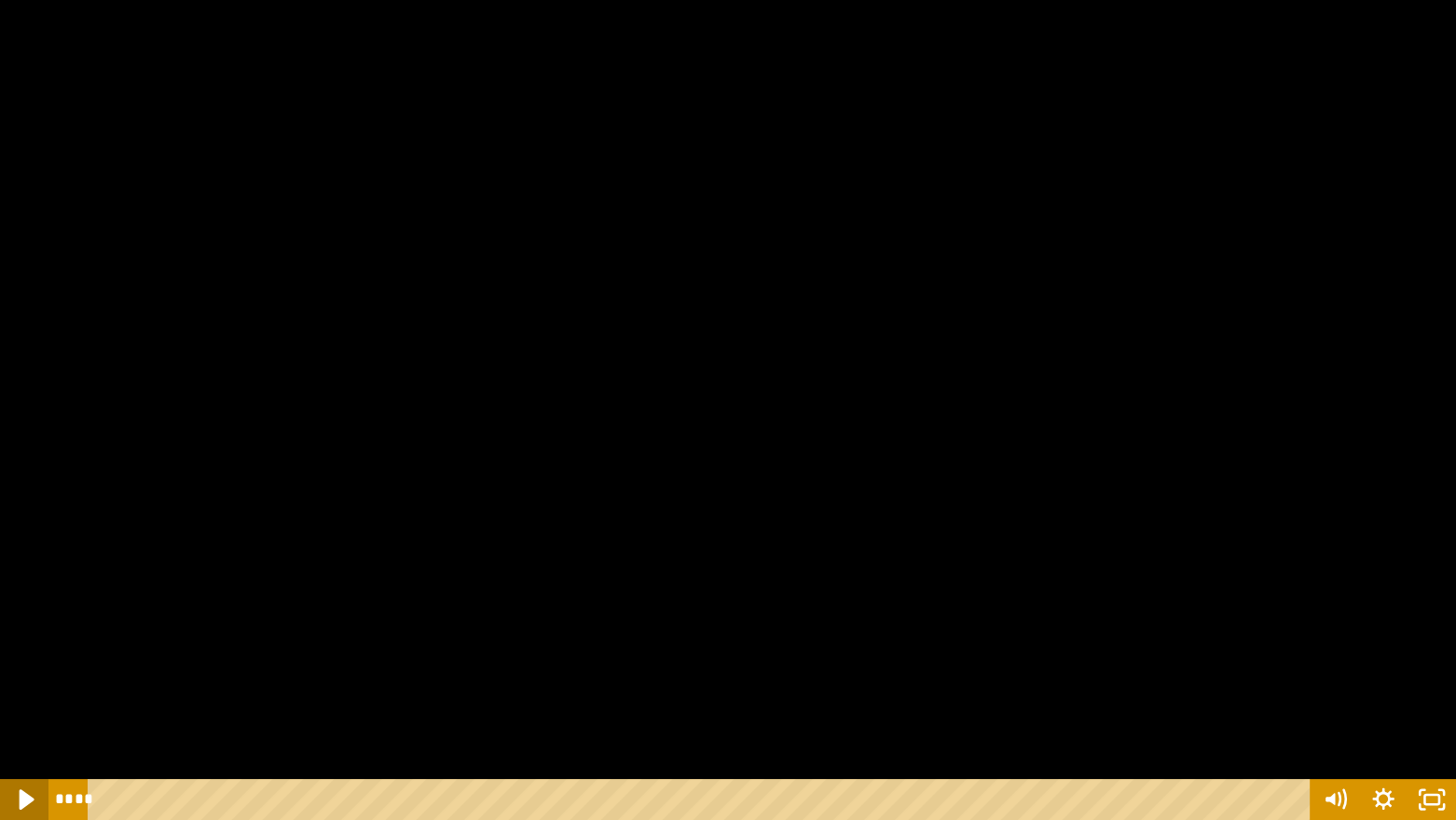 click 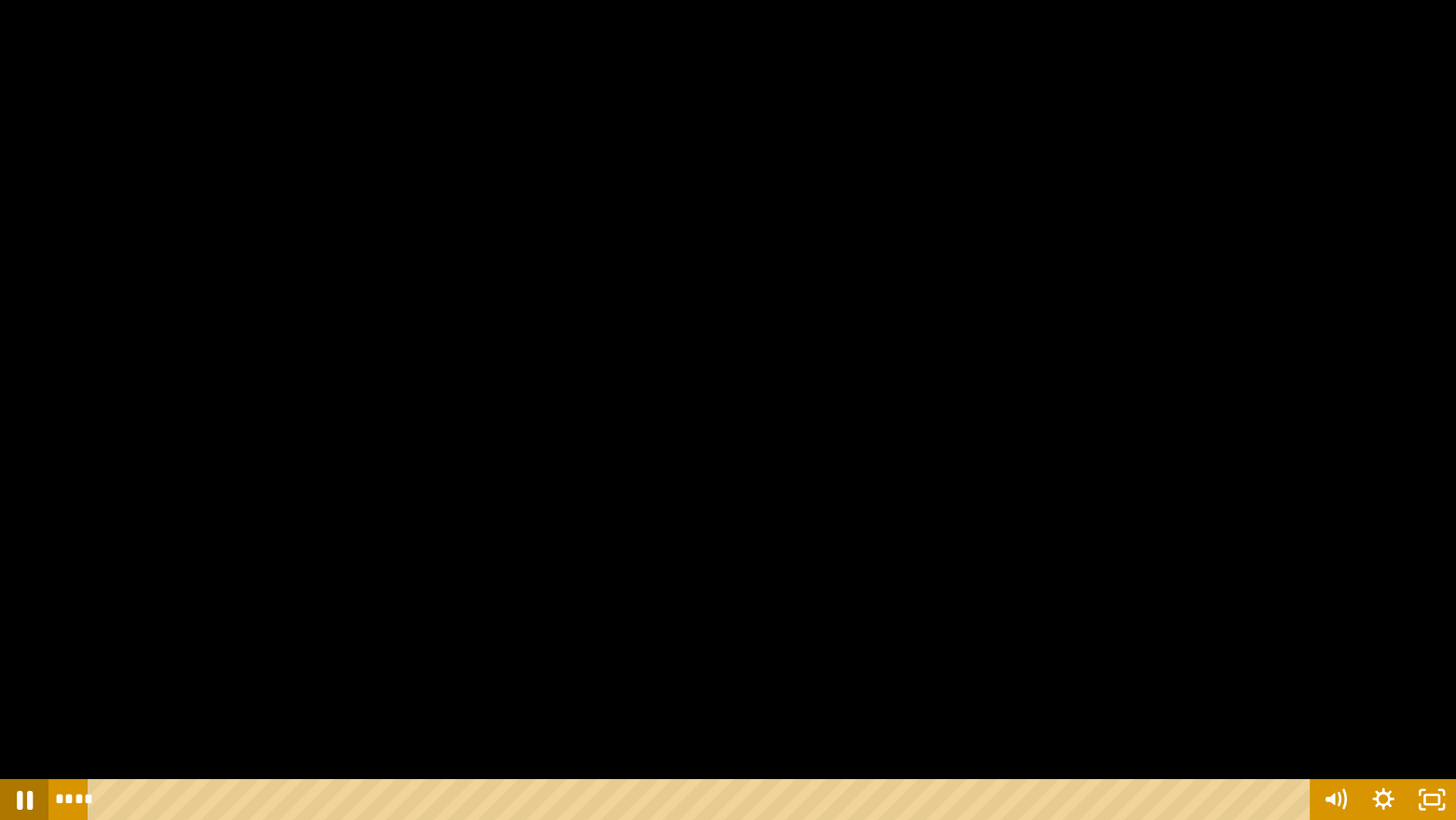 click 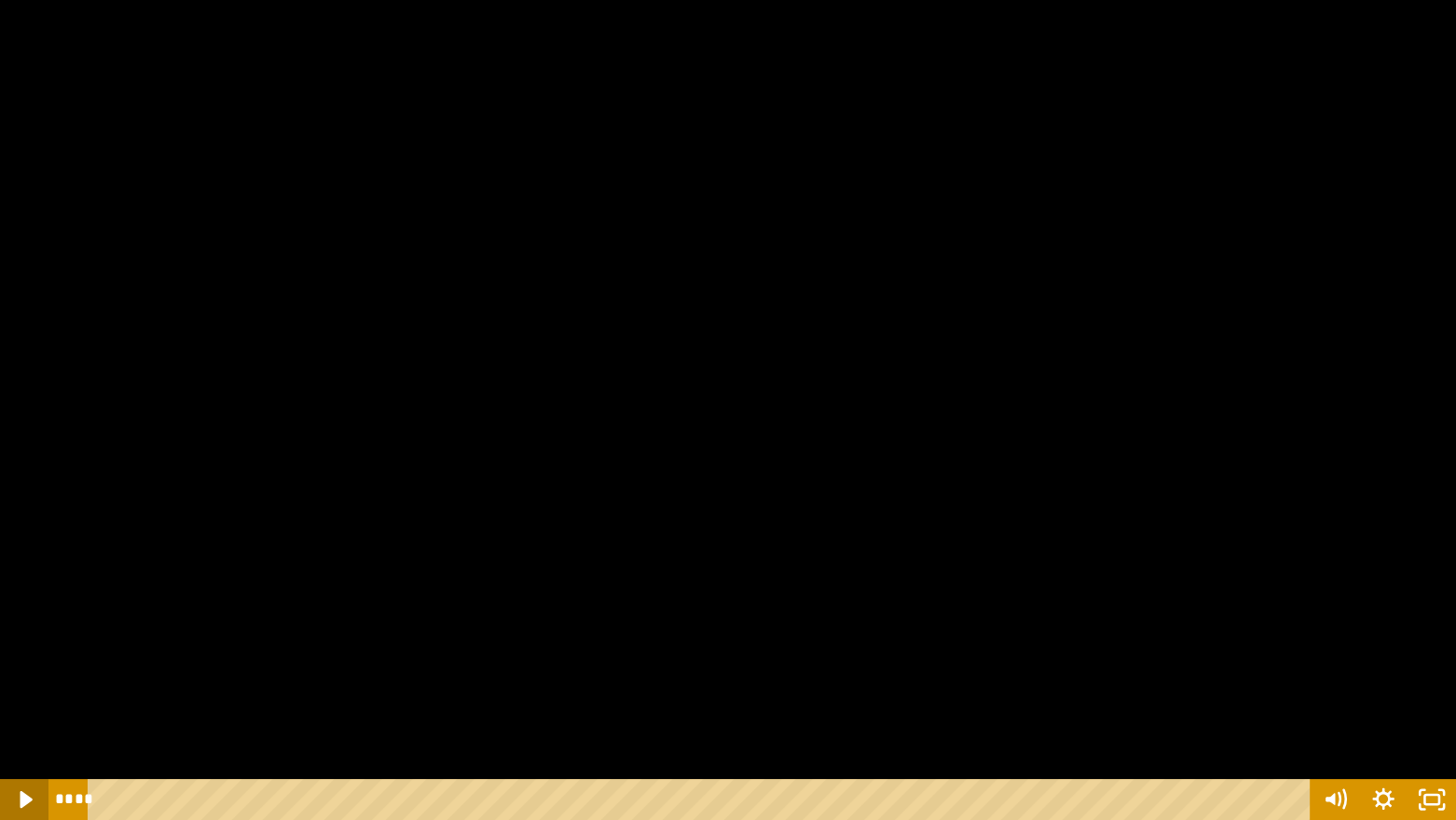 click 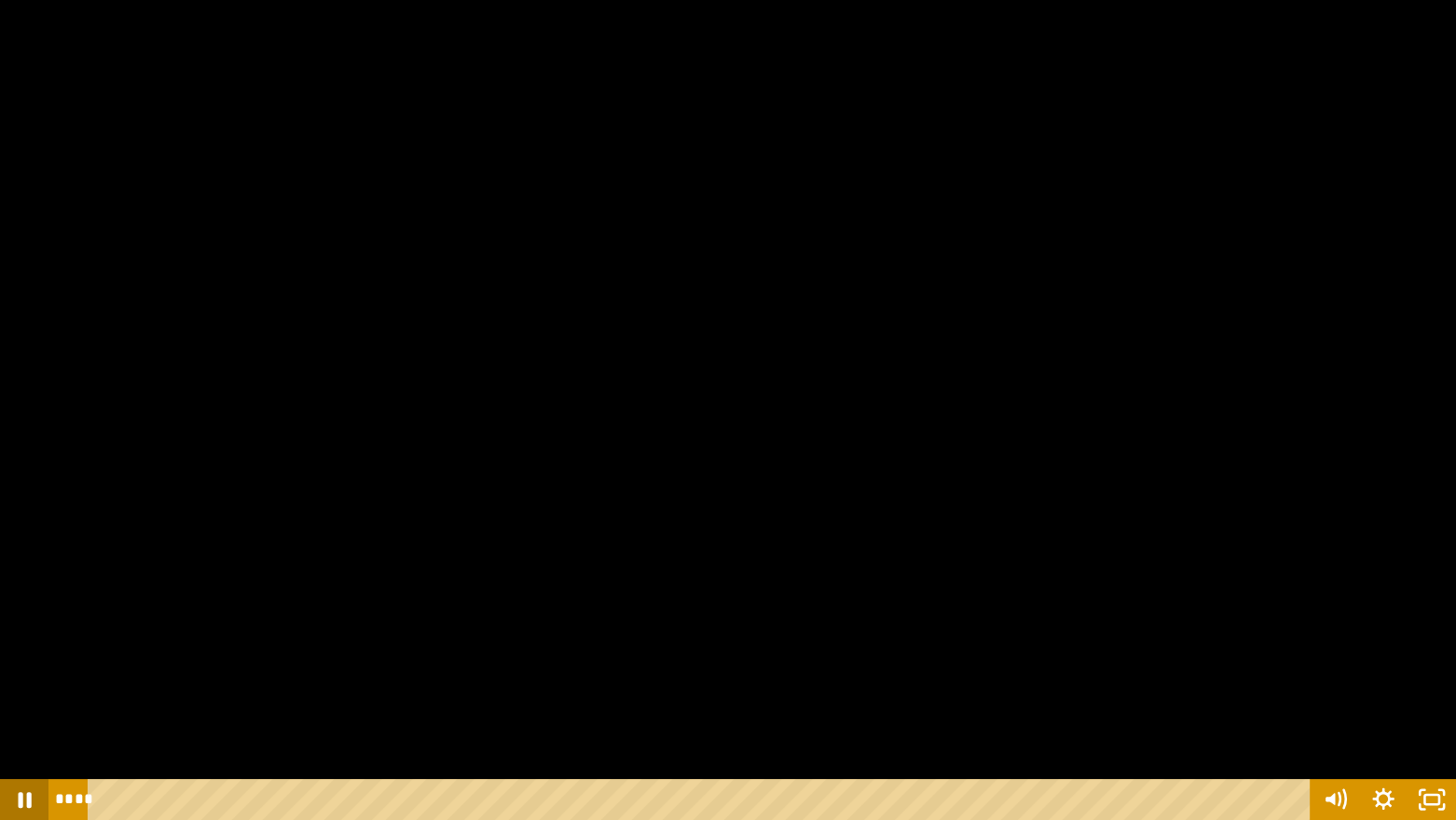 click 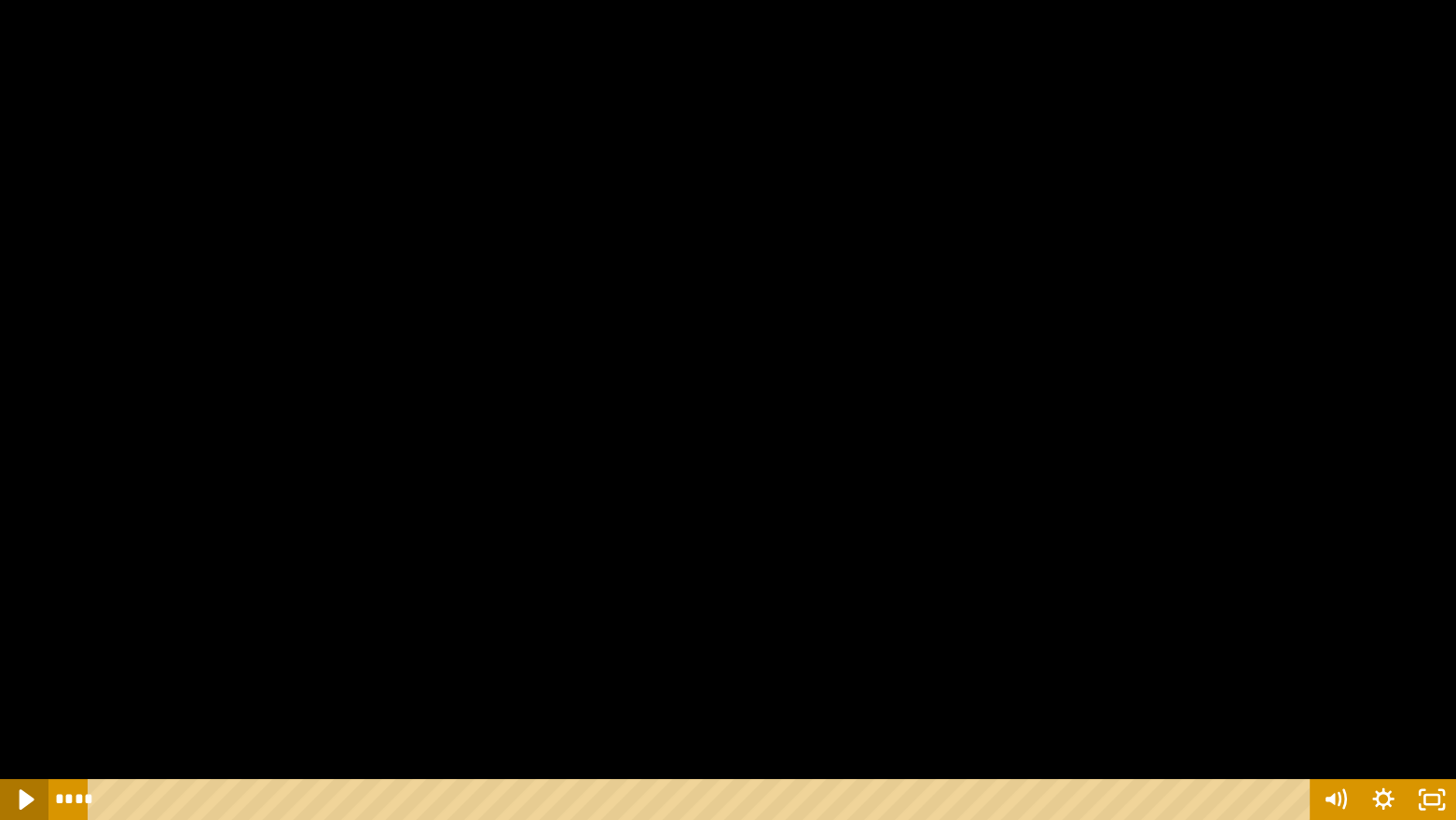 click 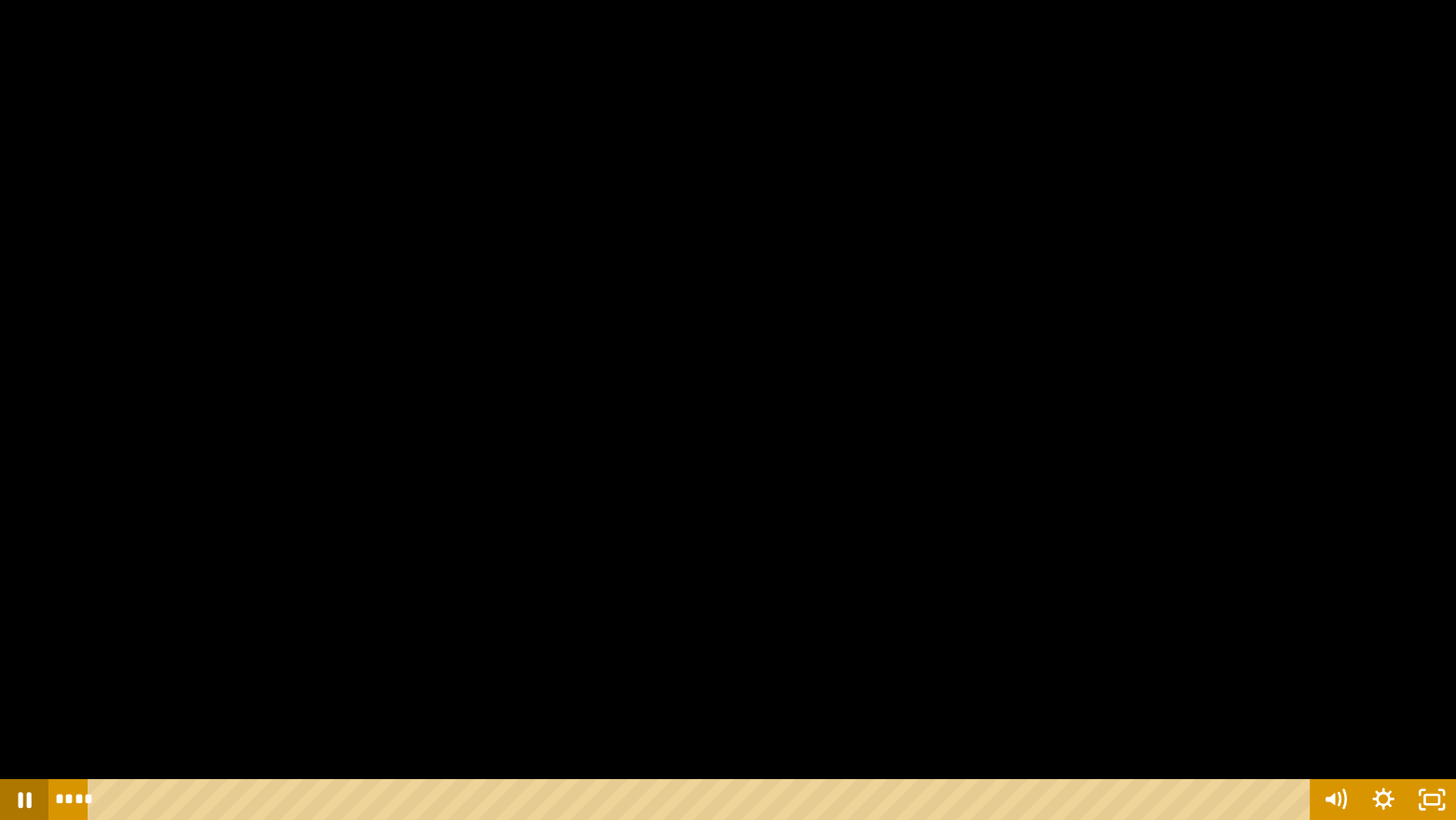 click 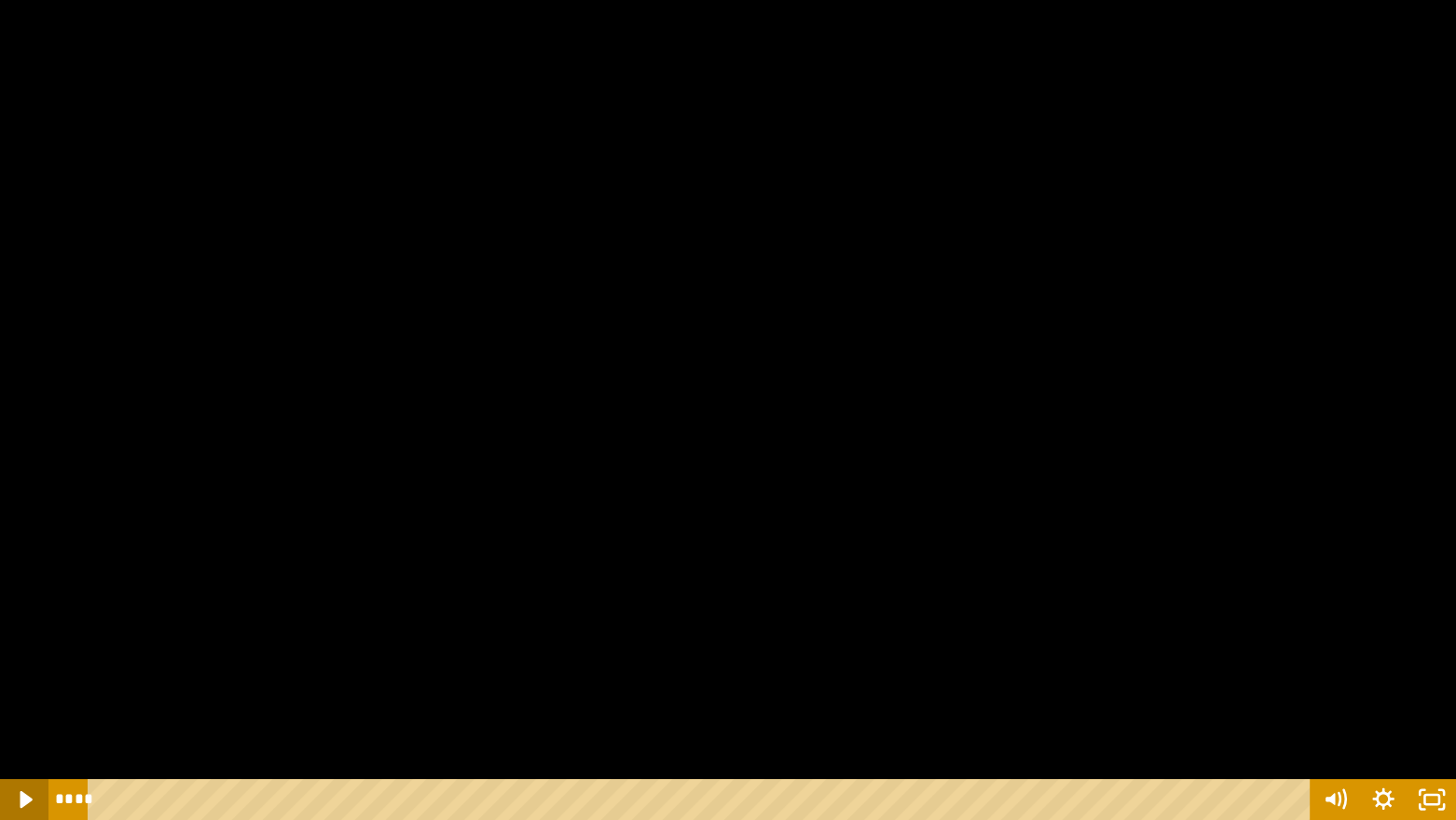 click 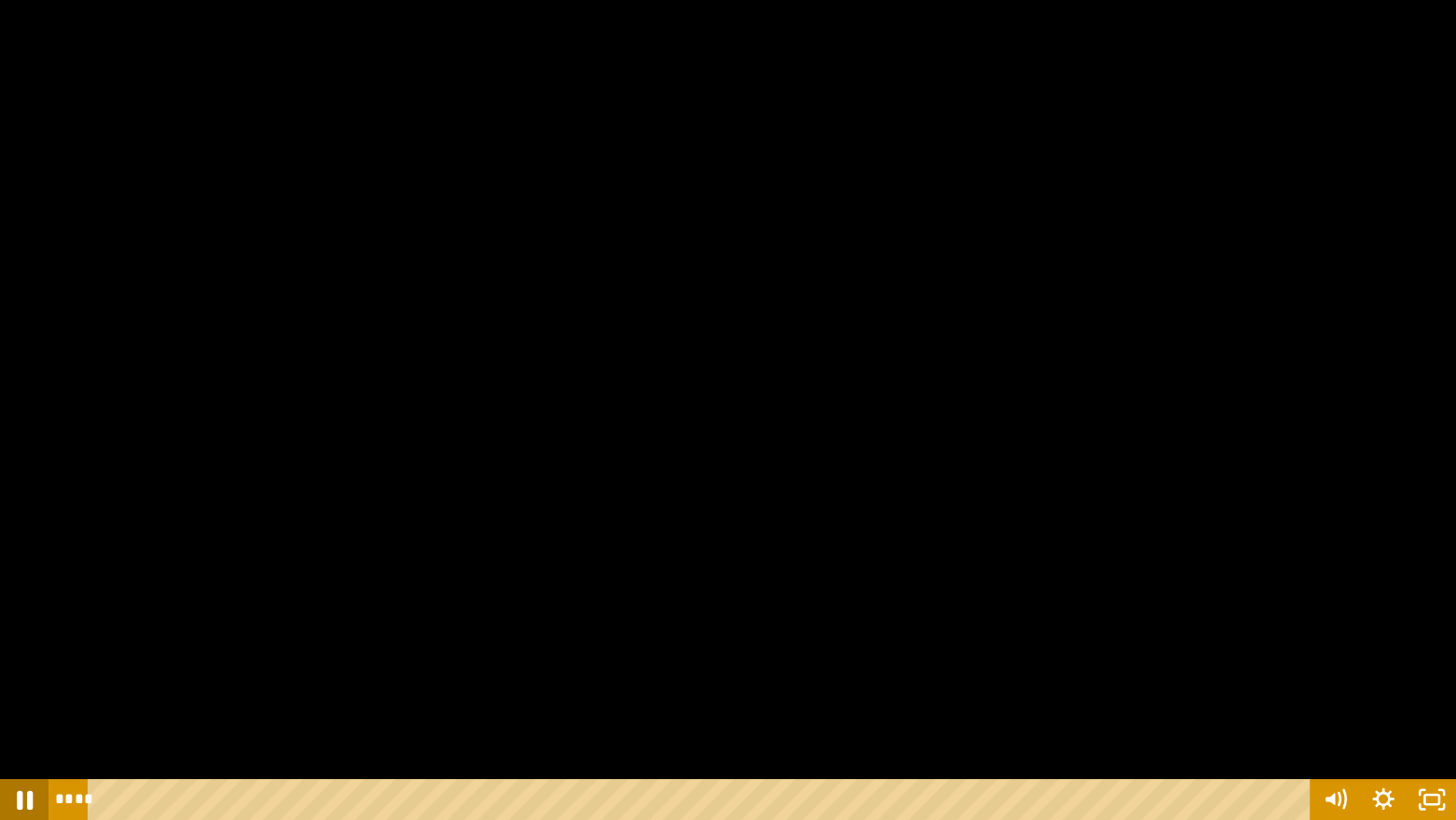 click 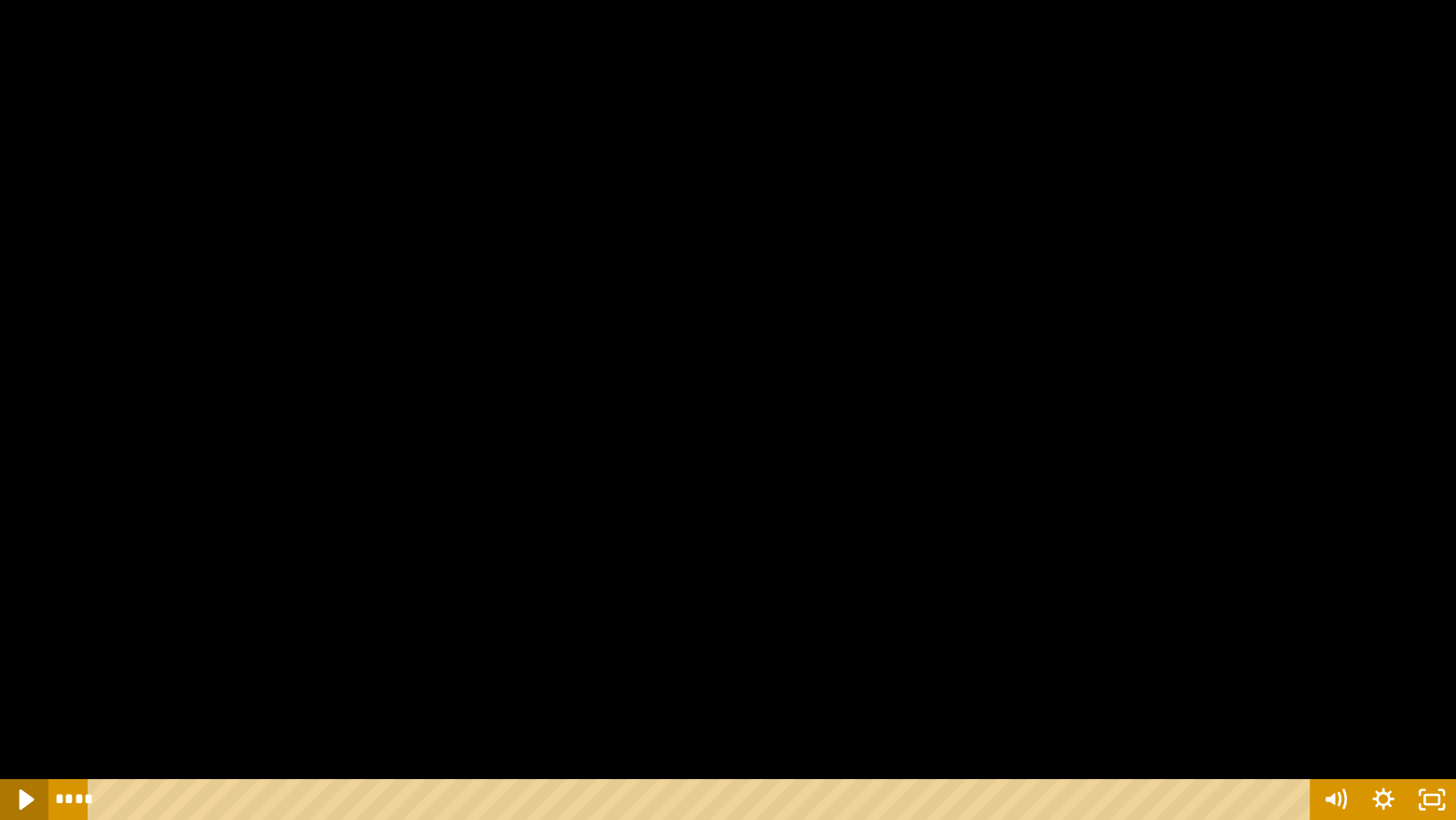 click 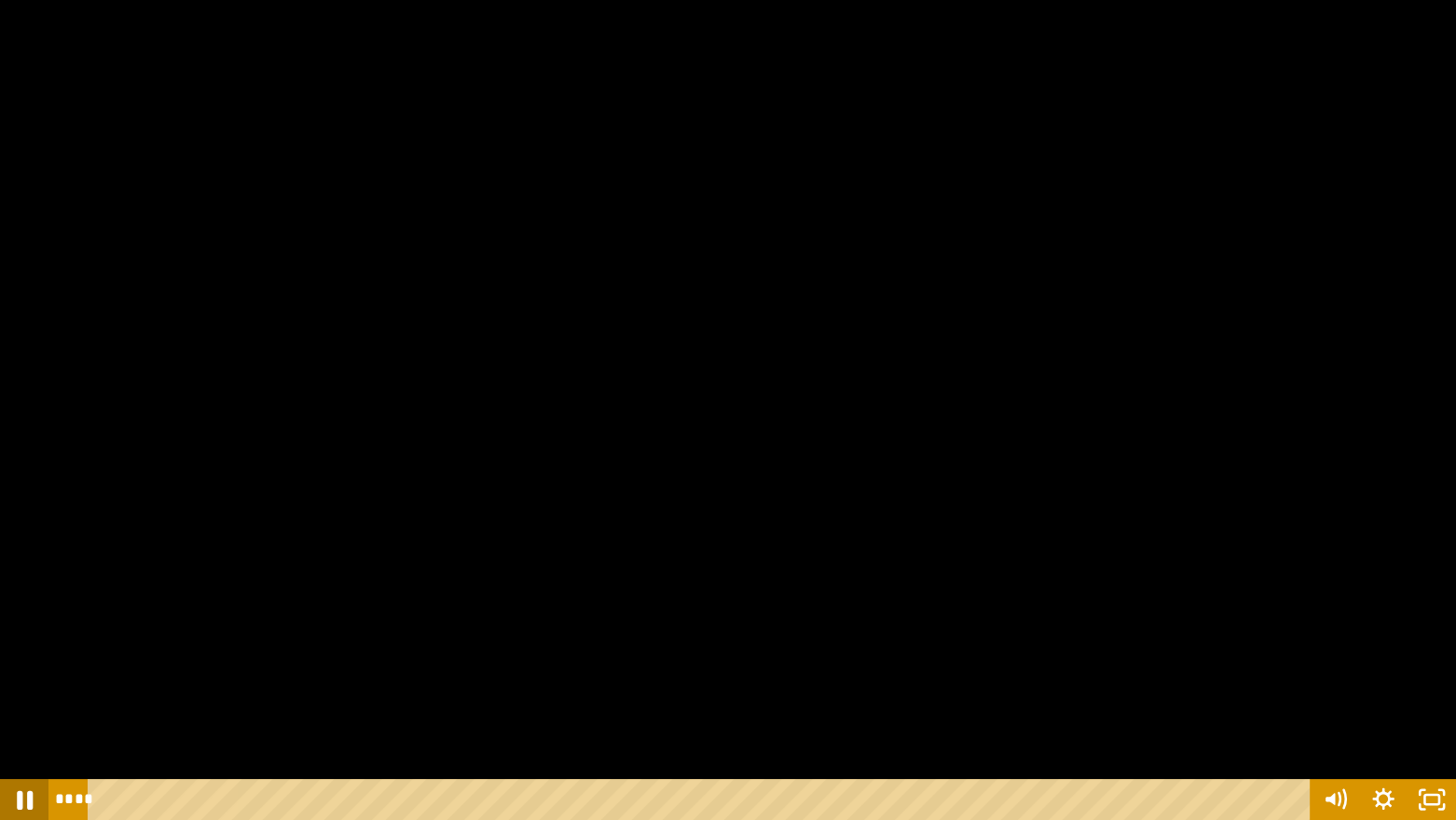 click 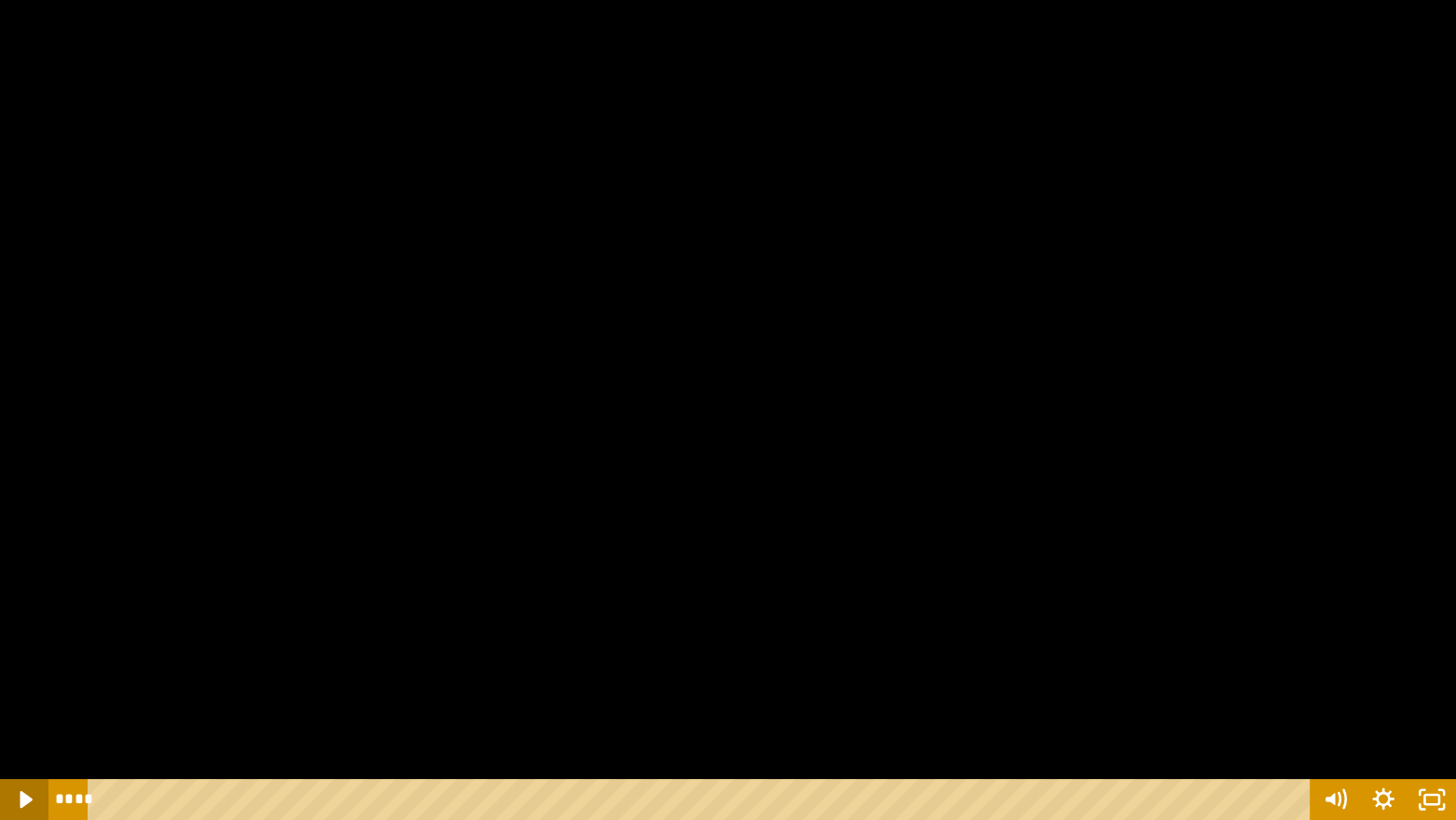 click 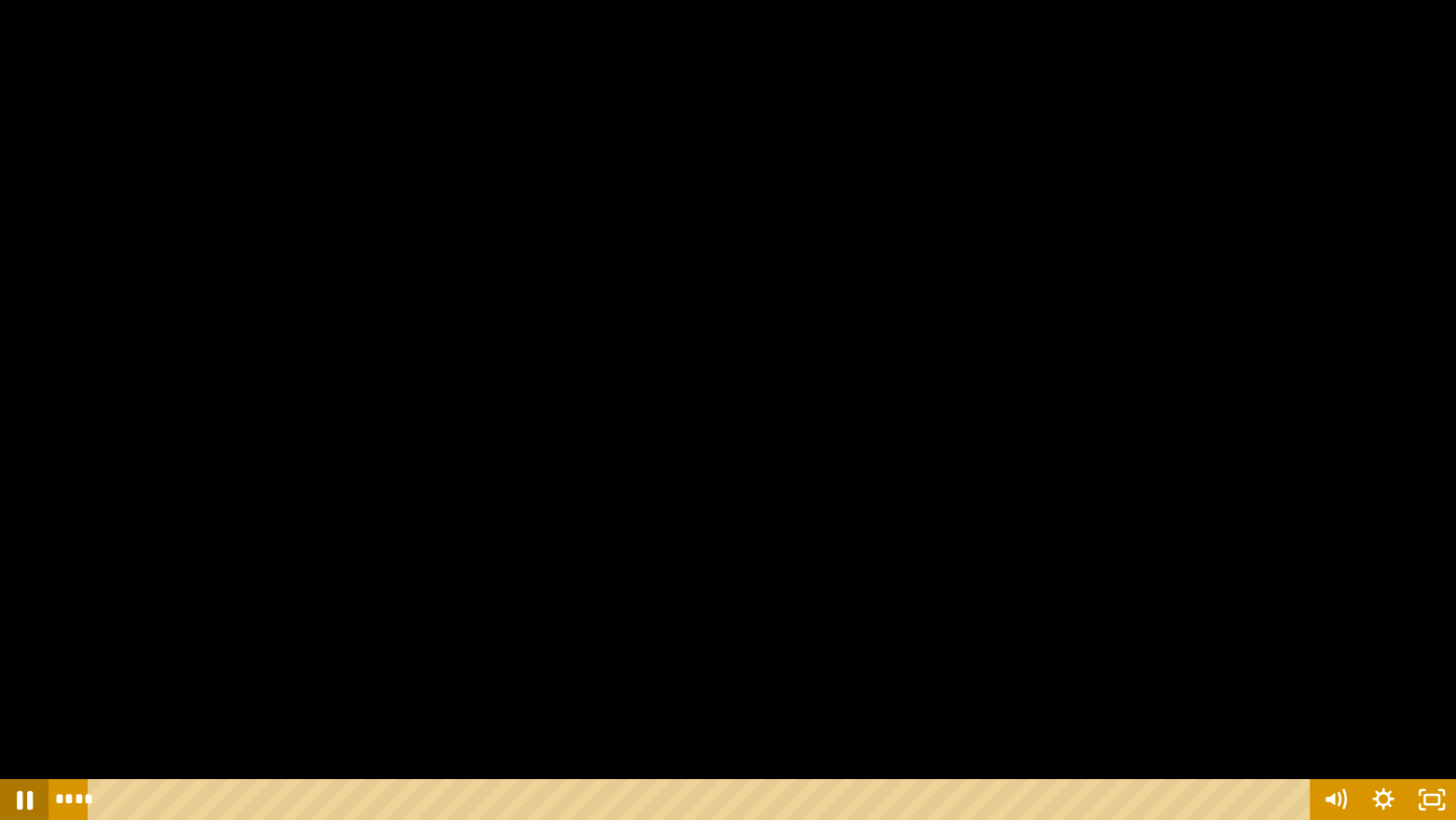 click 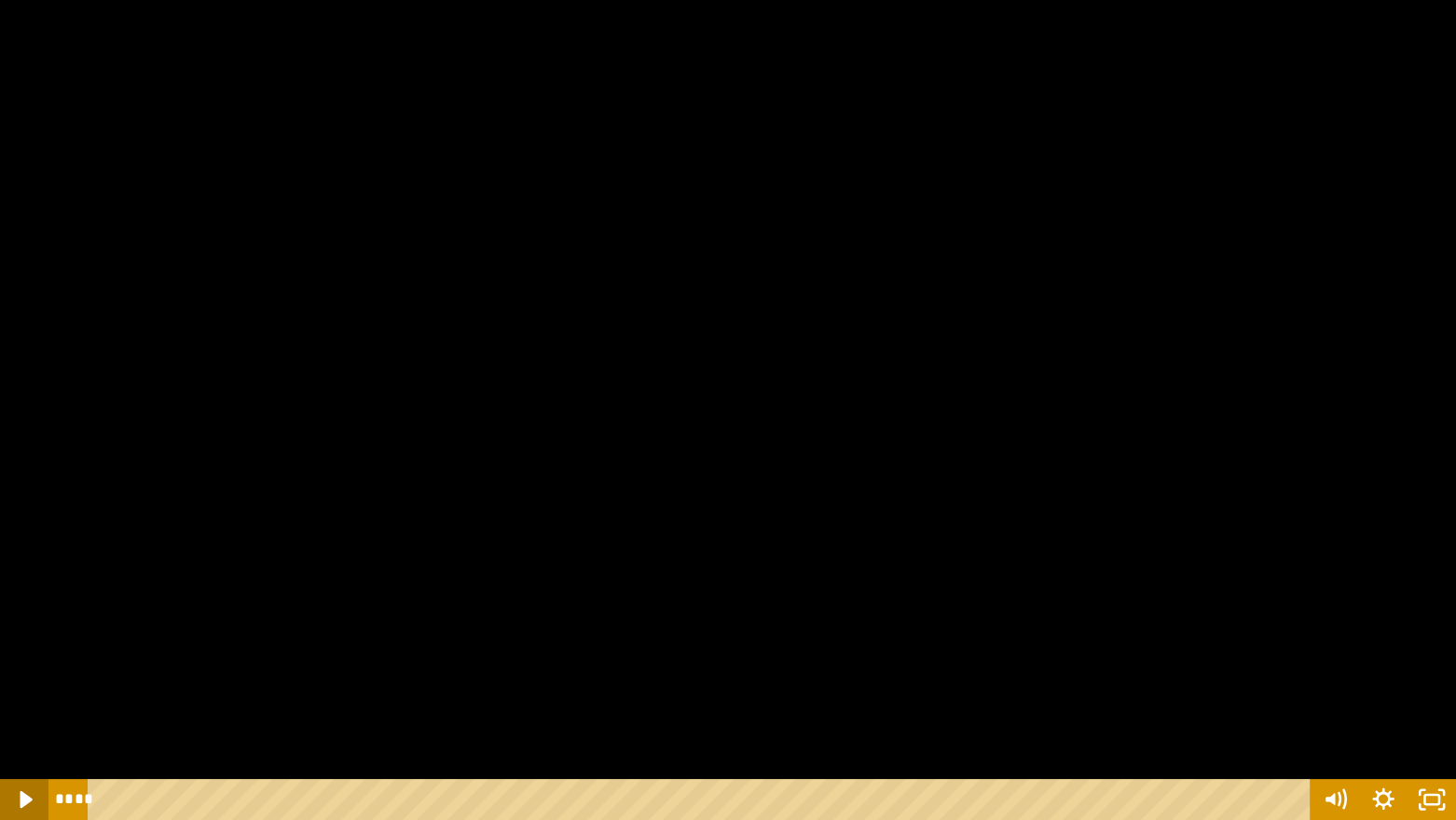 click 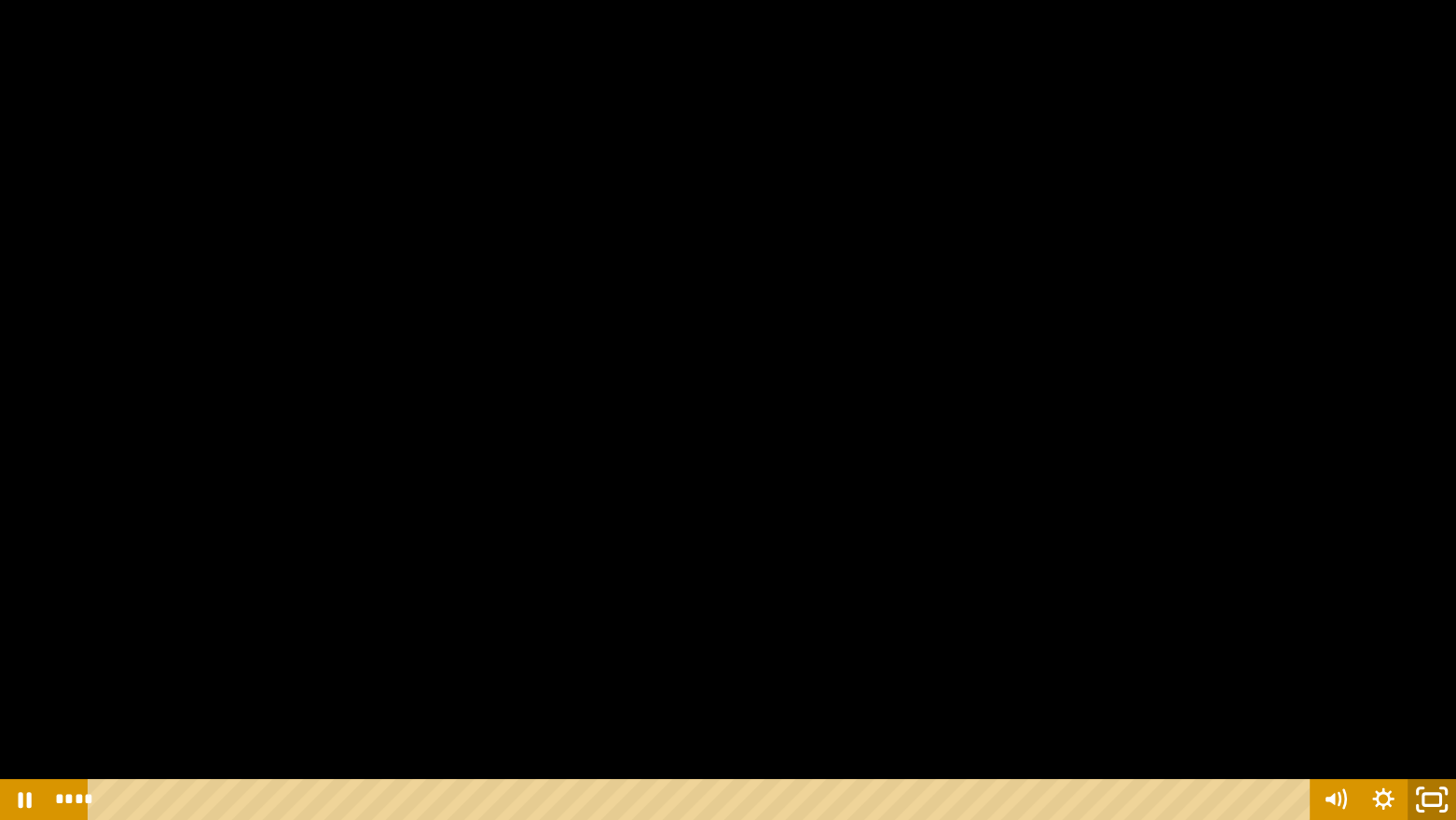 click 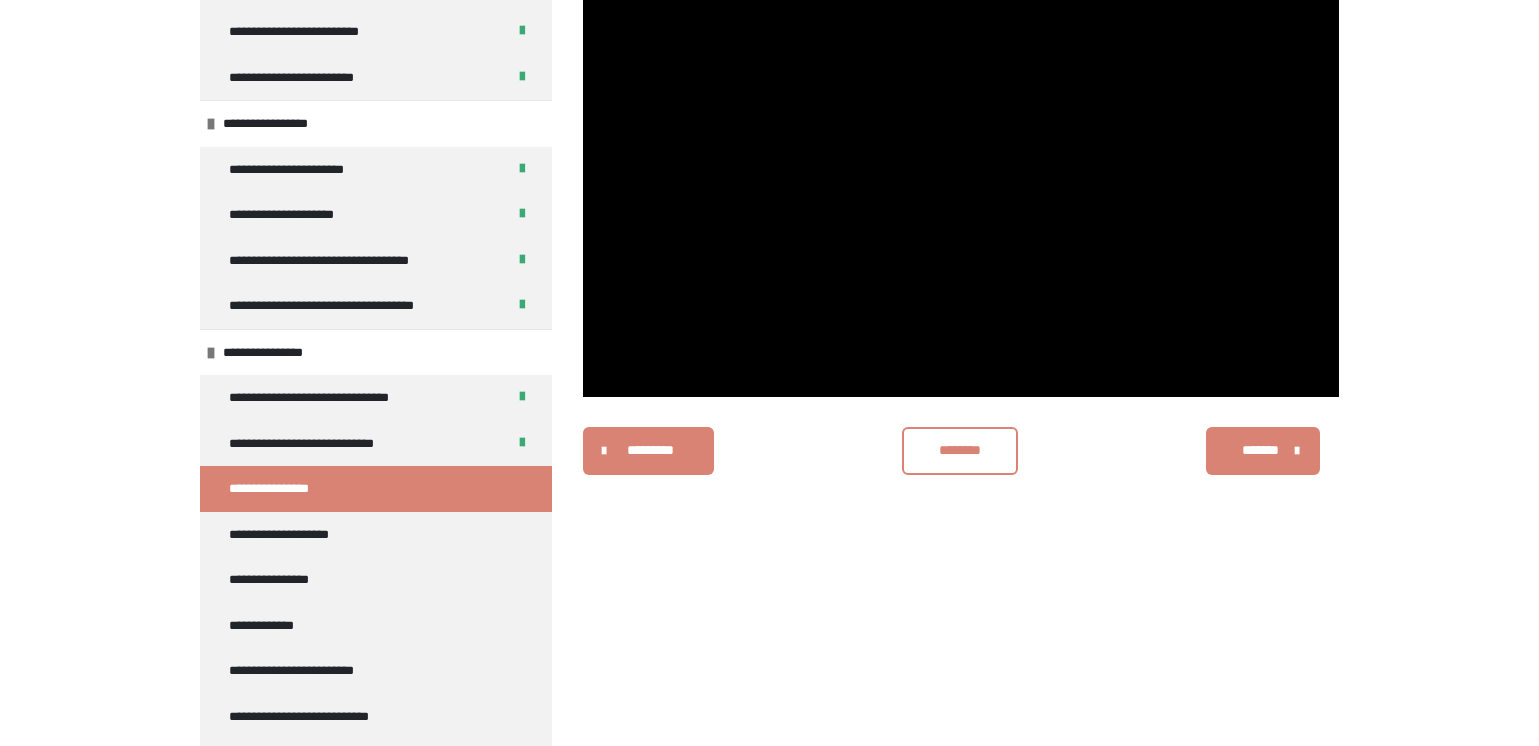 click on "********" at bounding box center (960, 450) 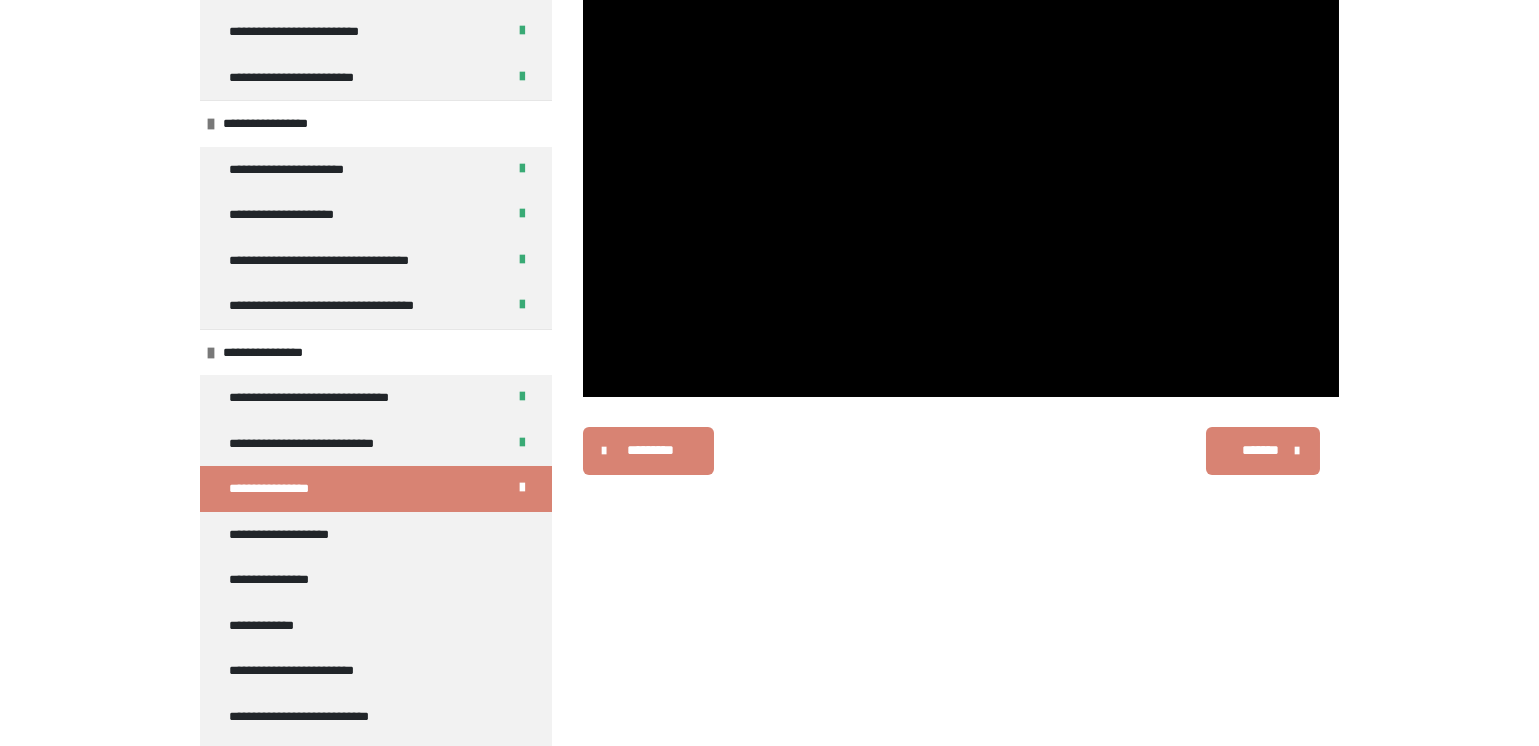 click on "*******" at bounding box center [1260, 450] 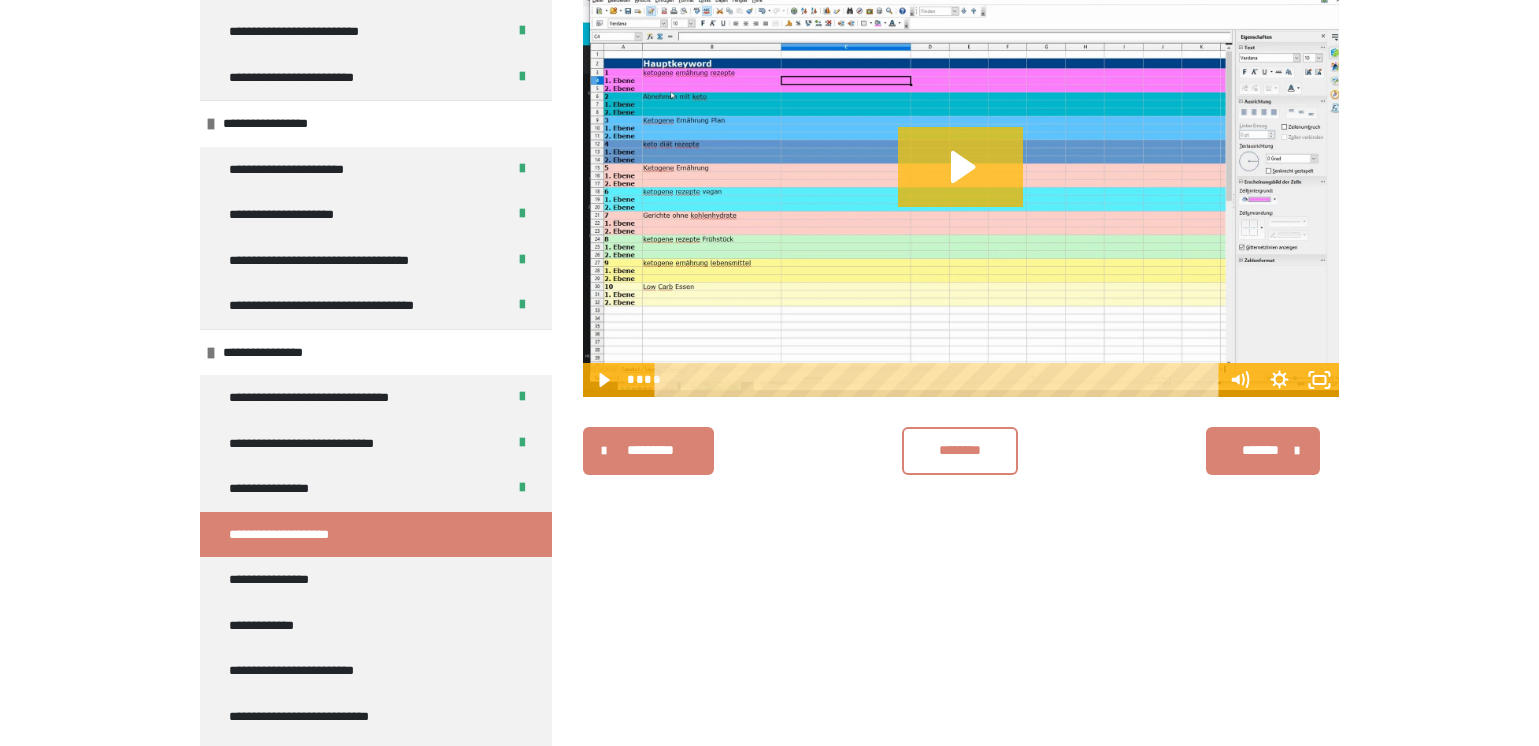 click 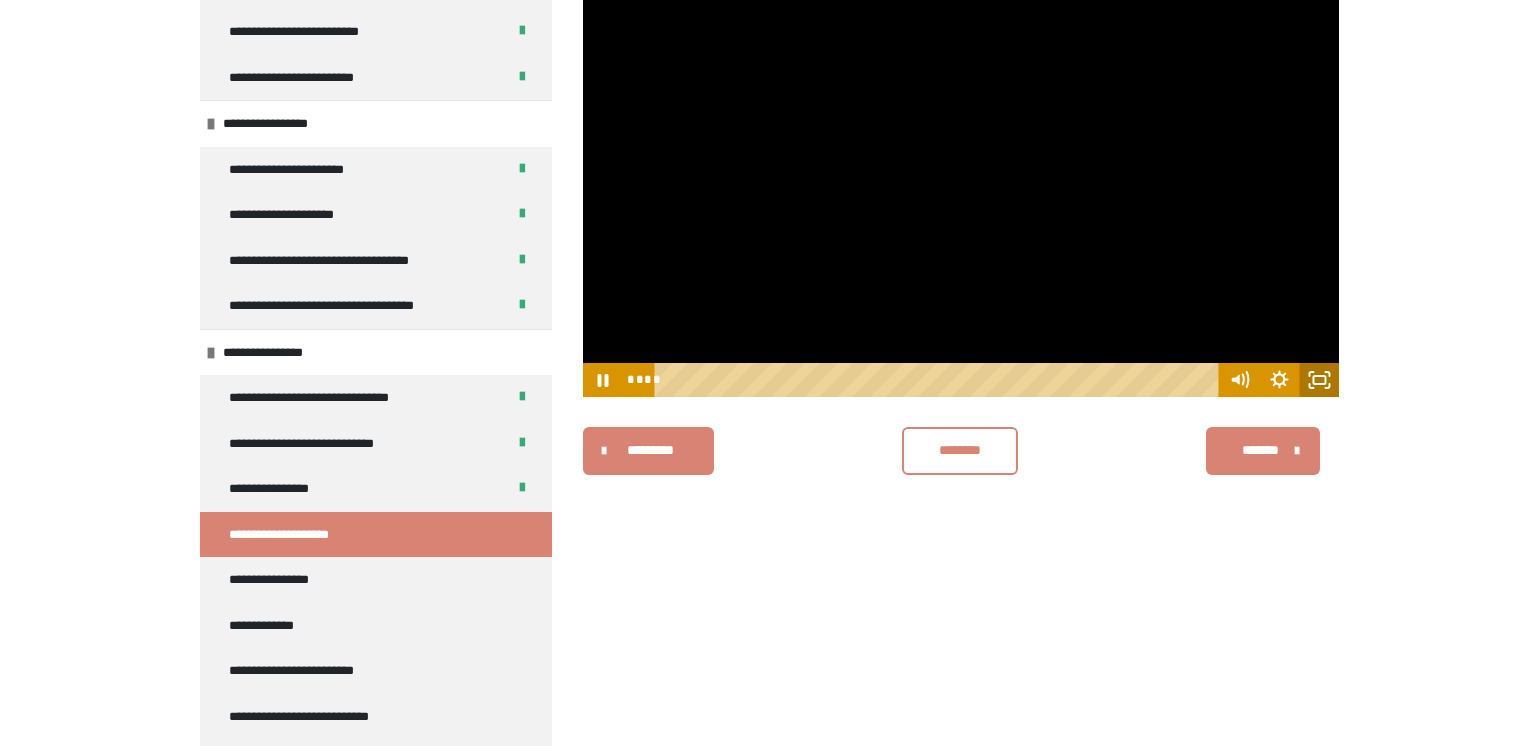 click 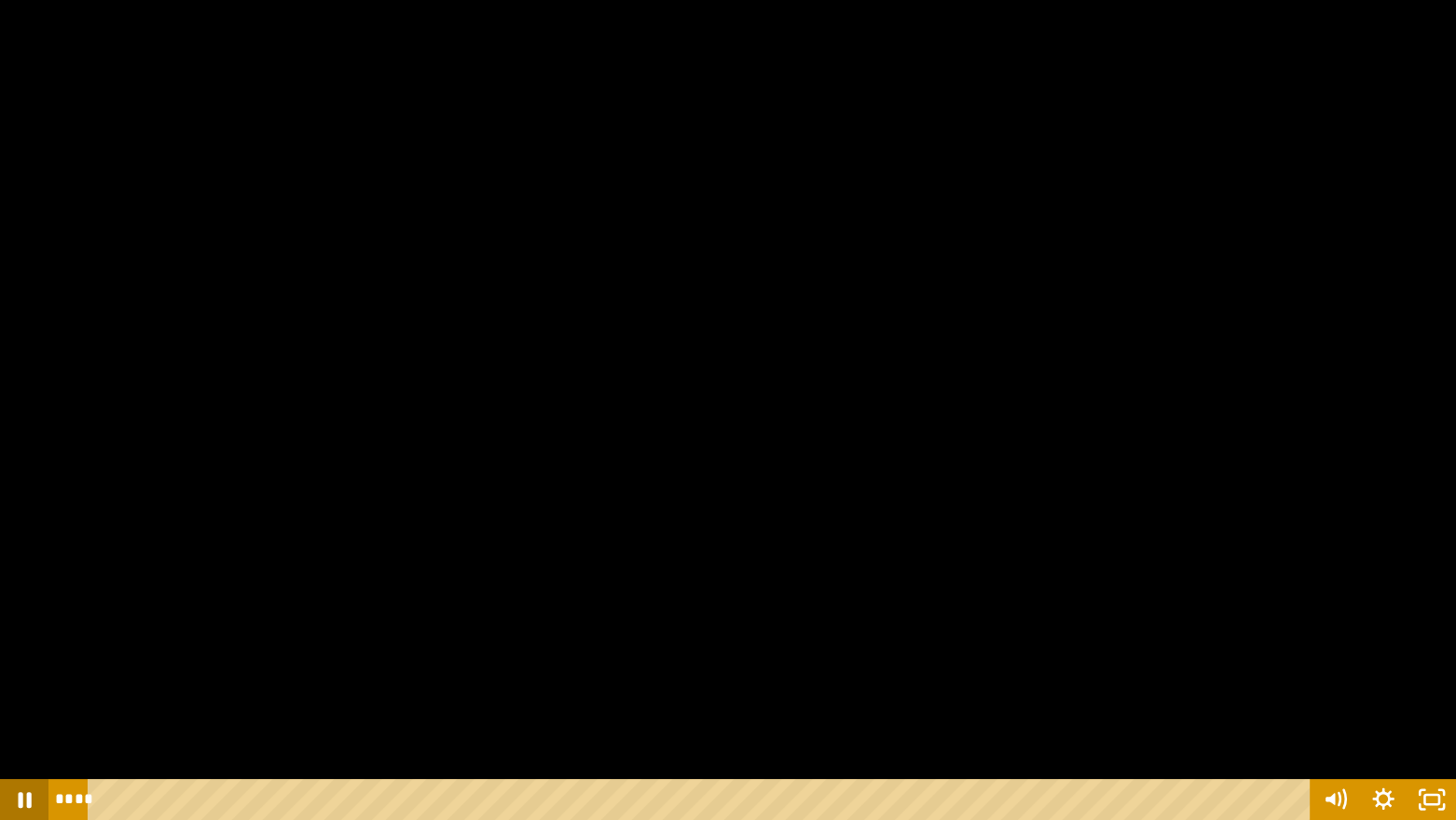 click 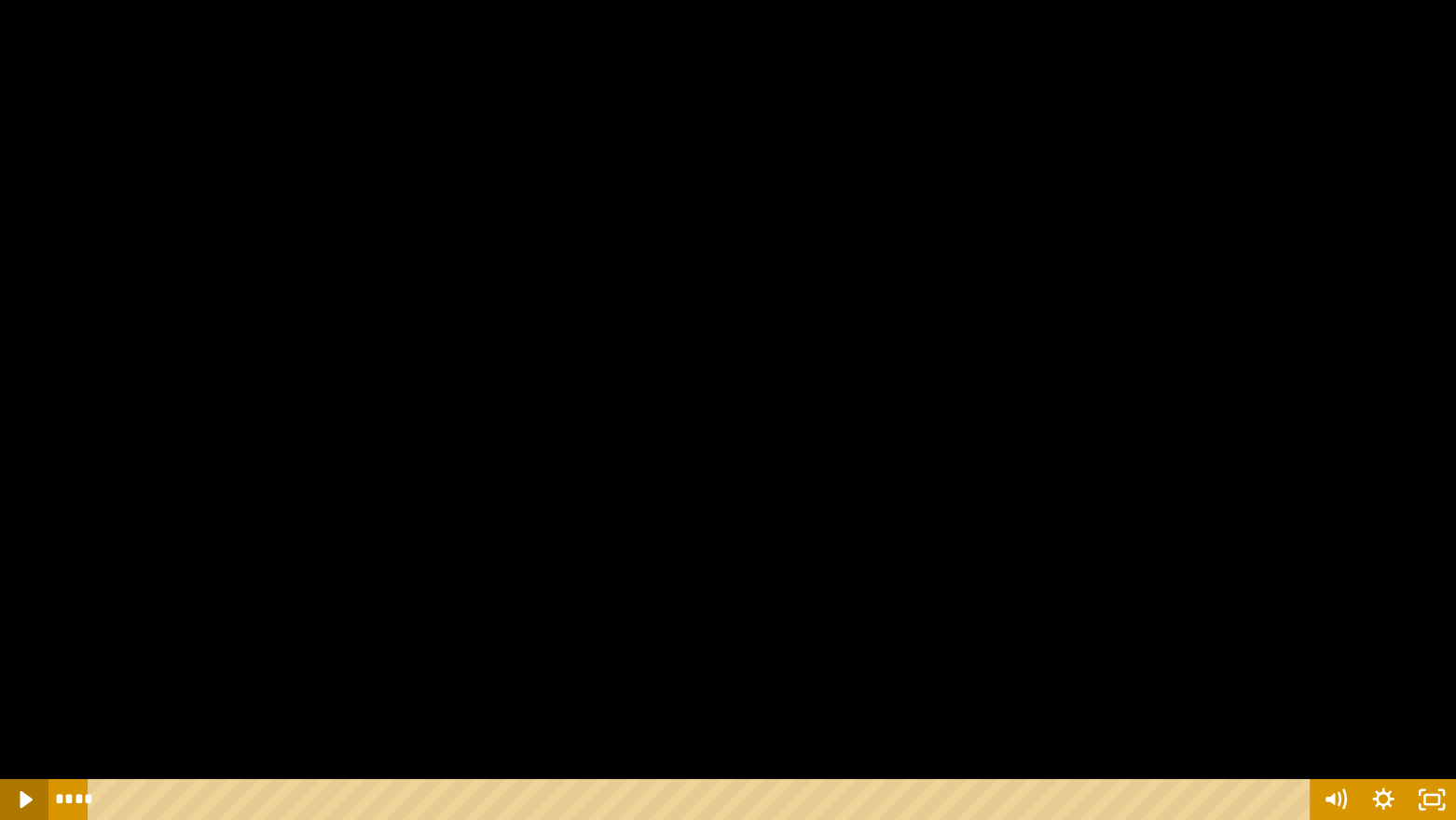 click 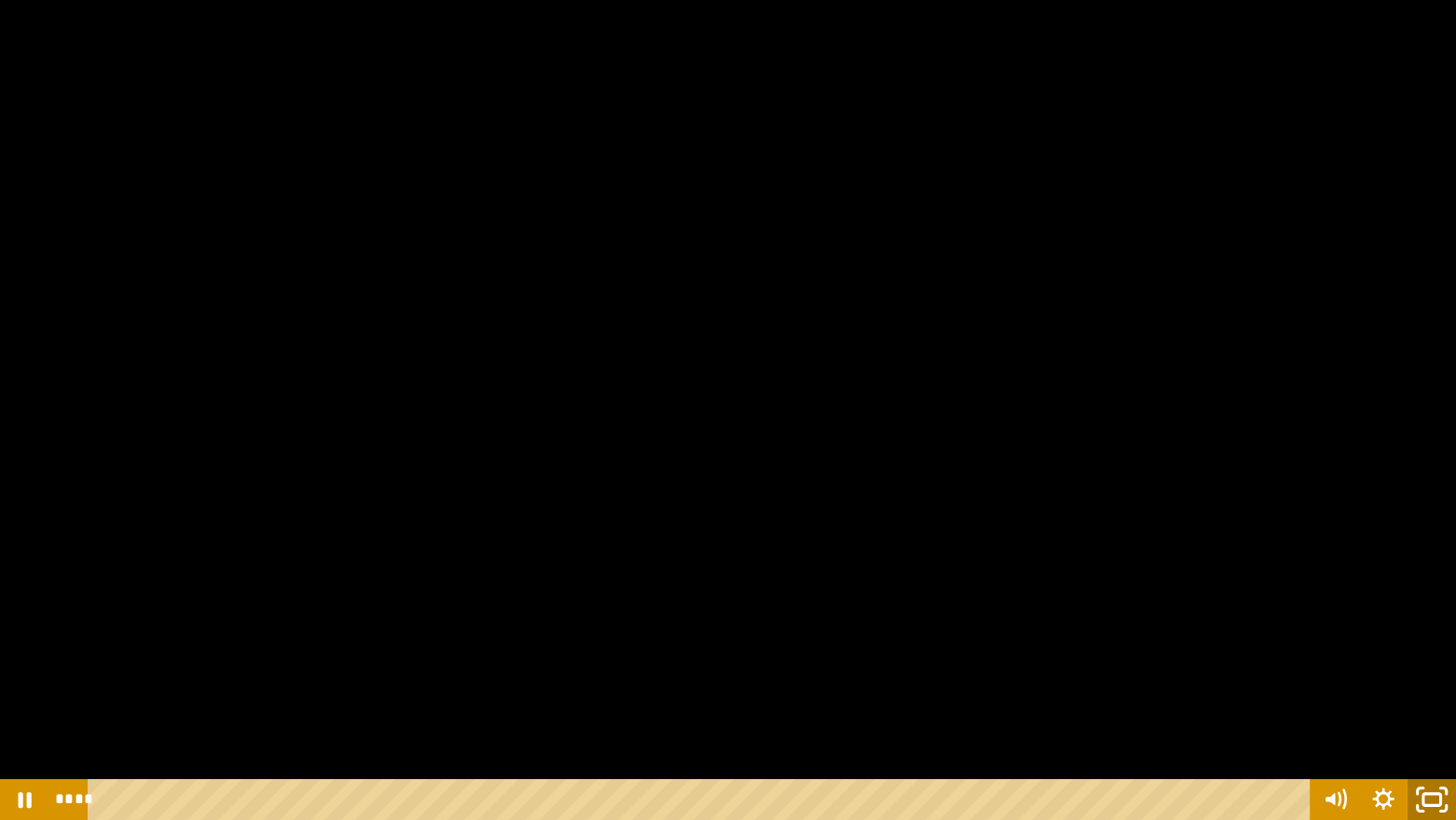 click 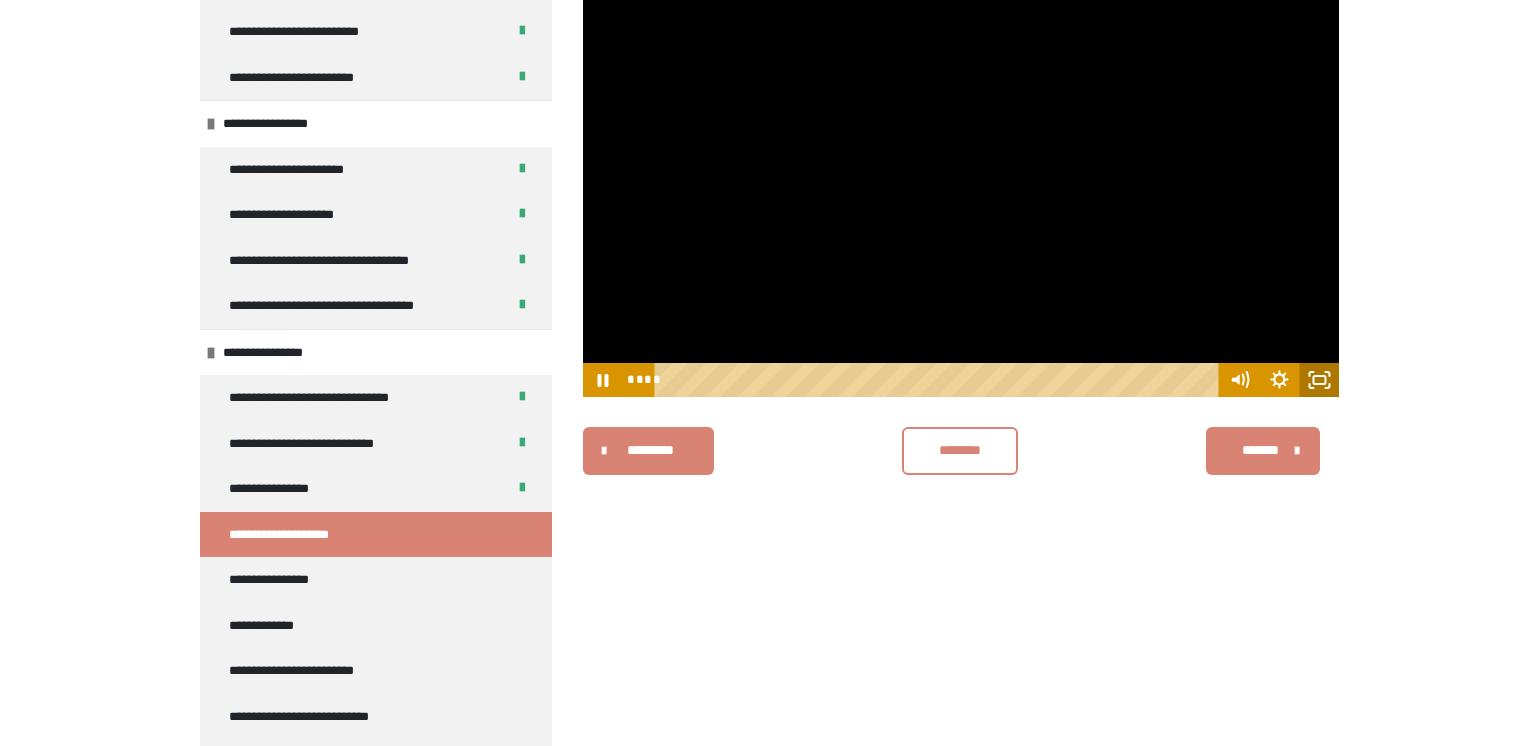 click 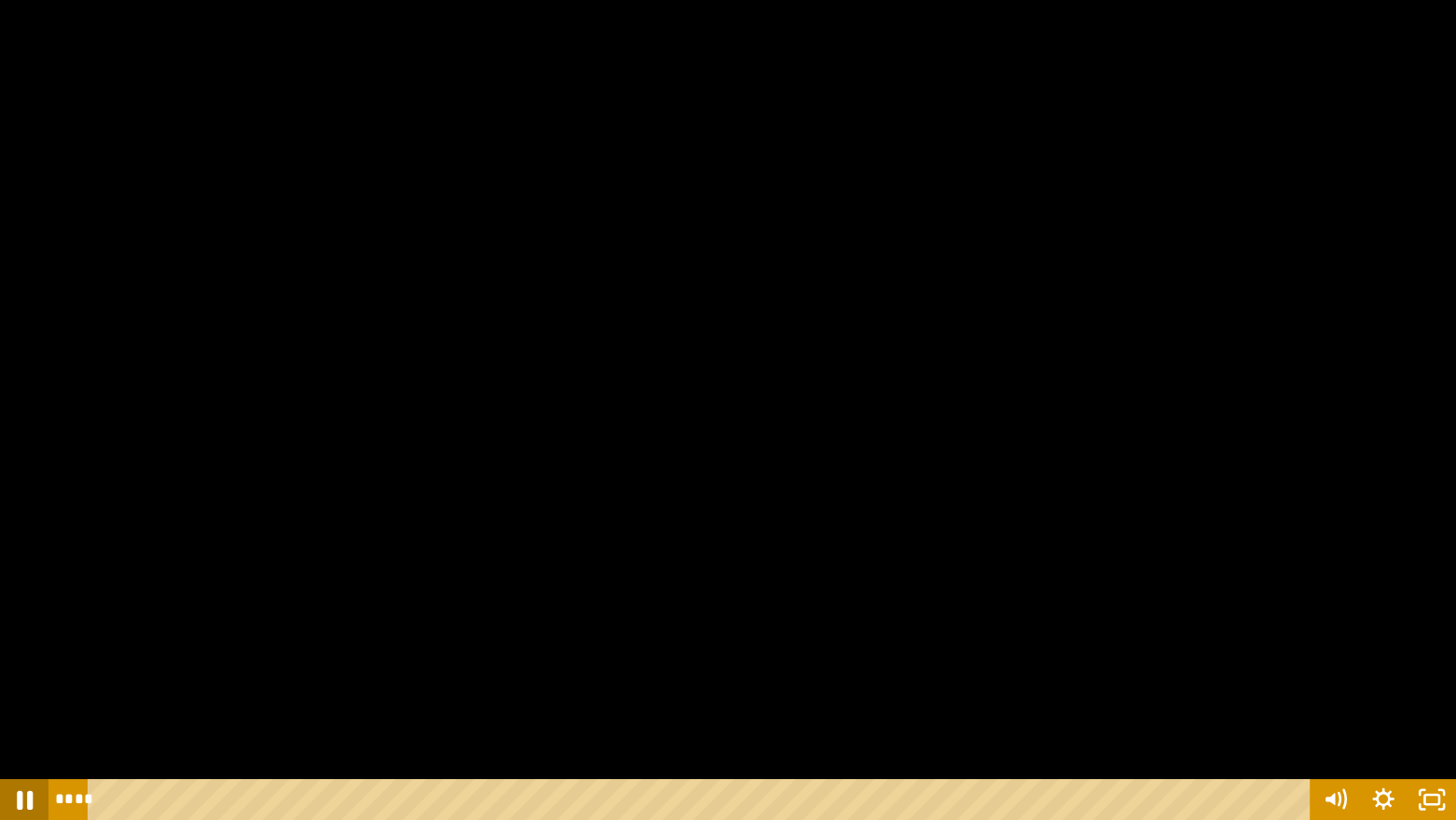 click 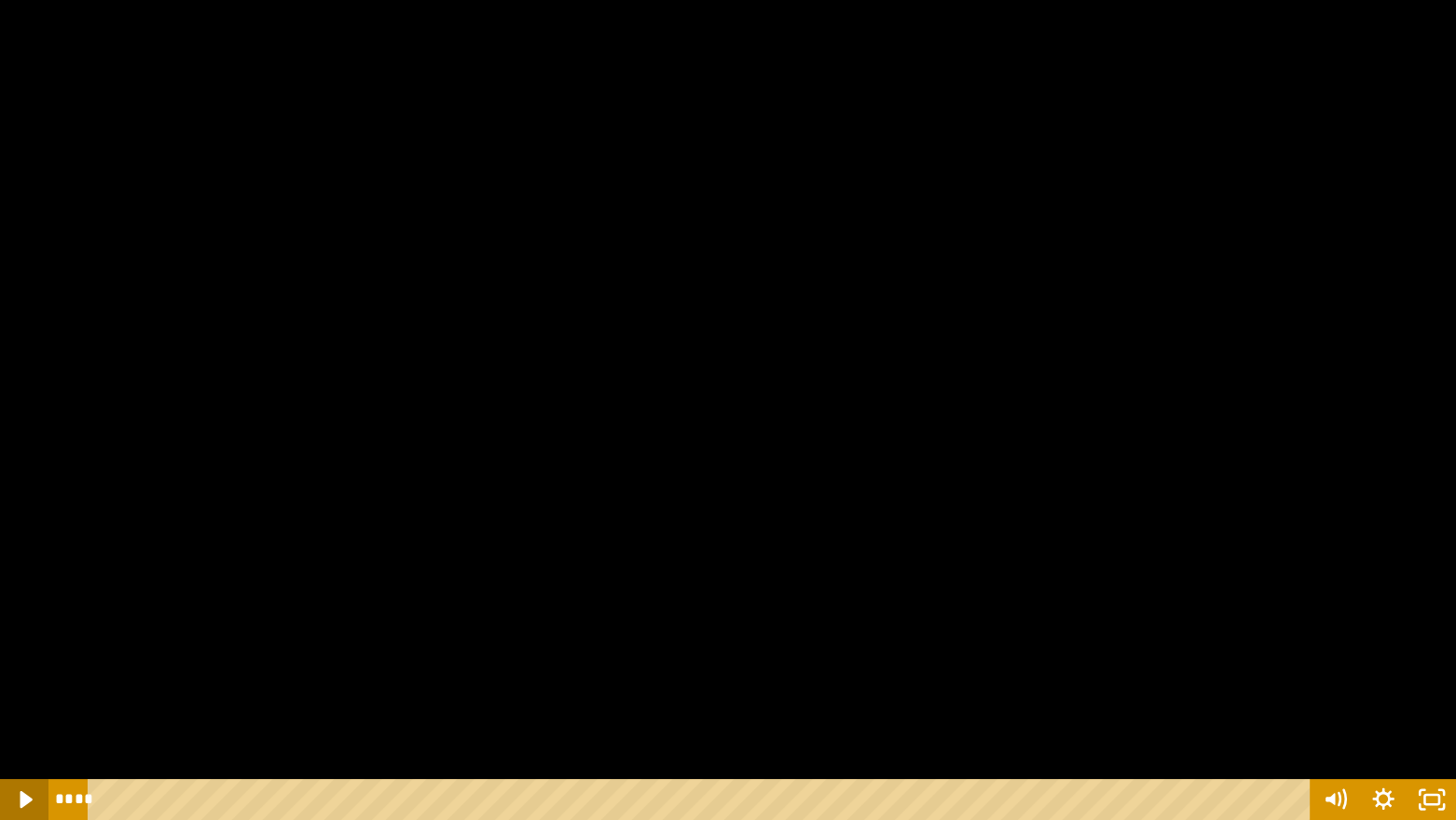 click 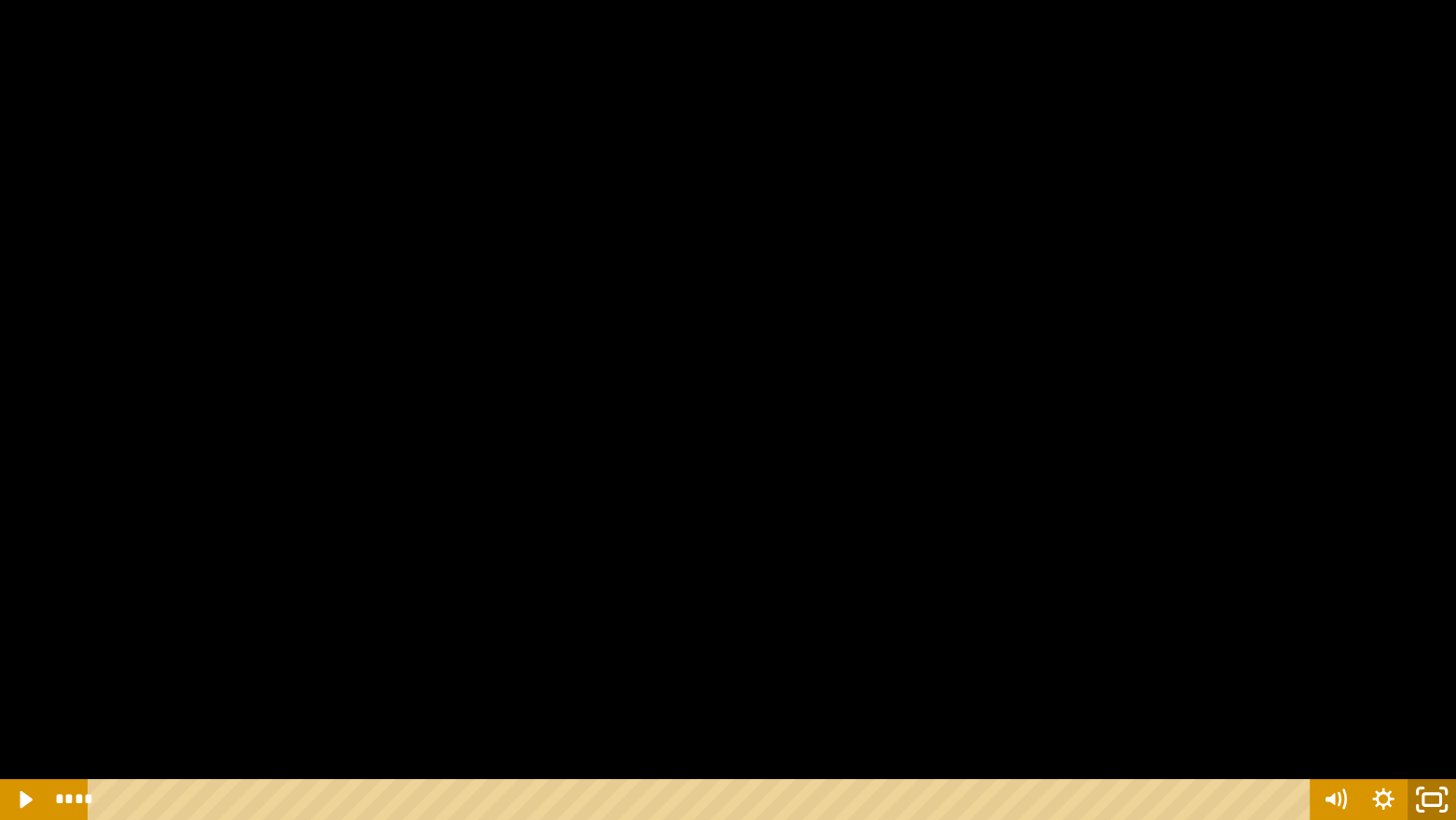 click 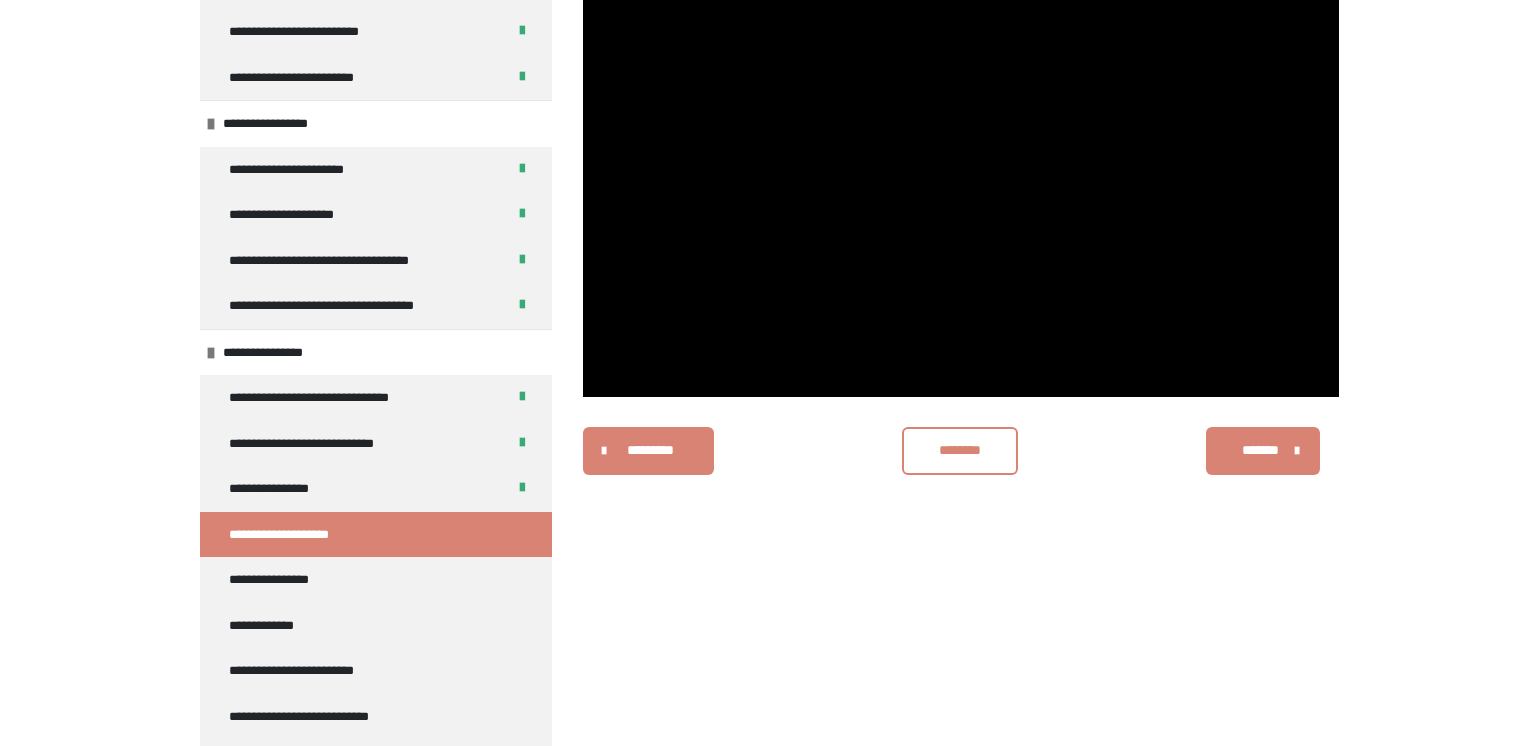 click on "********" at bounding box center (960, 450) 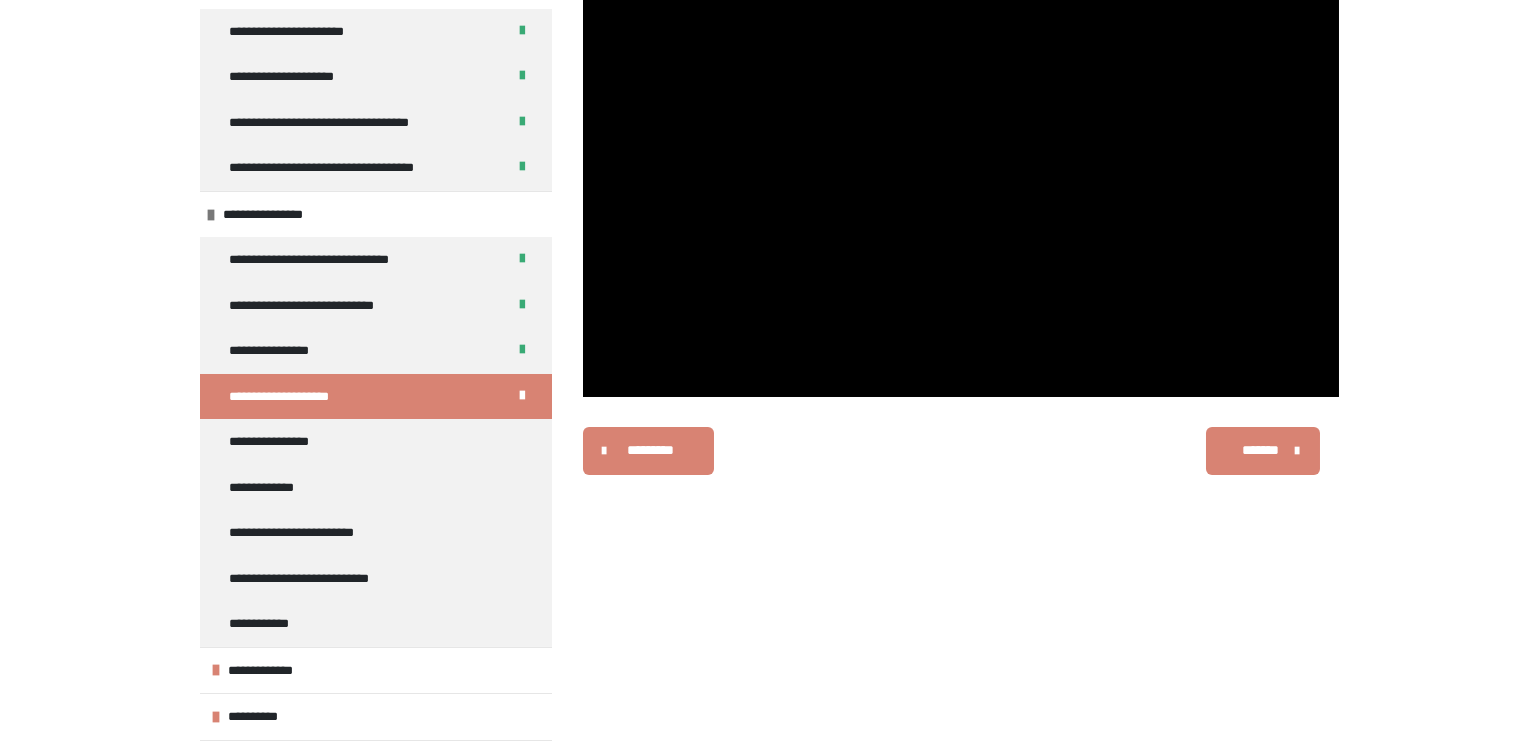 scroll, scrollTop: 352, scrollLeft: 0, axis: vertical 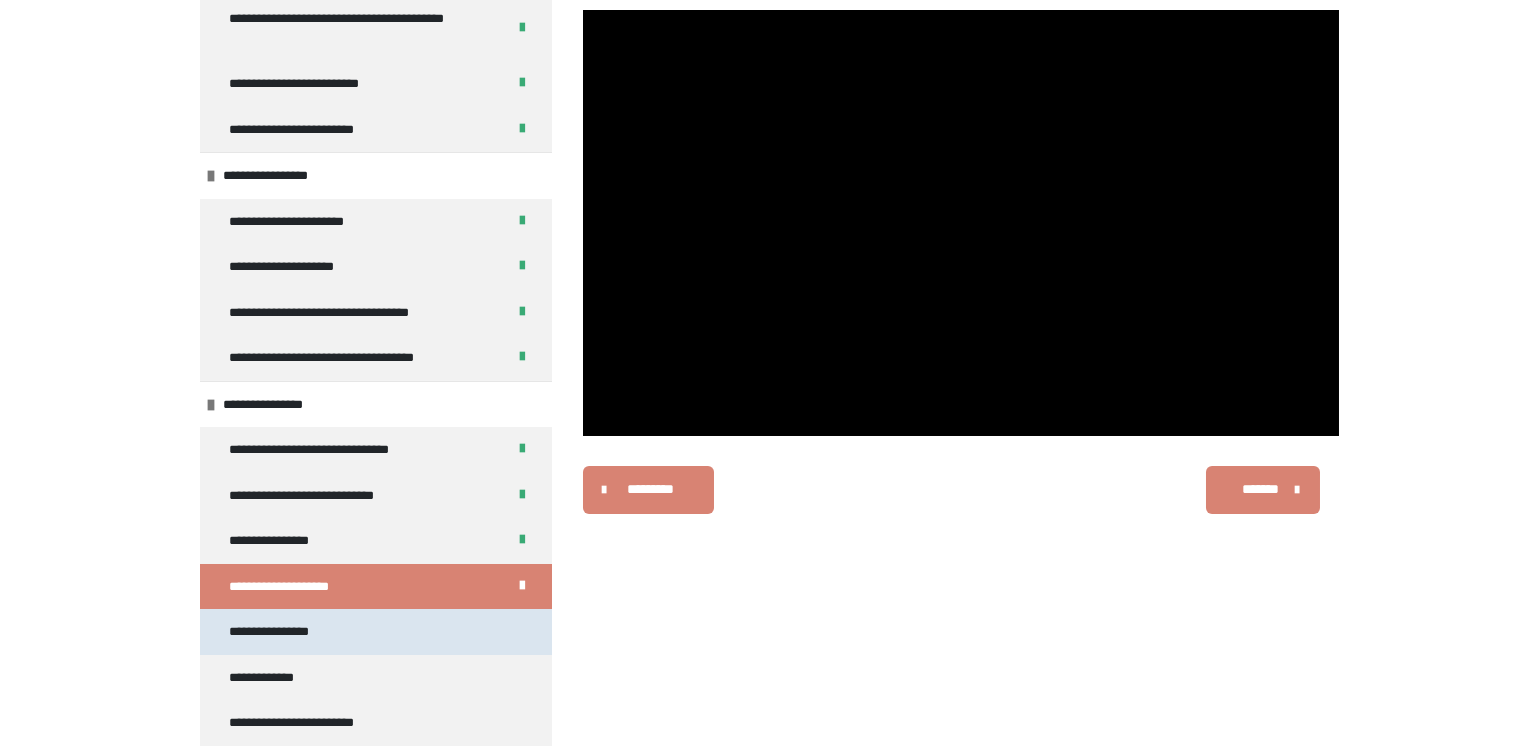 click on "**********" at bounding box center (376, 631) 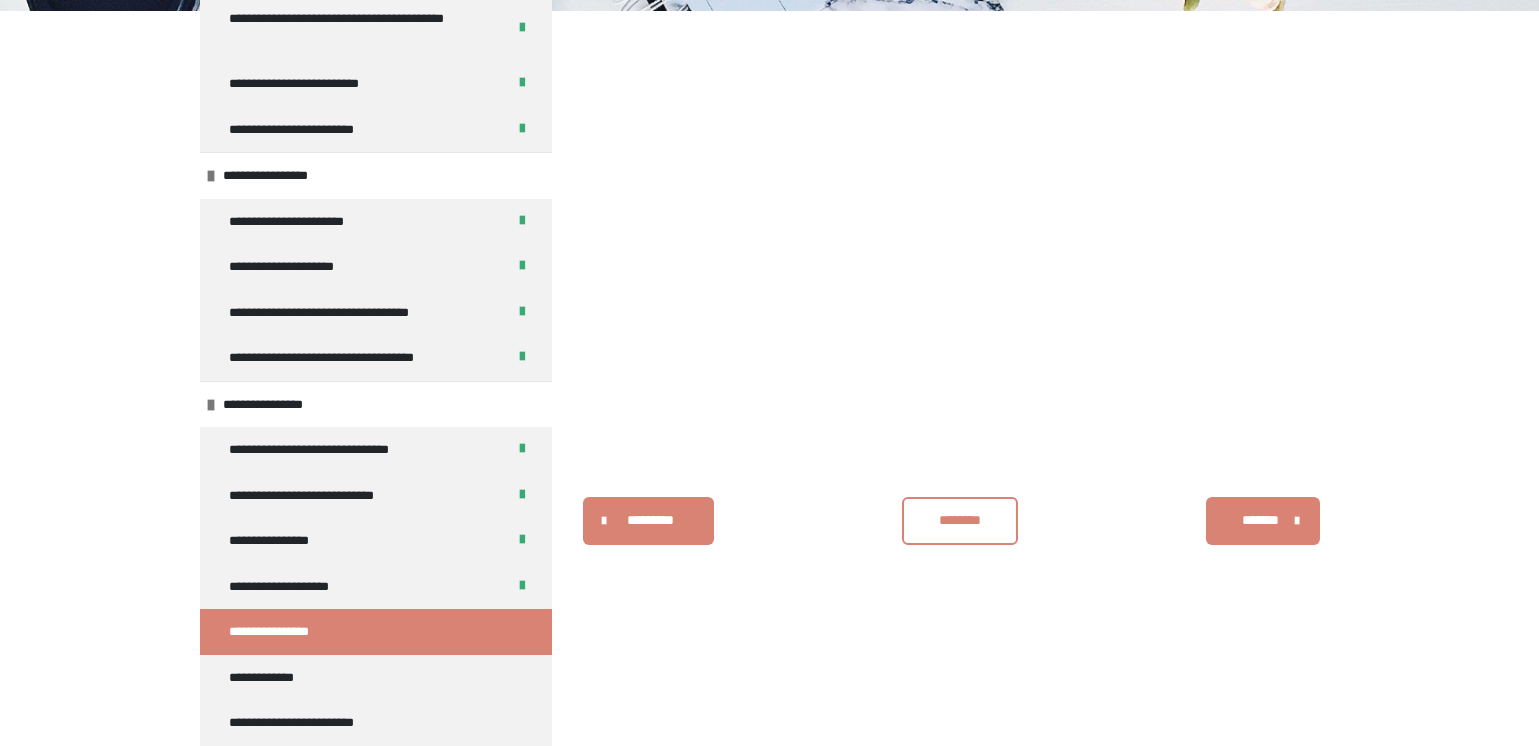 scroll, scrollTop: 300, scrollLeft: 0, axis: vertical 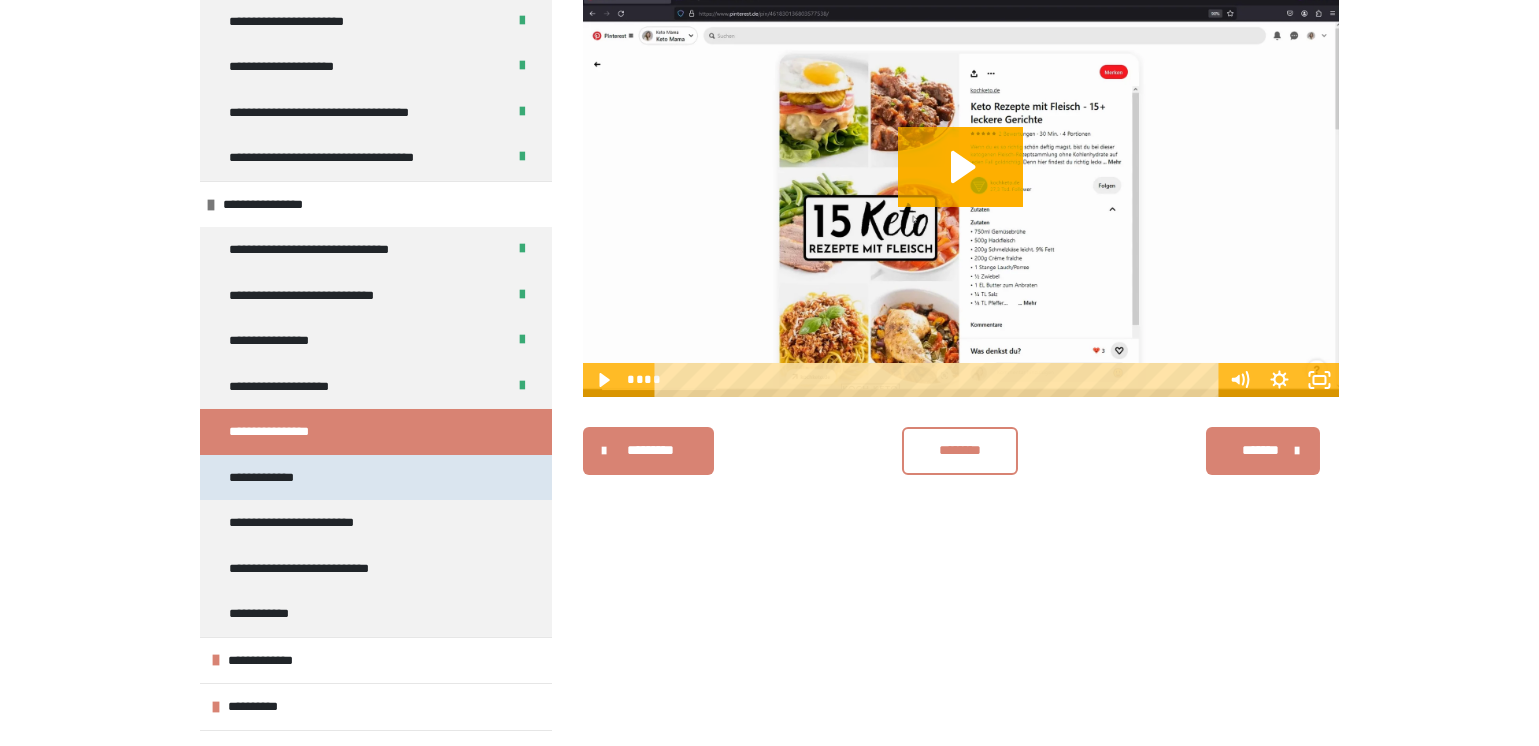 click on "**********" at bounding box center (376, 477) 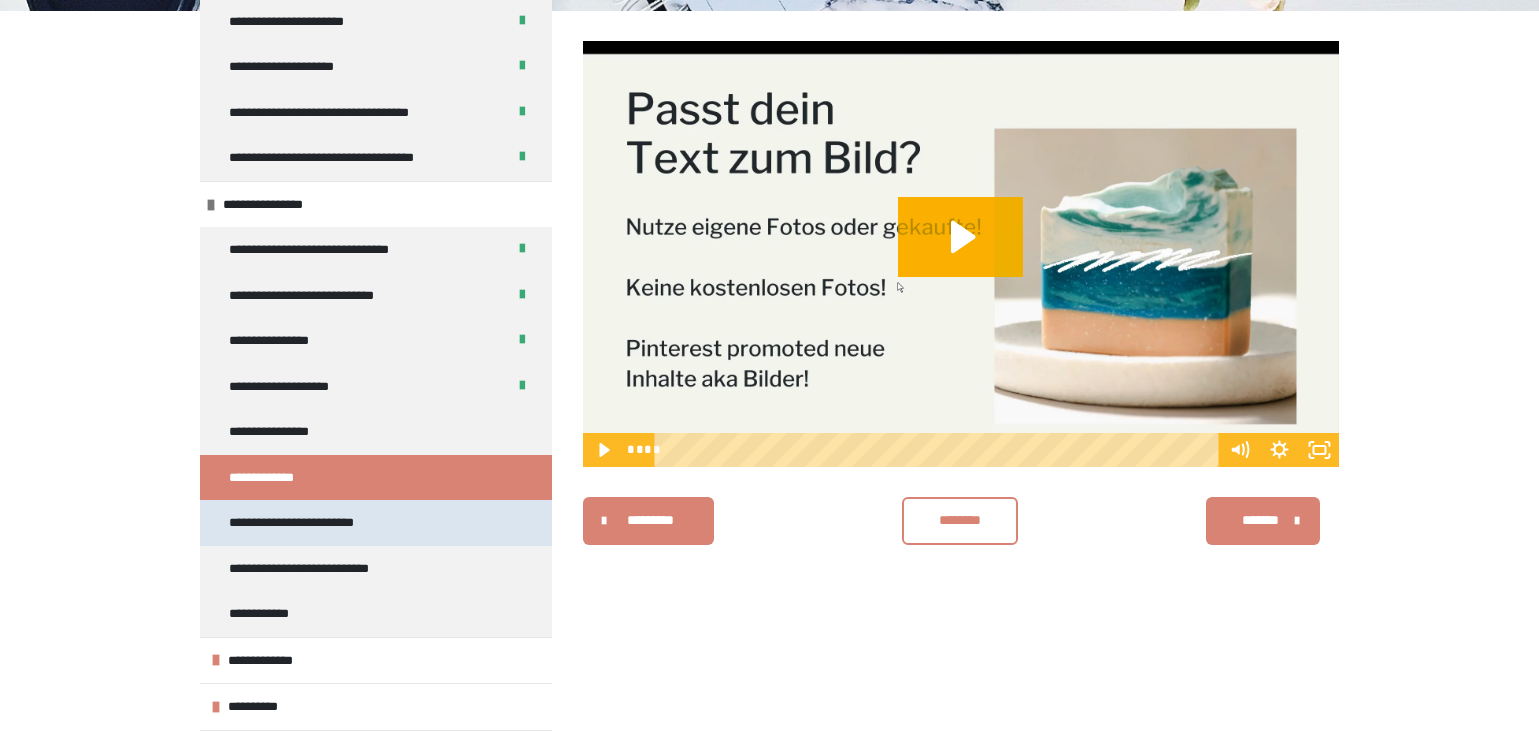 click on "**********" at bounding box center [312, 522] 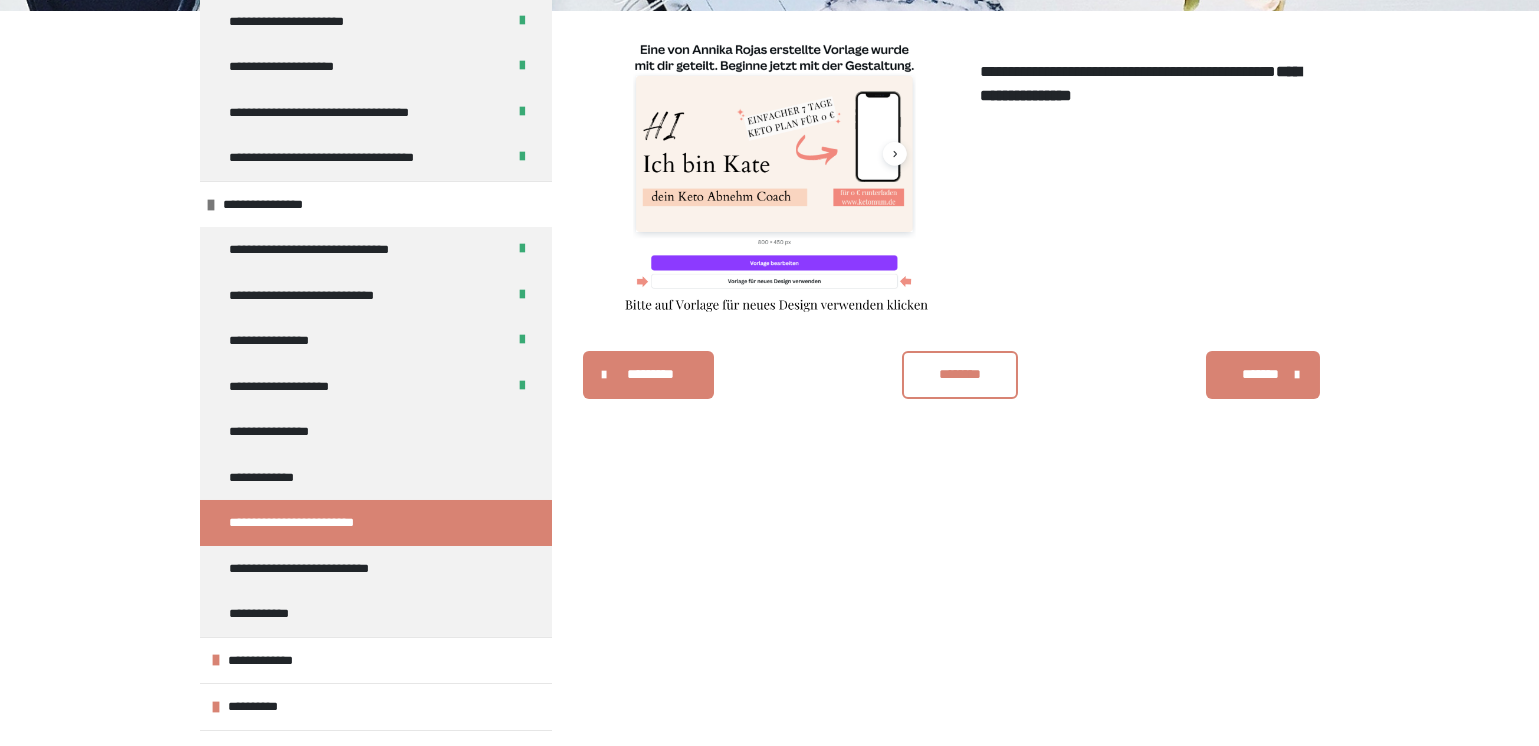 click on "**********" at bounding box center (1140, 83) 